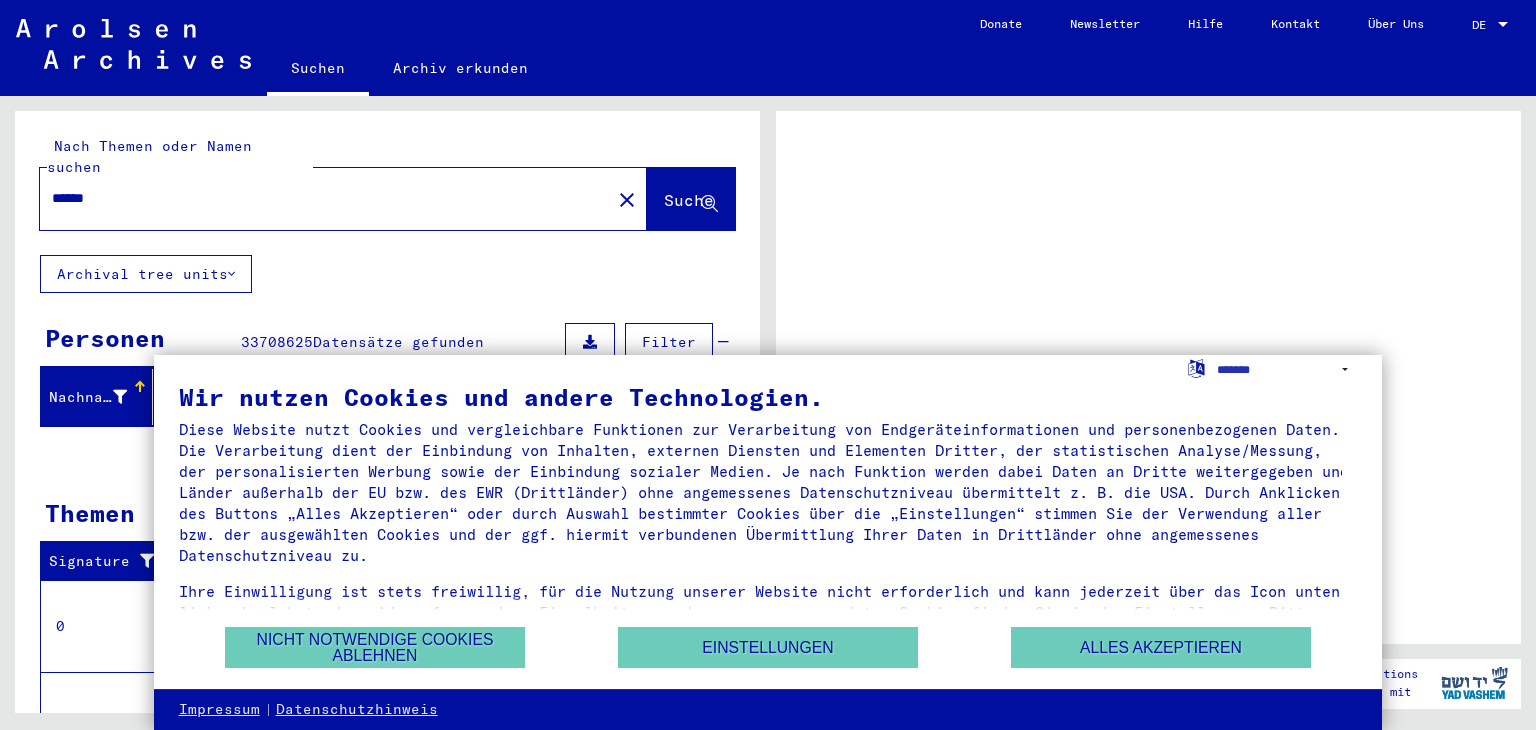 scroll, scrollTop: 0, scrollLeft: 0, axis: both 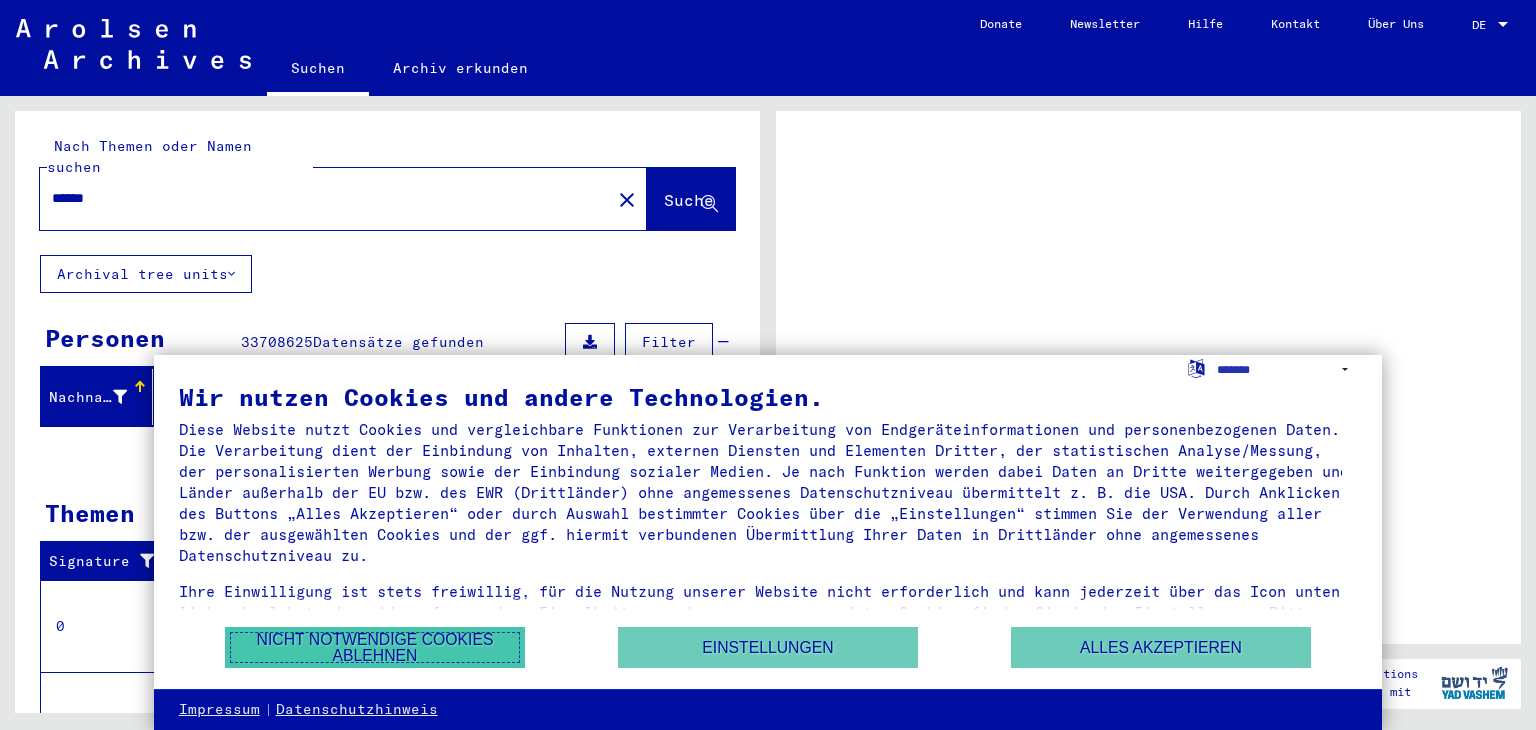 click on "Nicht notwendige Cookies ablehnen" at bounding box center [375, 647] 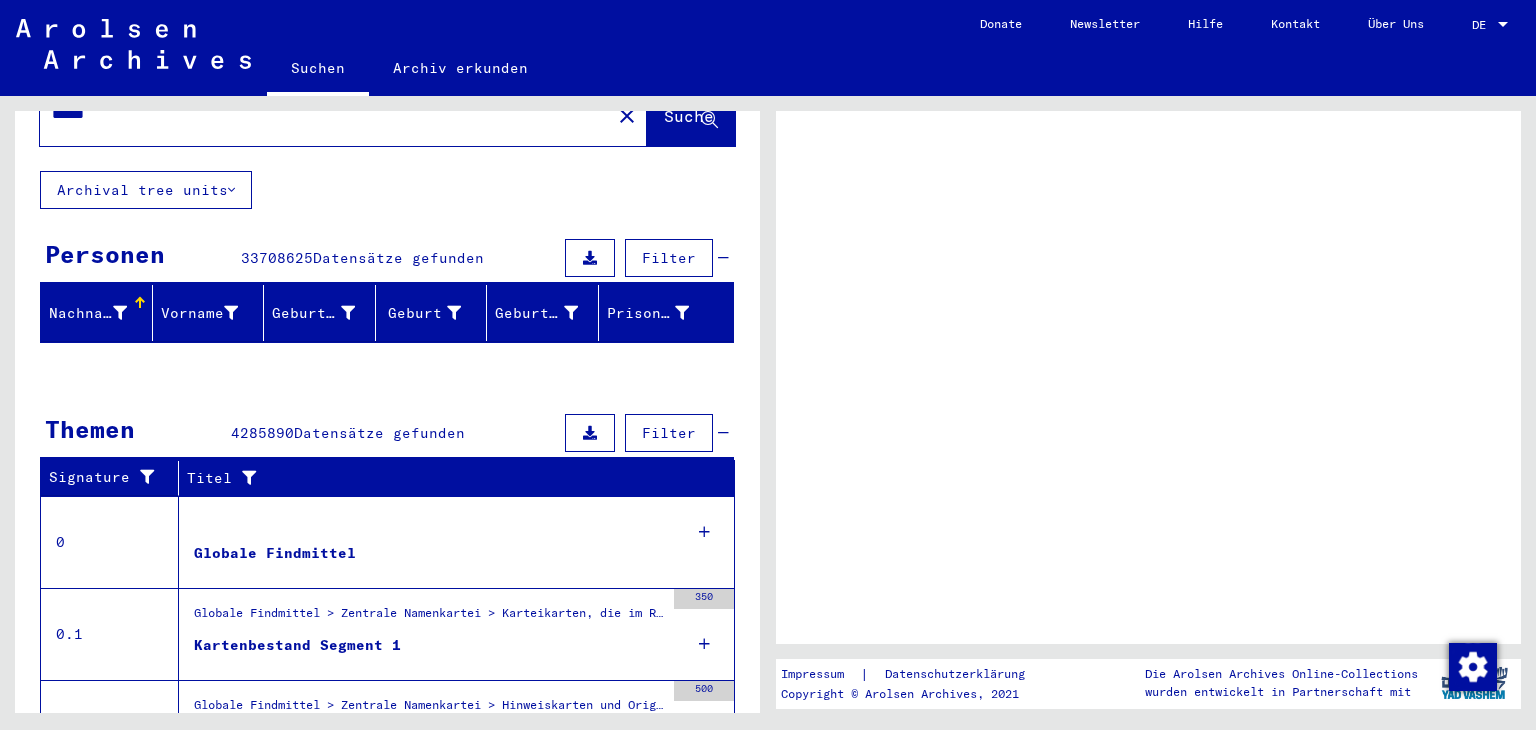 scroll, scrollTop: 200, scrollLeft: 0, axis: vertical 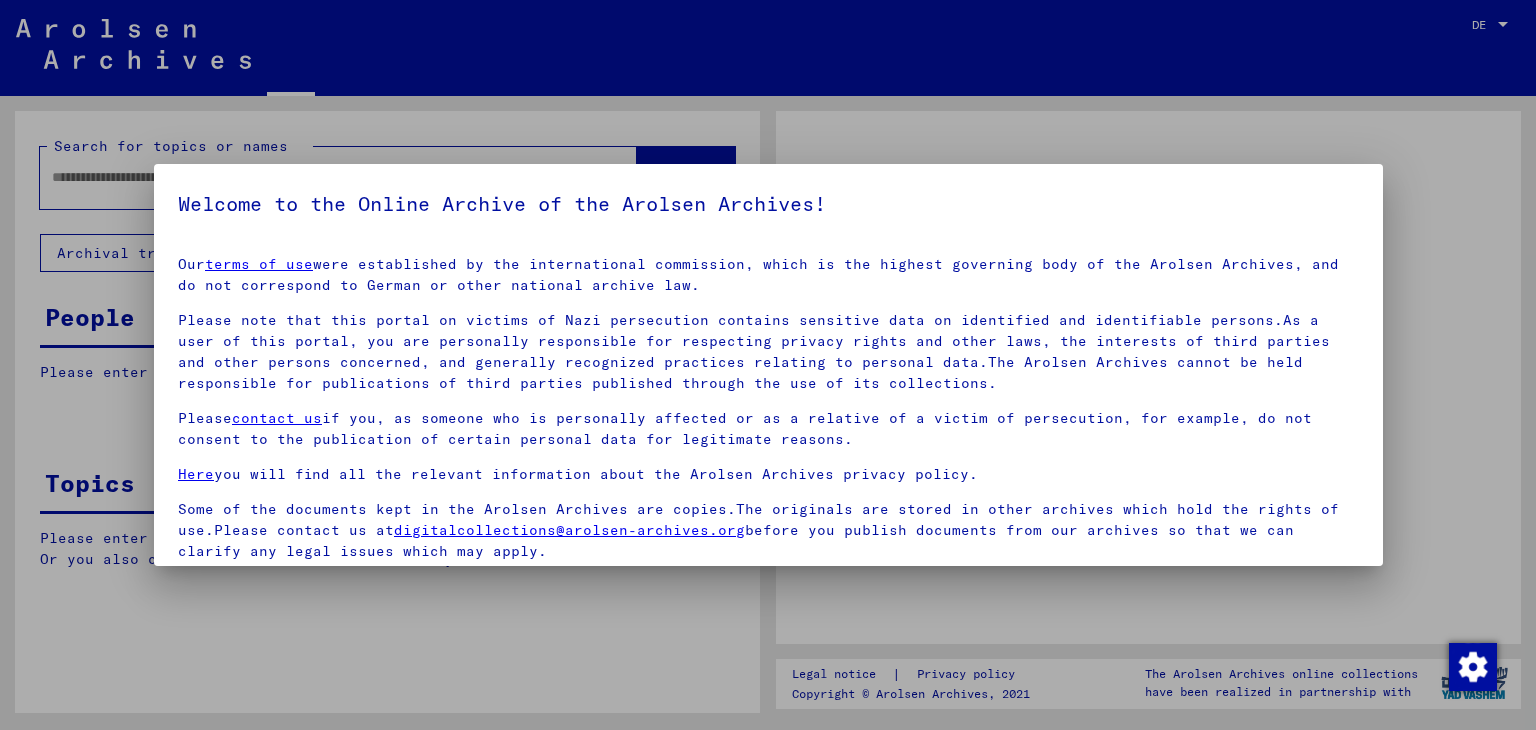 type on "******" 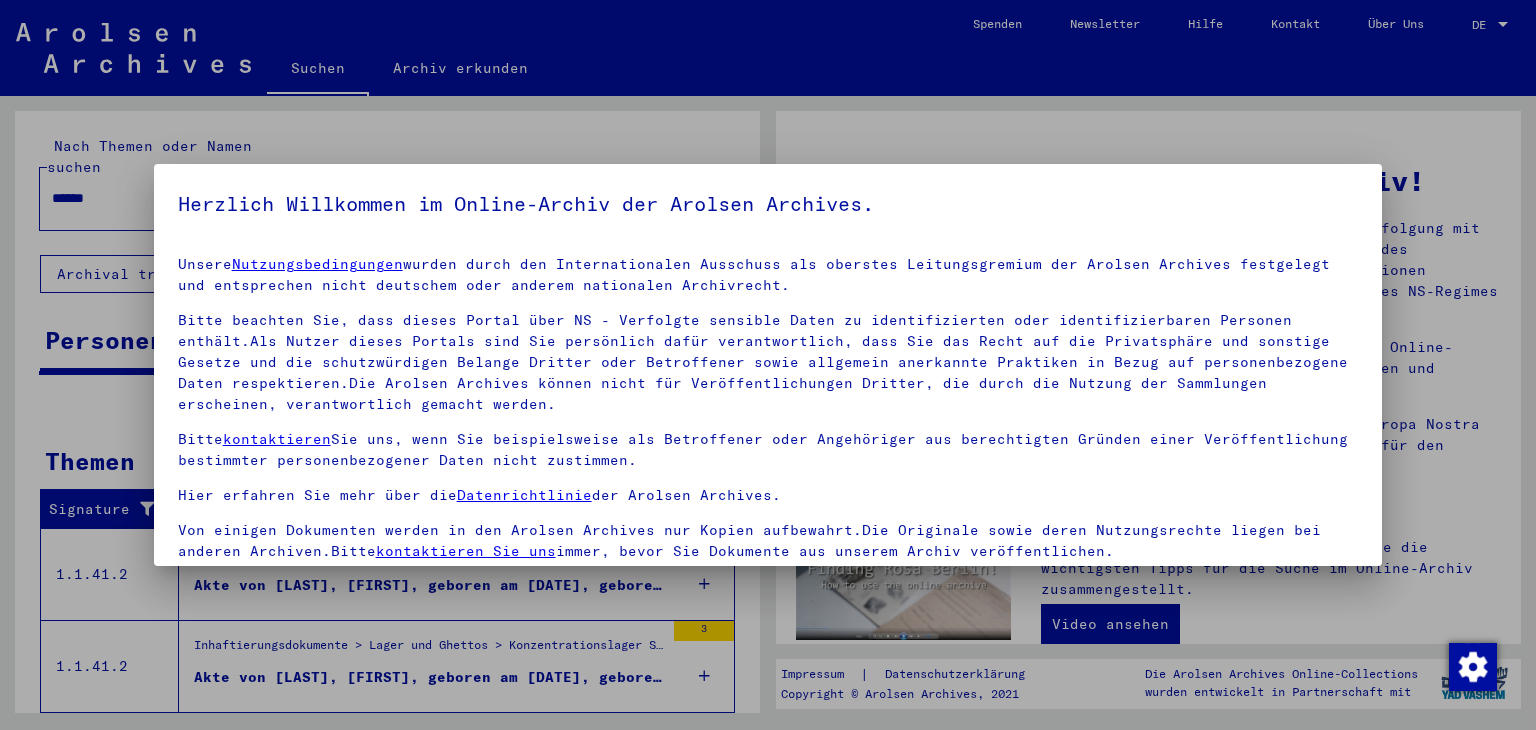 scroll, scrollTop: 5, scrollLeft: 0, axis: vertical 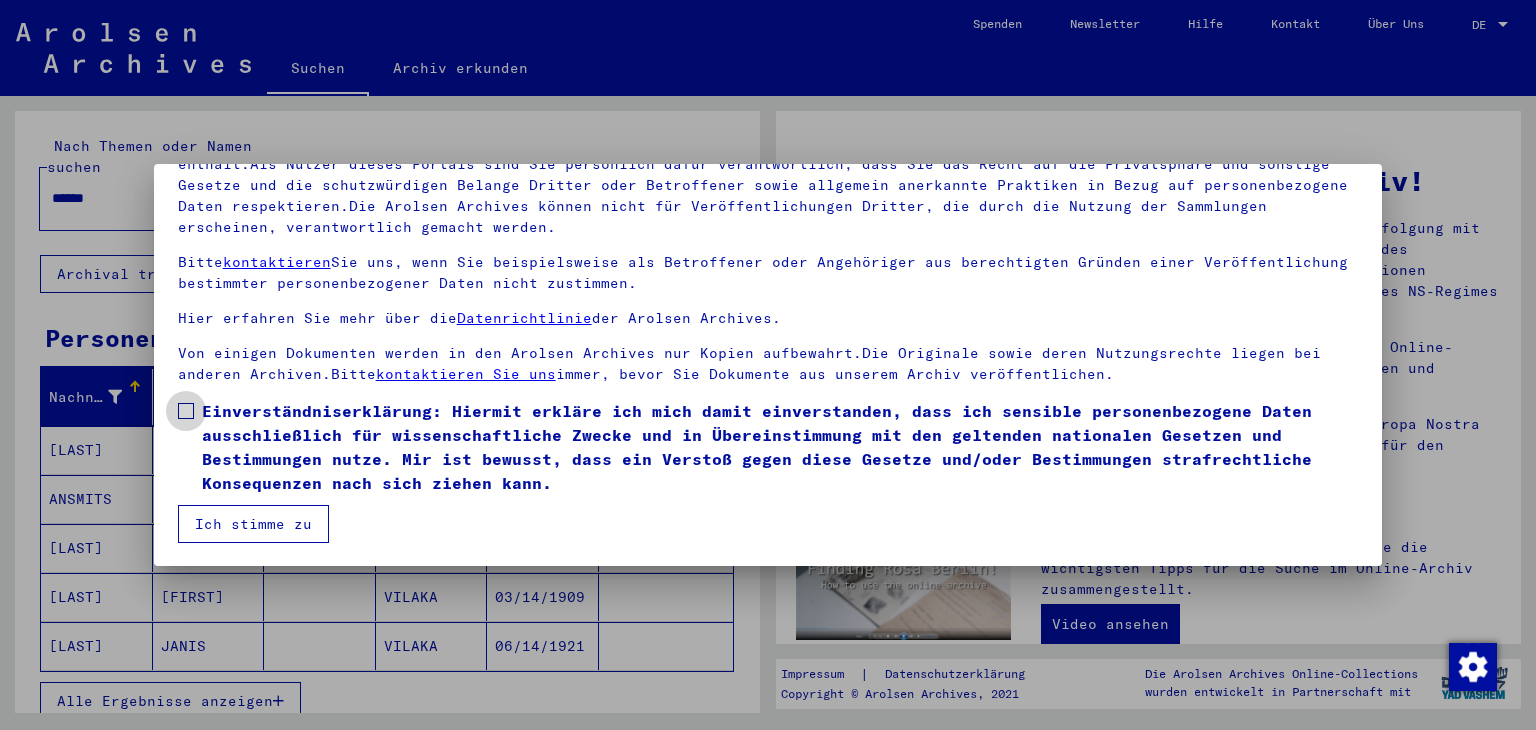click at bounding box center (186, 411) 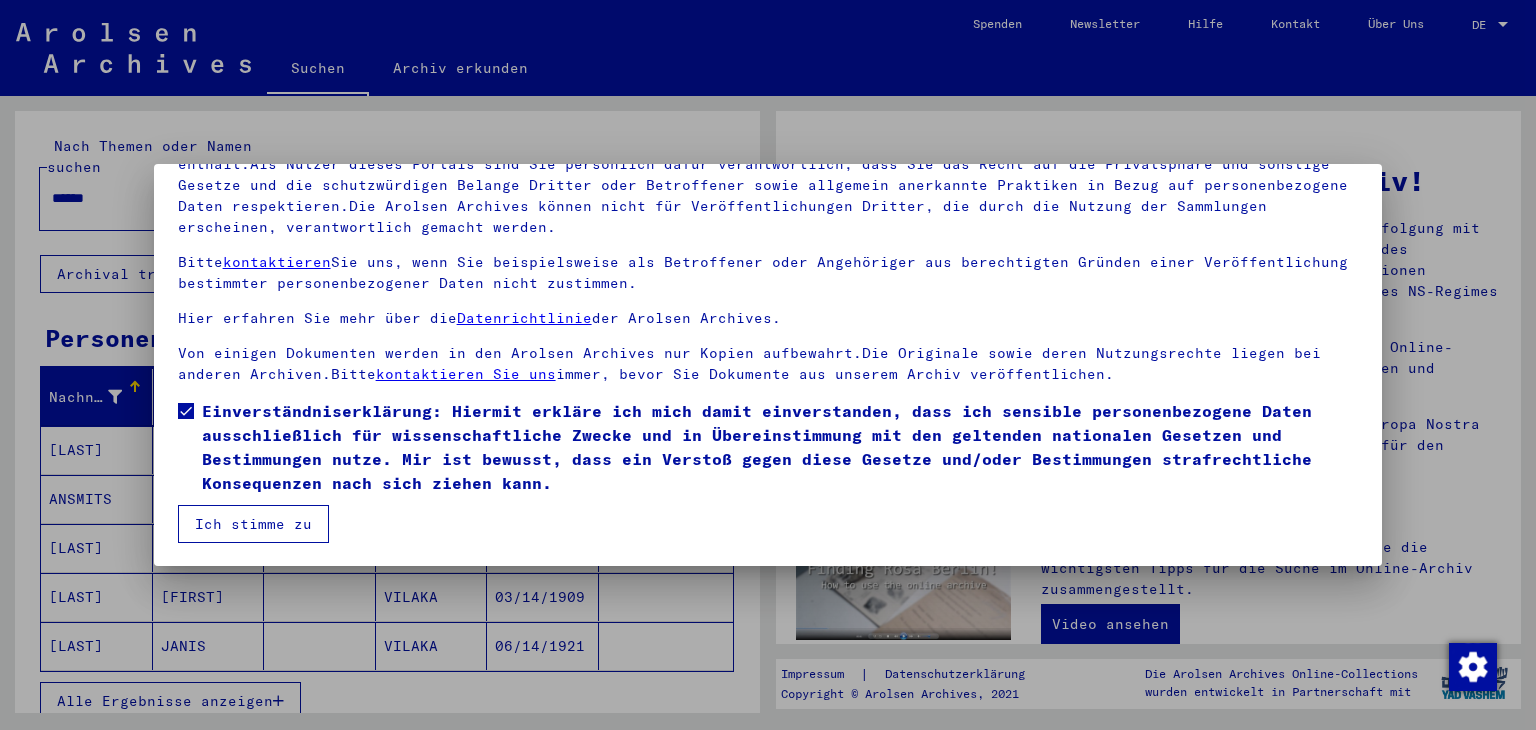 click on "Ich stimme zu" at bounding box center [253, 524] 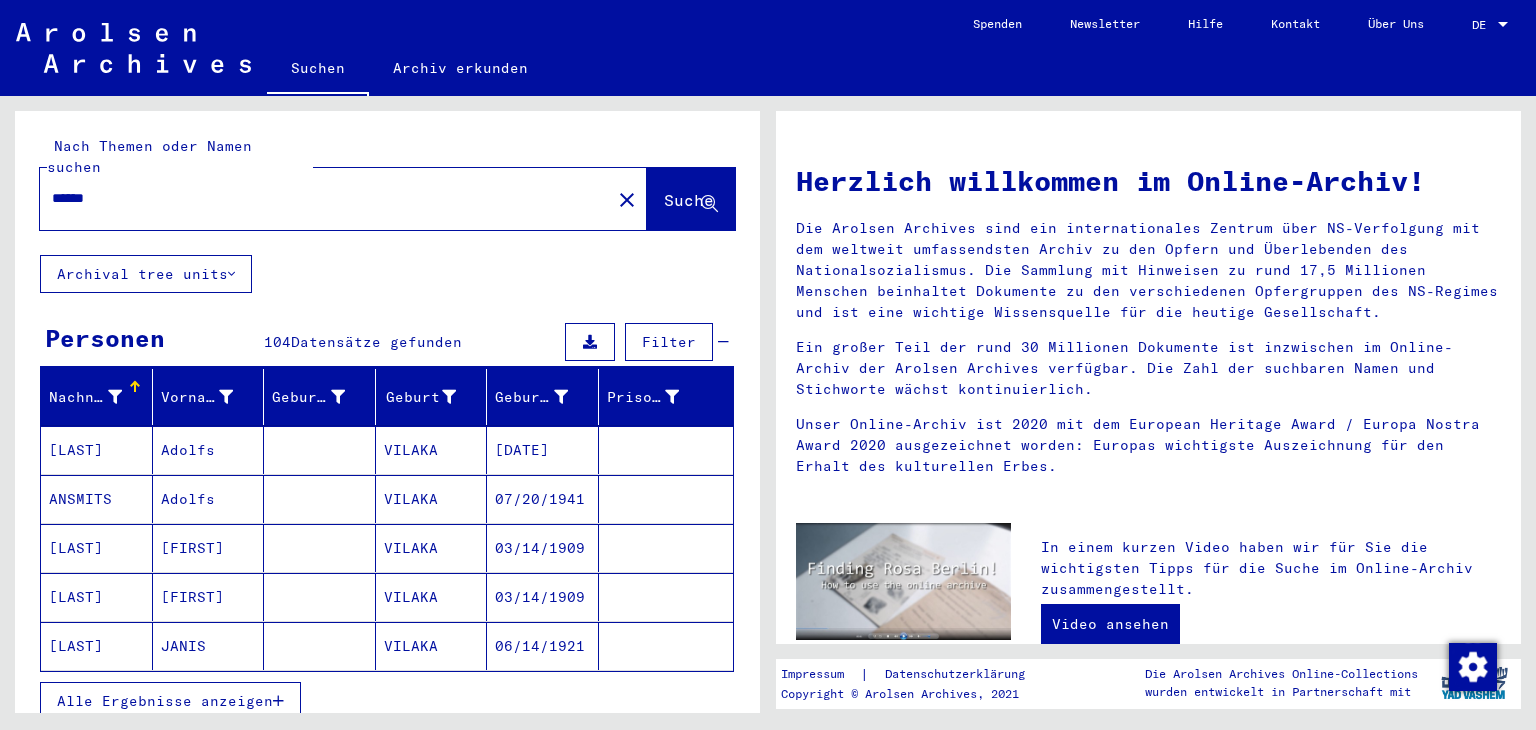 click on "Alle Ergebnisse anzeigen" at bounding box center [165, 701] 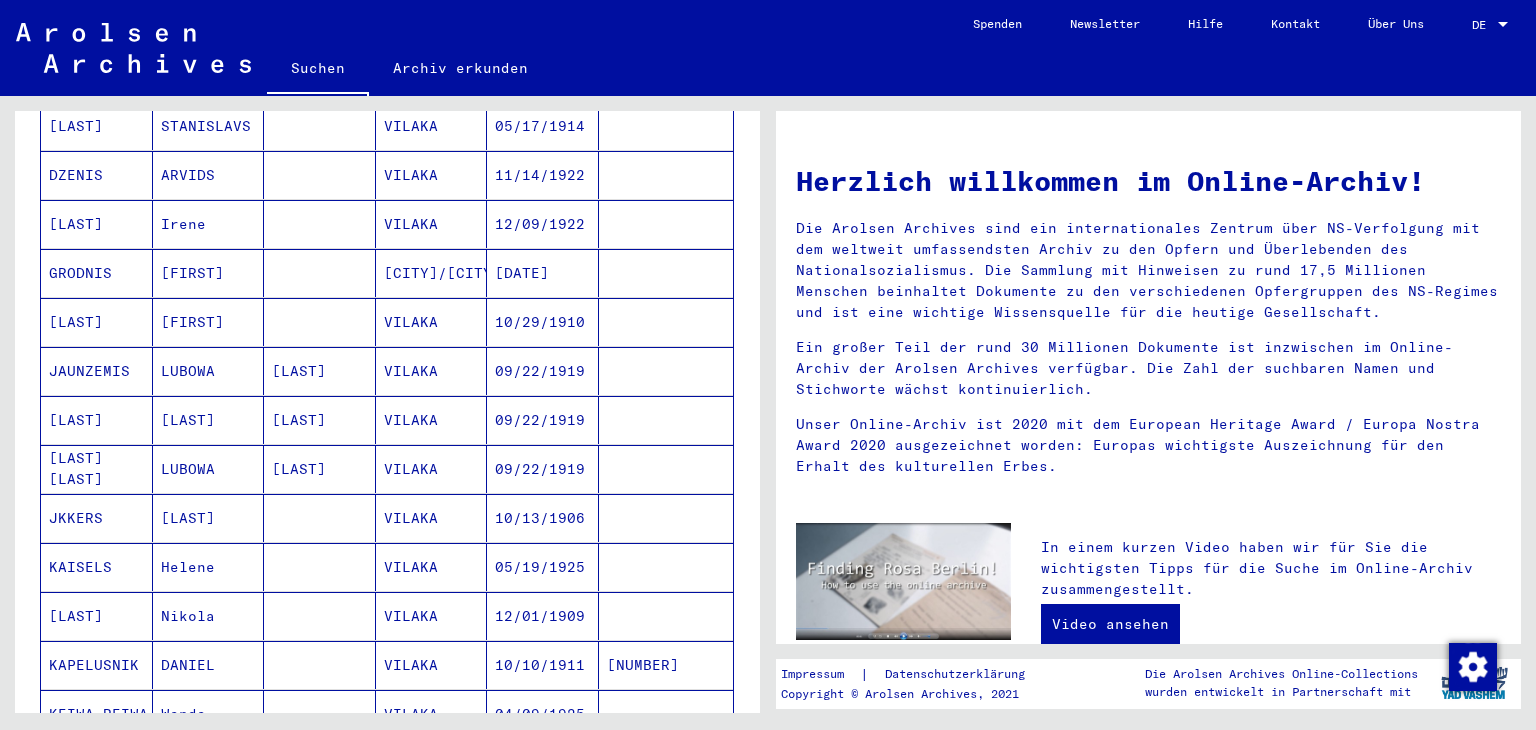 scroll, scrollTop: 800, scrollLeft: 0, axis: vertical 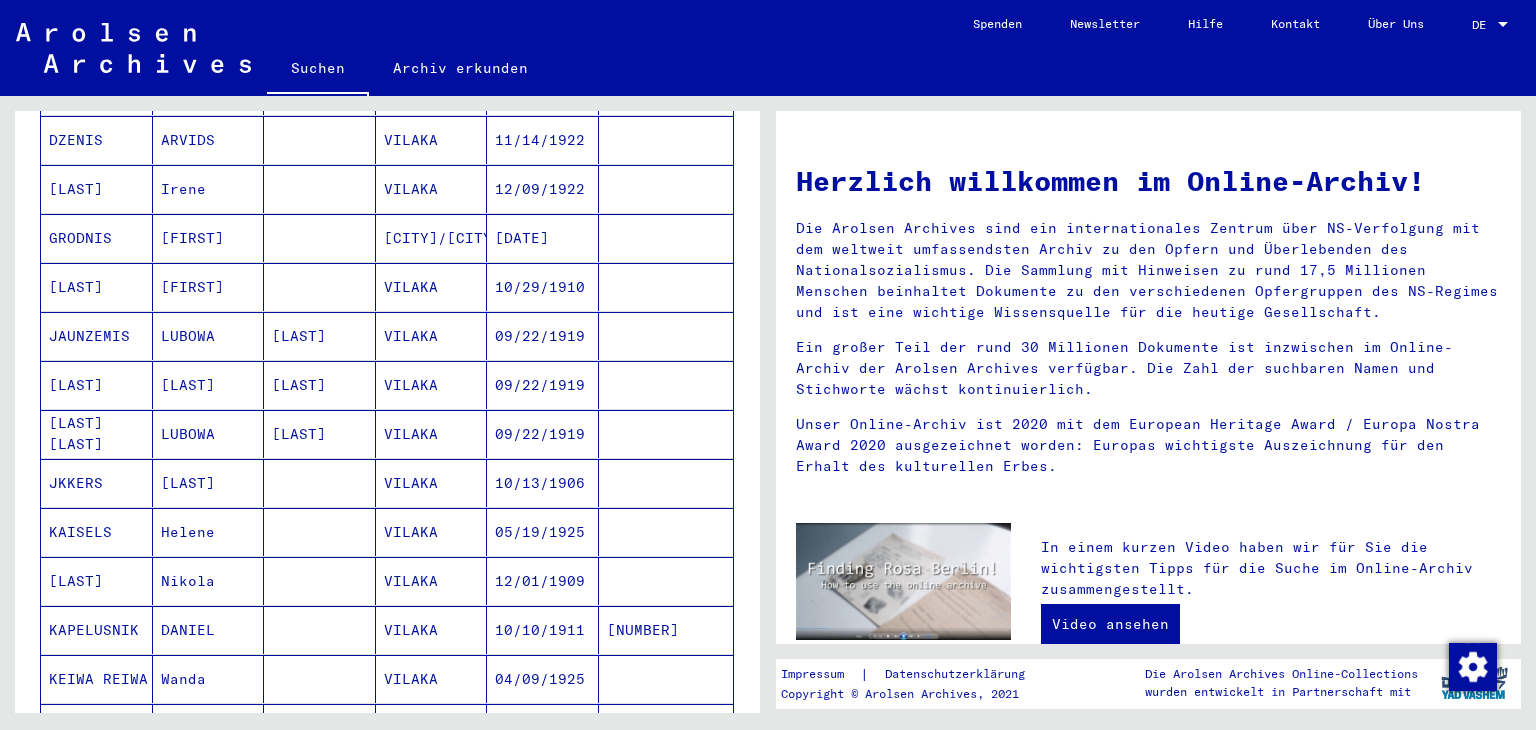 click on "KAISELS" at bounding box center (97, 581) 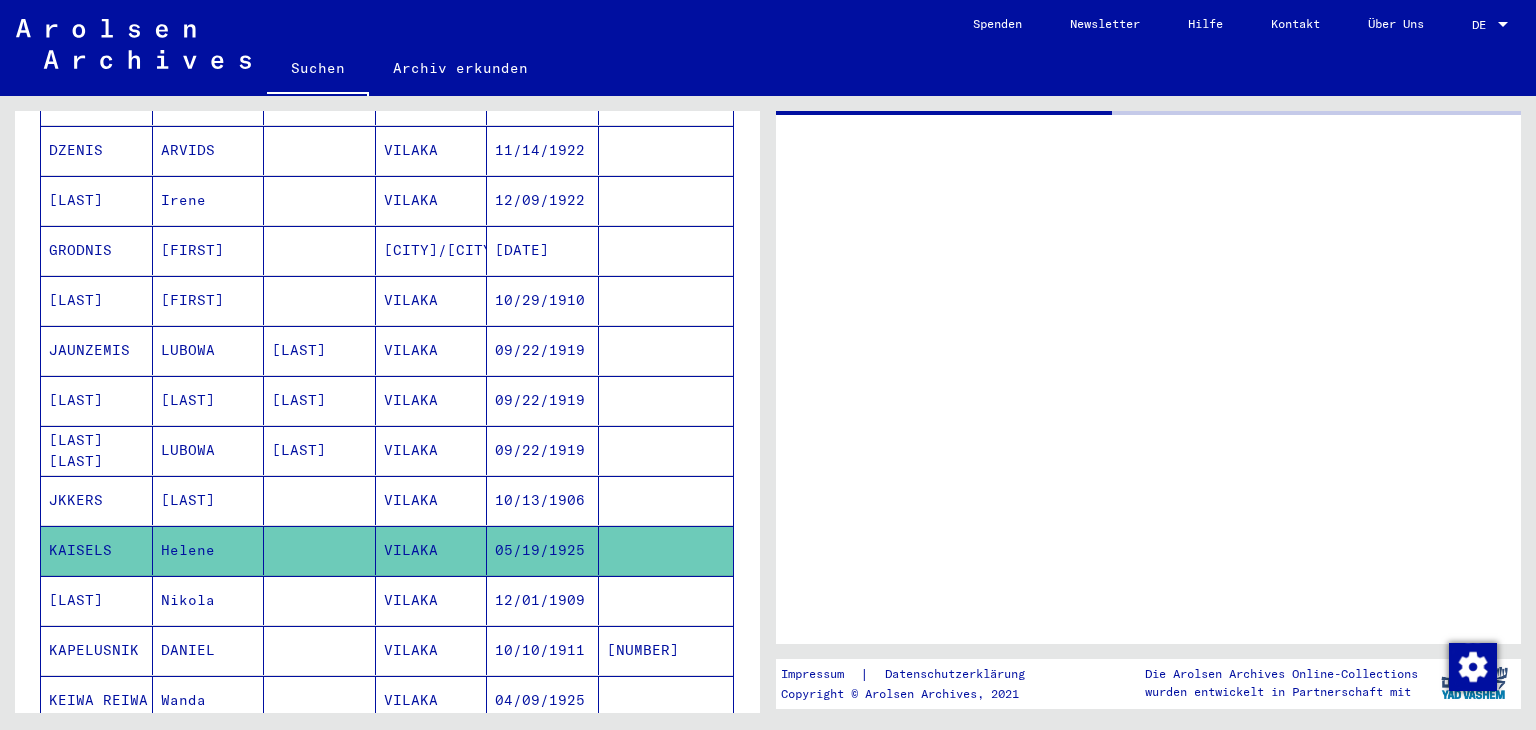 scroll, scrollTop: 808, scrollLeft: 0, axis: vertical 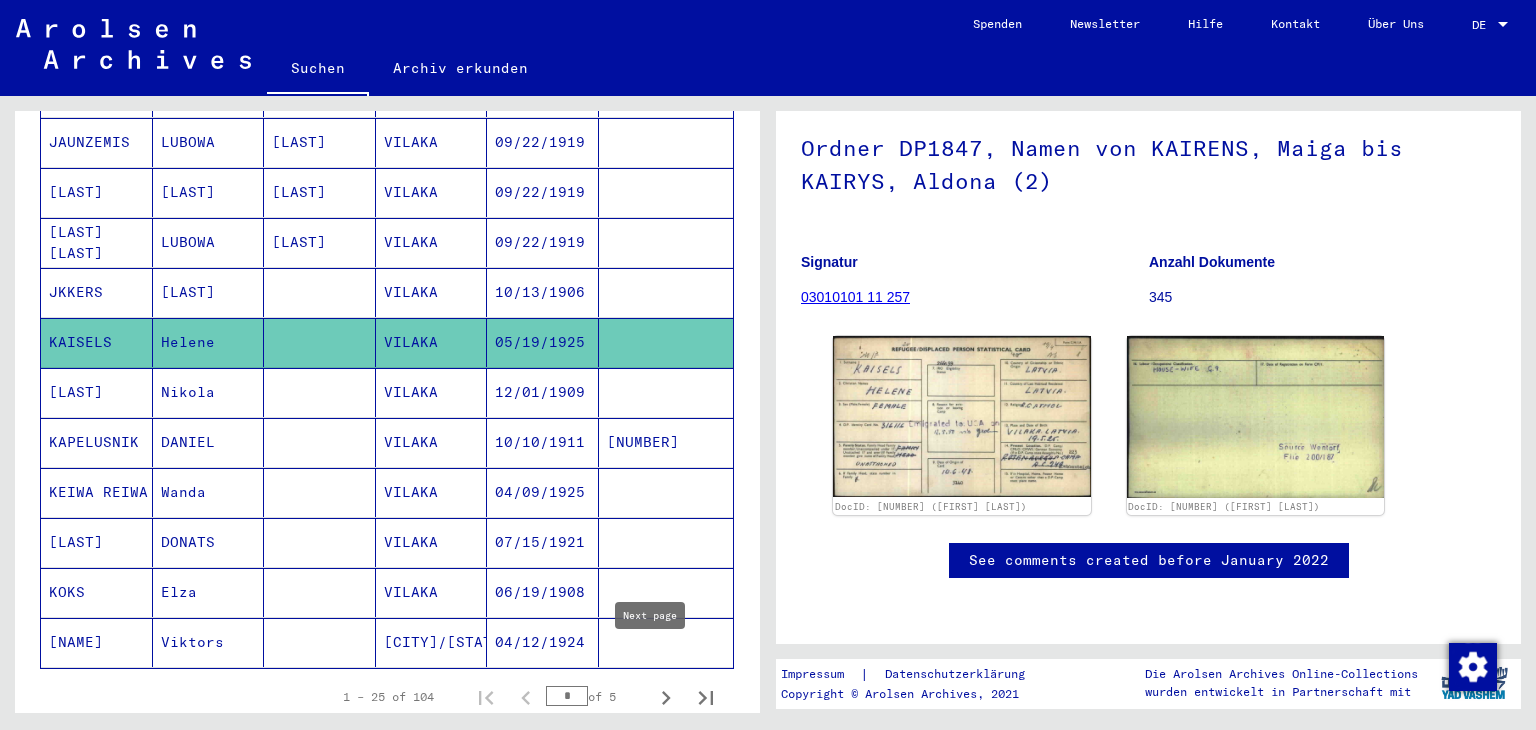 click 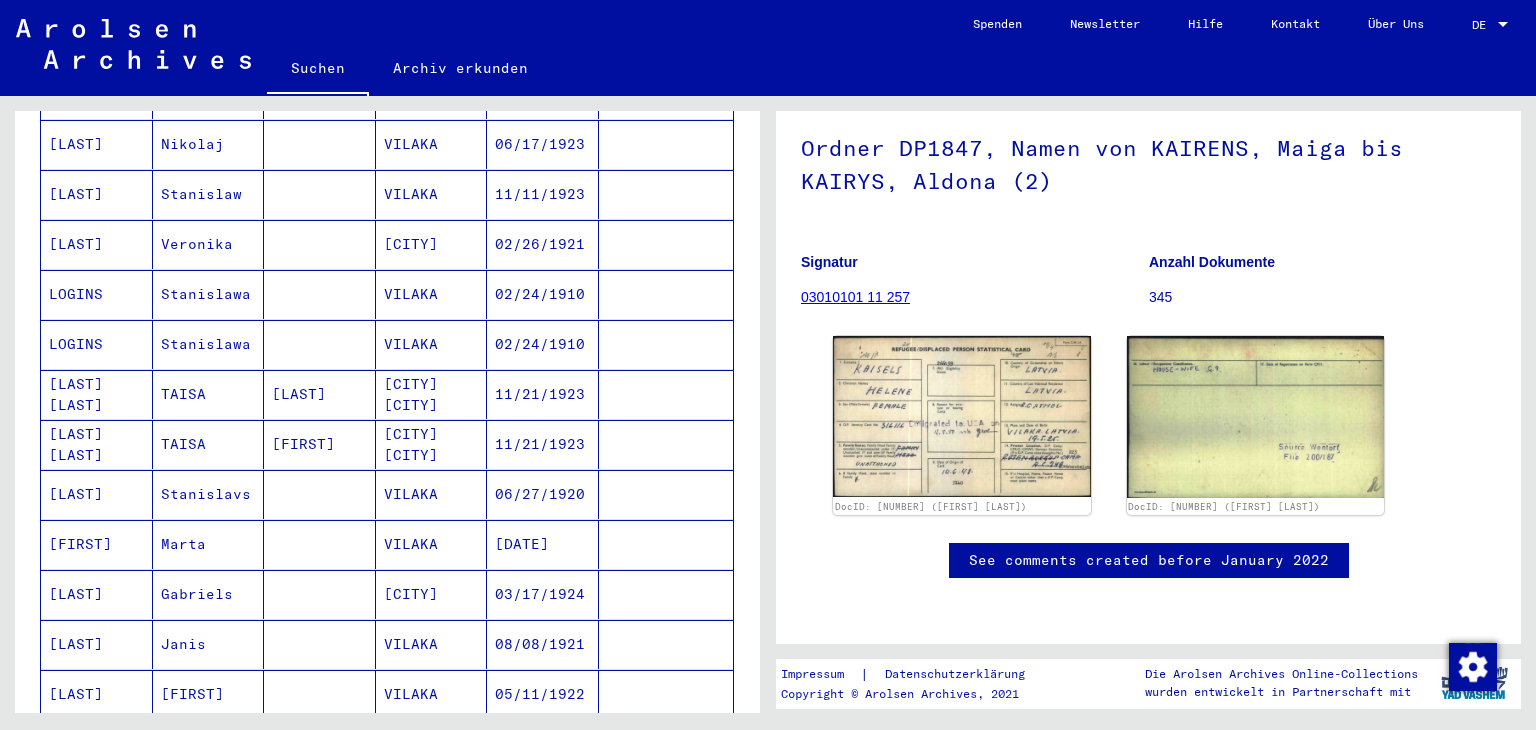 scroll, scrollTop: 1000, scrollLeft: 0, axis: vertical 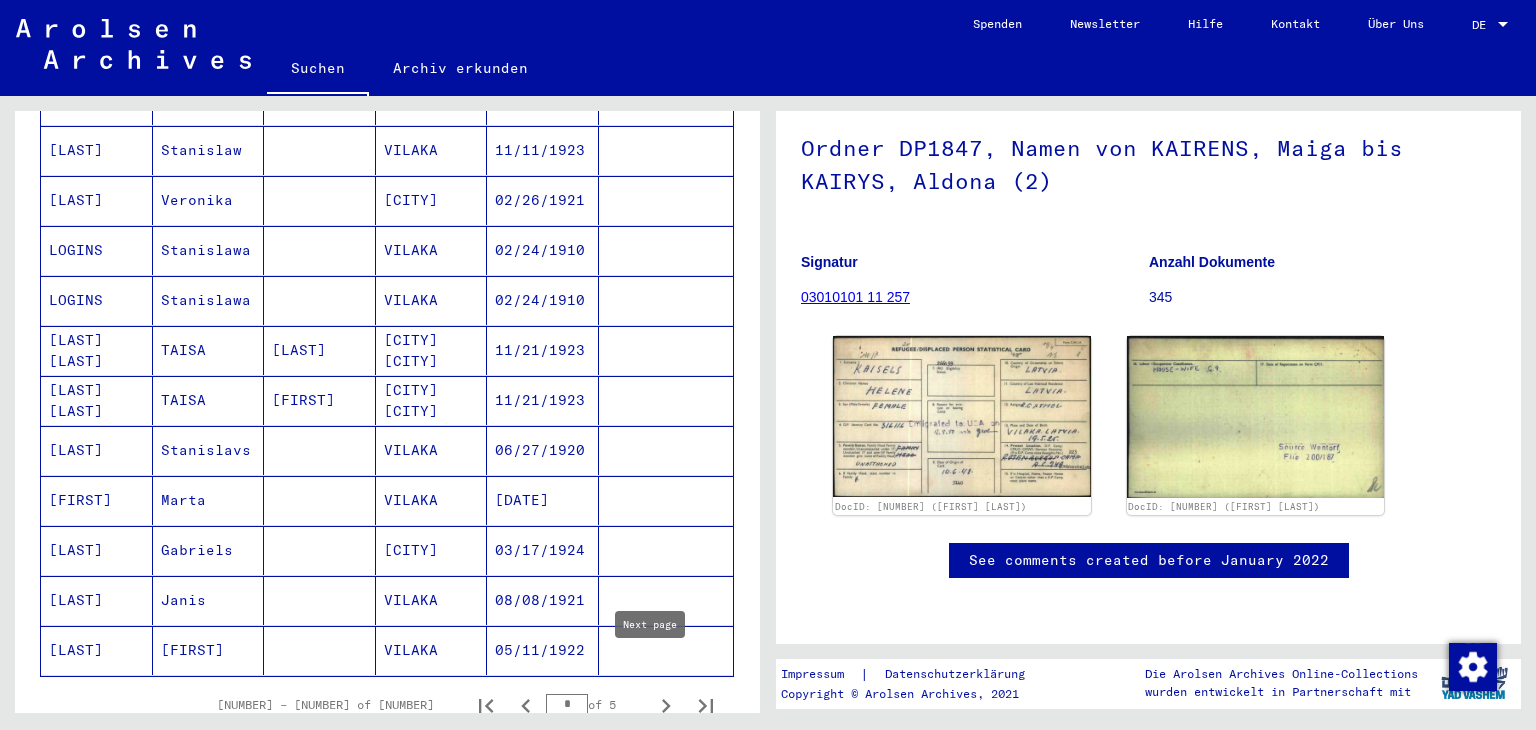 click 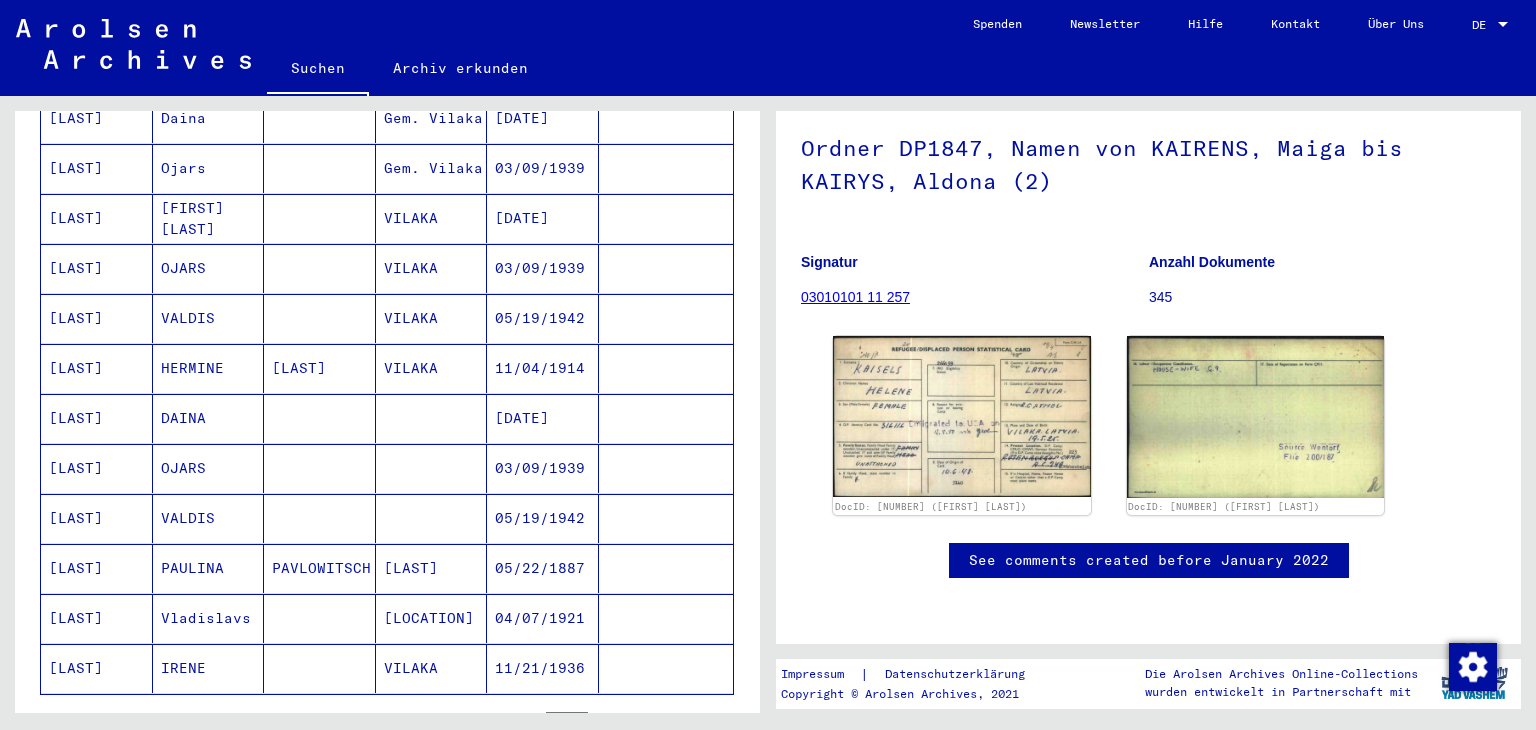 scroll, scrollTop: 1000, scrollLeft: 0, axis: vertical 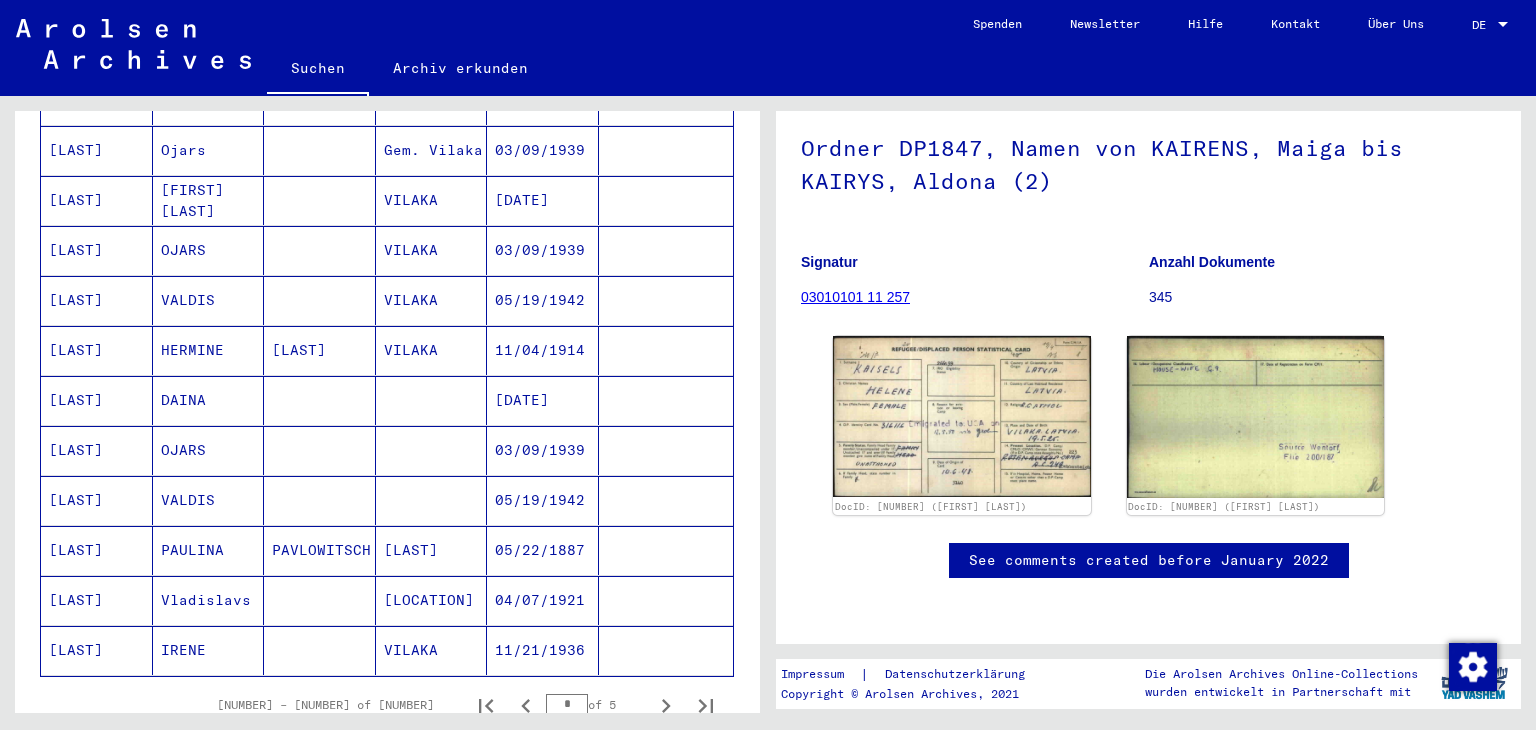 click on "Vladislavs" at bounding box center (209, 650) 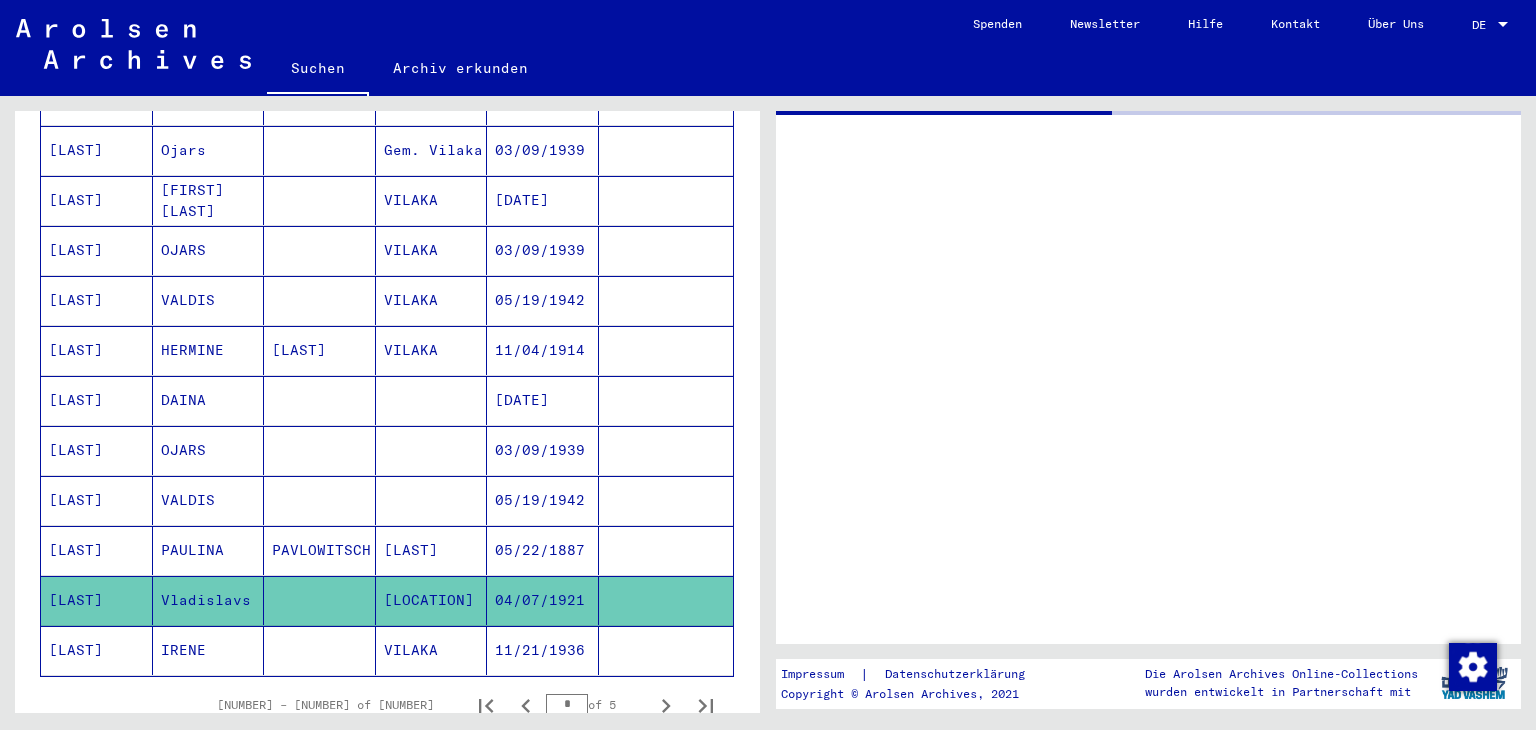 scroll, scrollTop: 0, scrollLeft: 0, axis: both 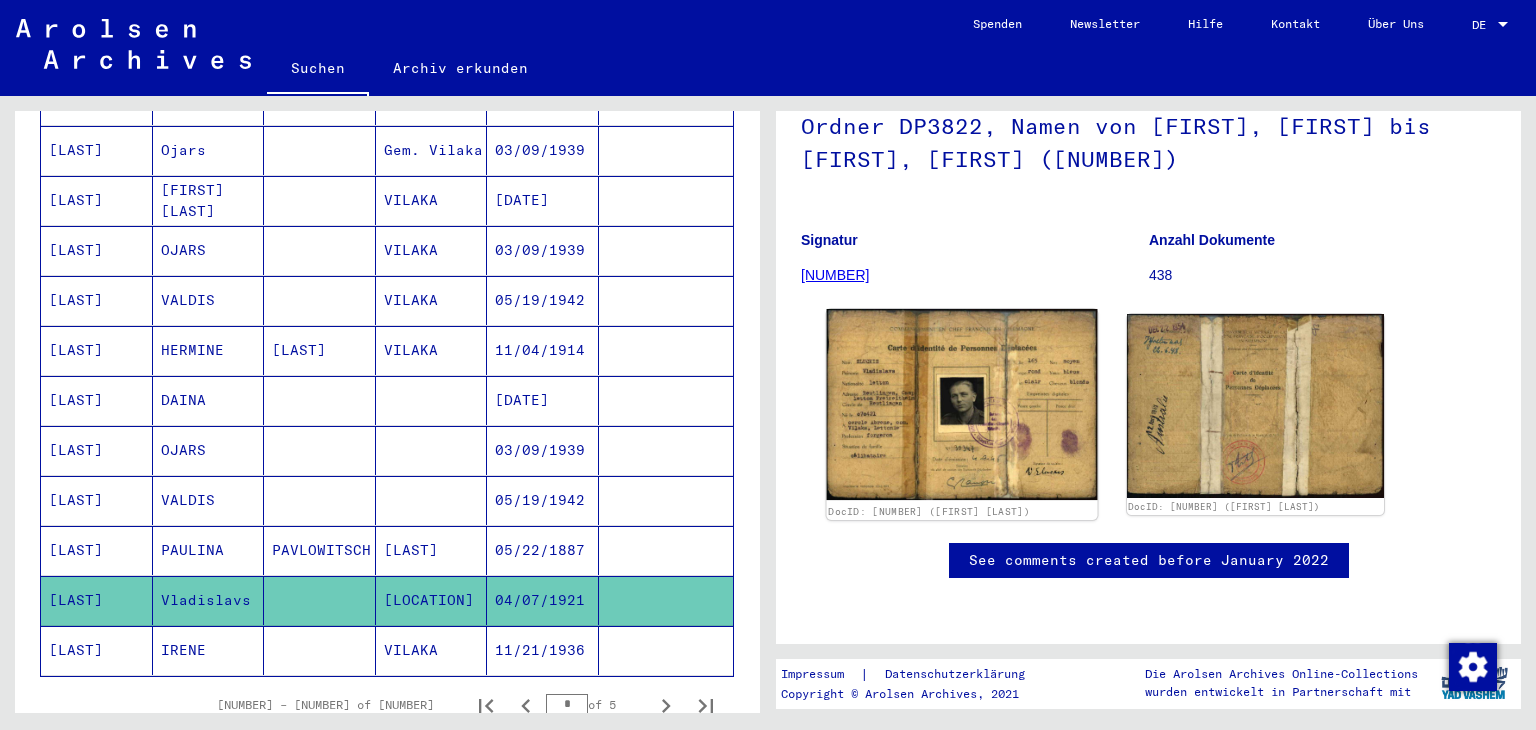 click 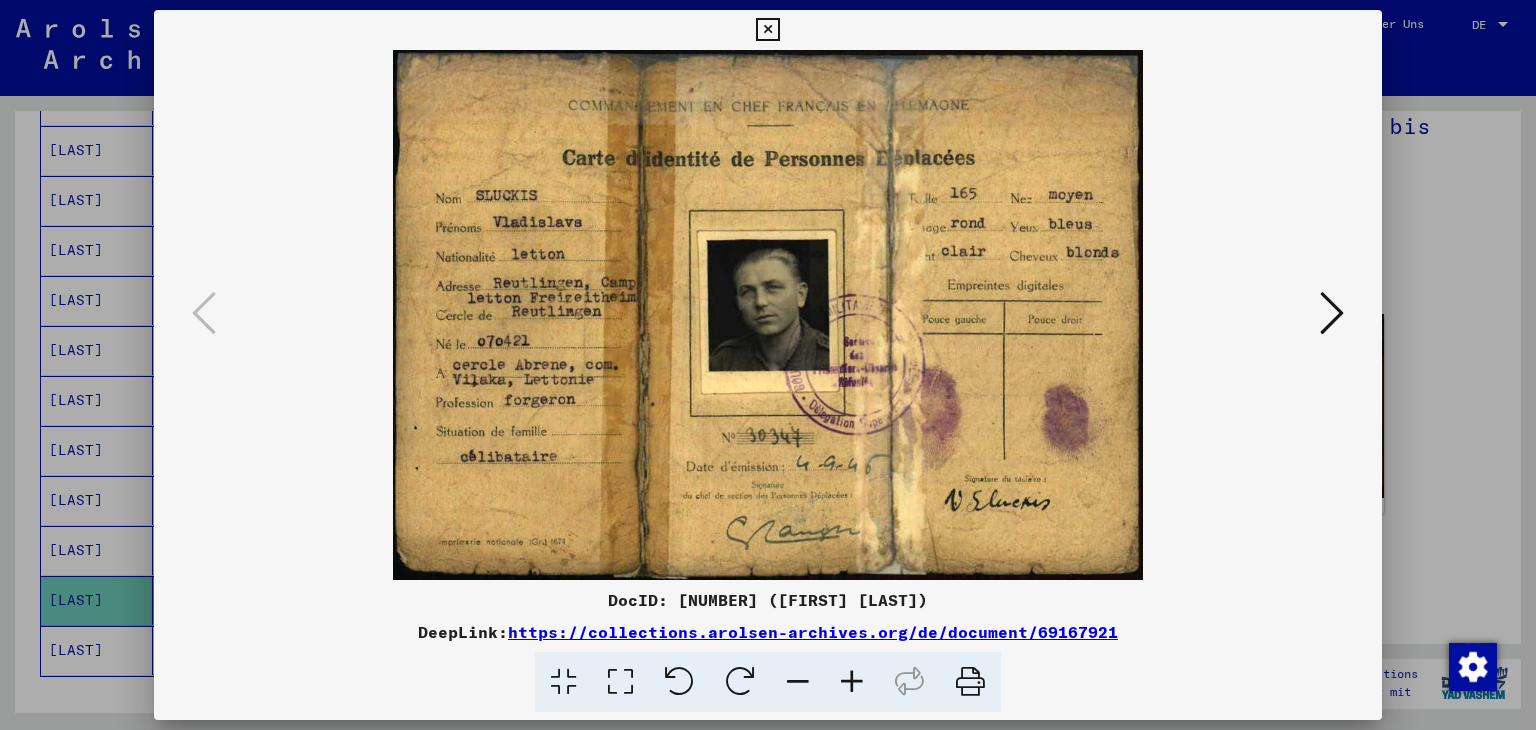 click at bounding box center (1332, 313) 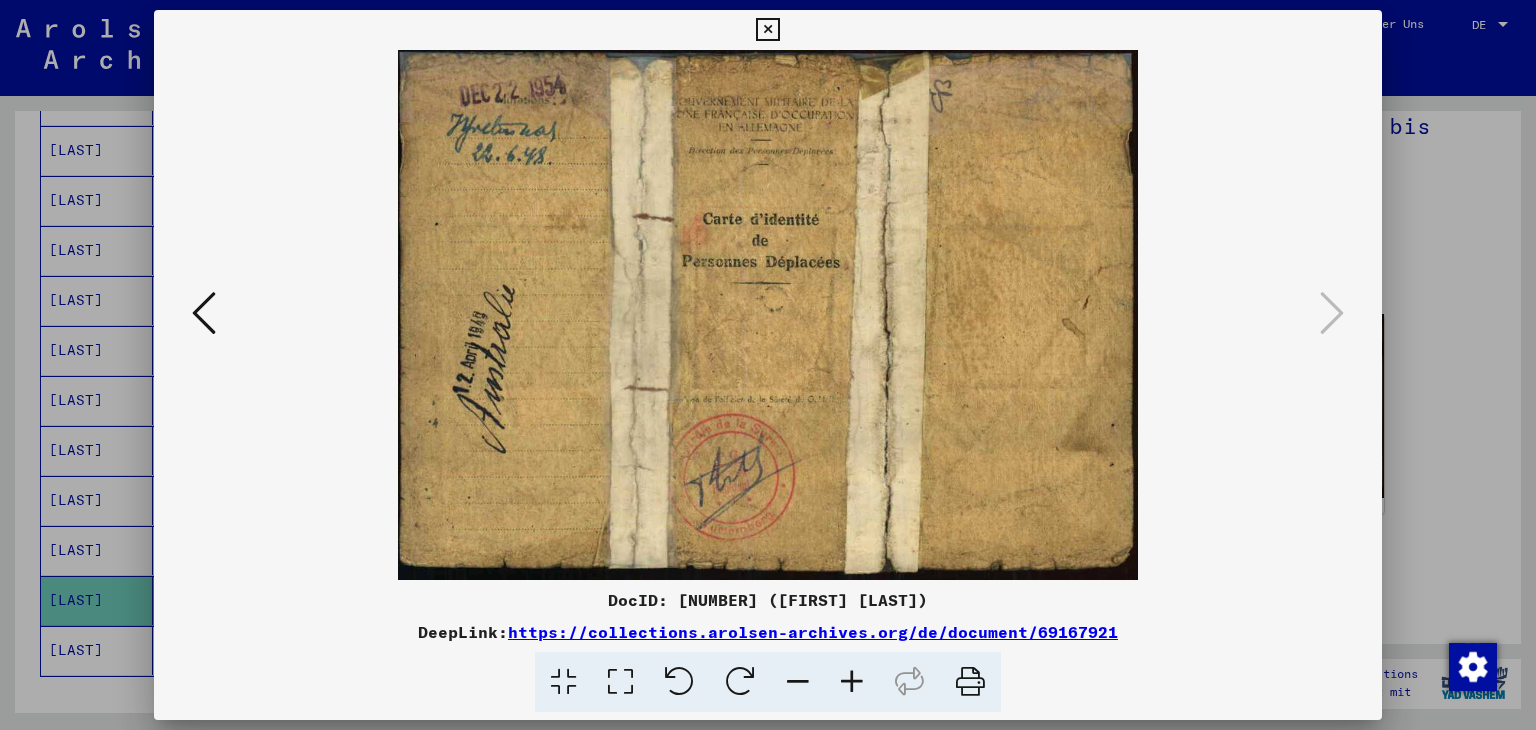 click at bounding box center (204, 314) 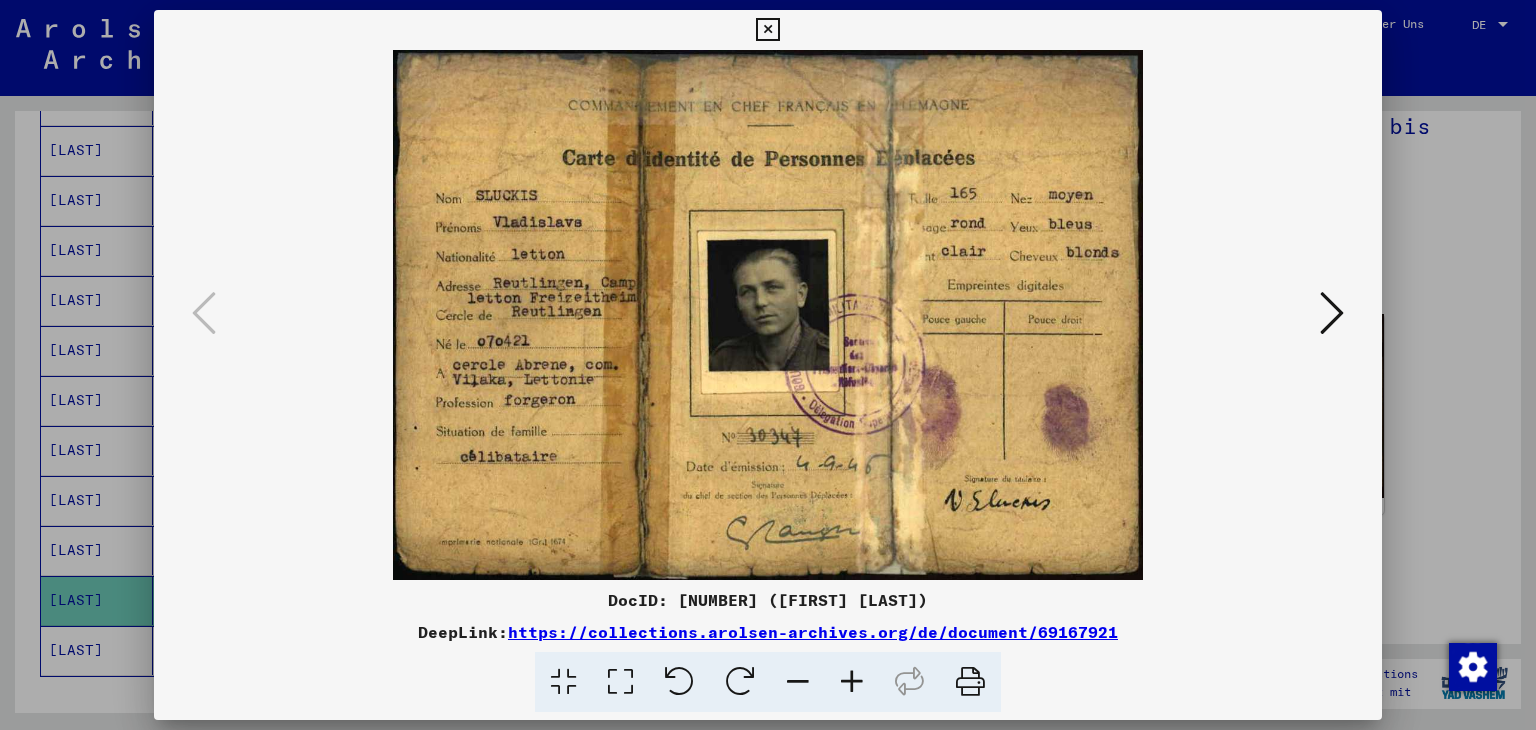 click at bounding box center (767, 30) 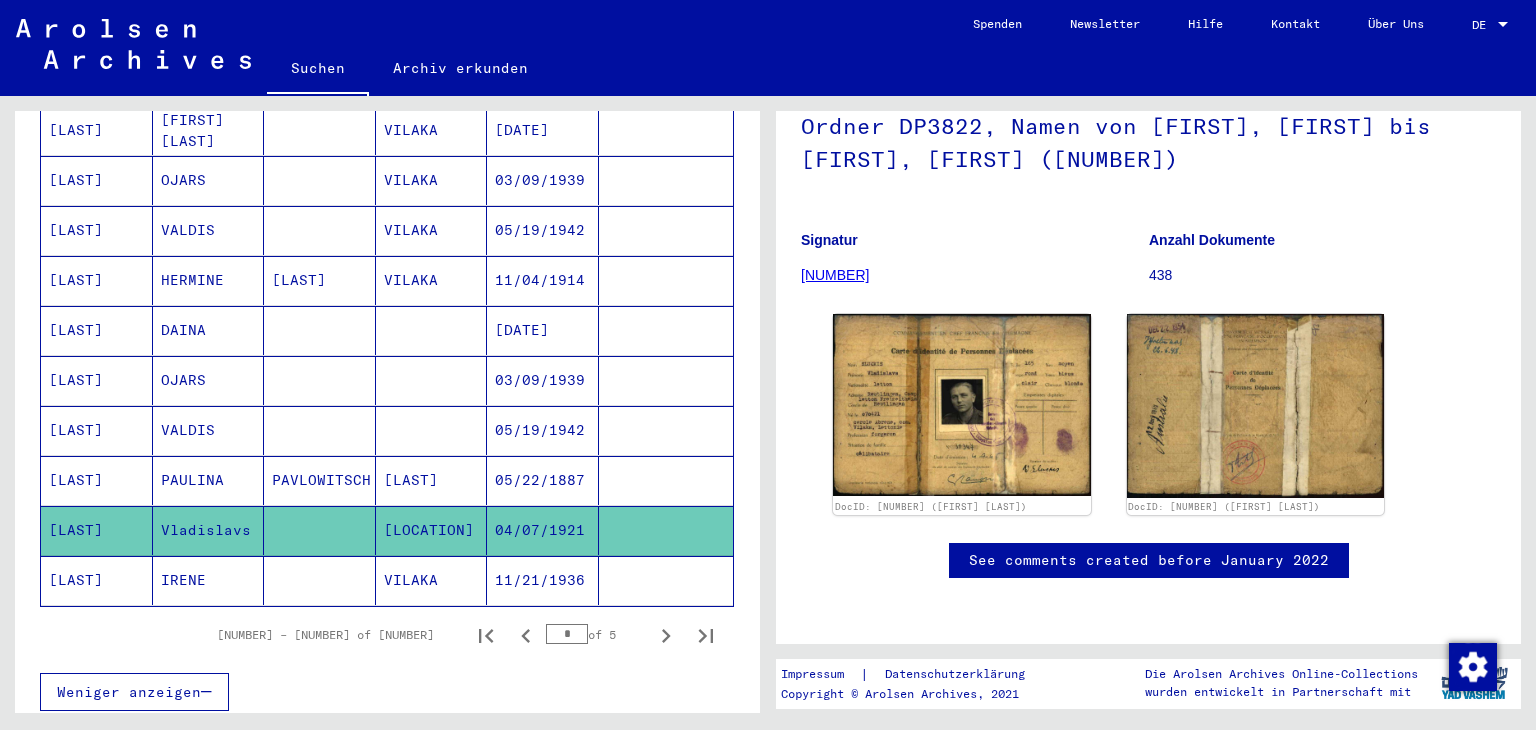 scroll, scrollTop: 1100, scrollLeft: 0, axis: vertical 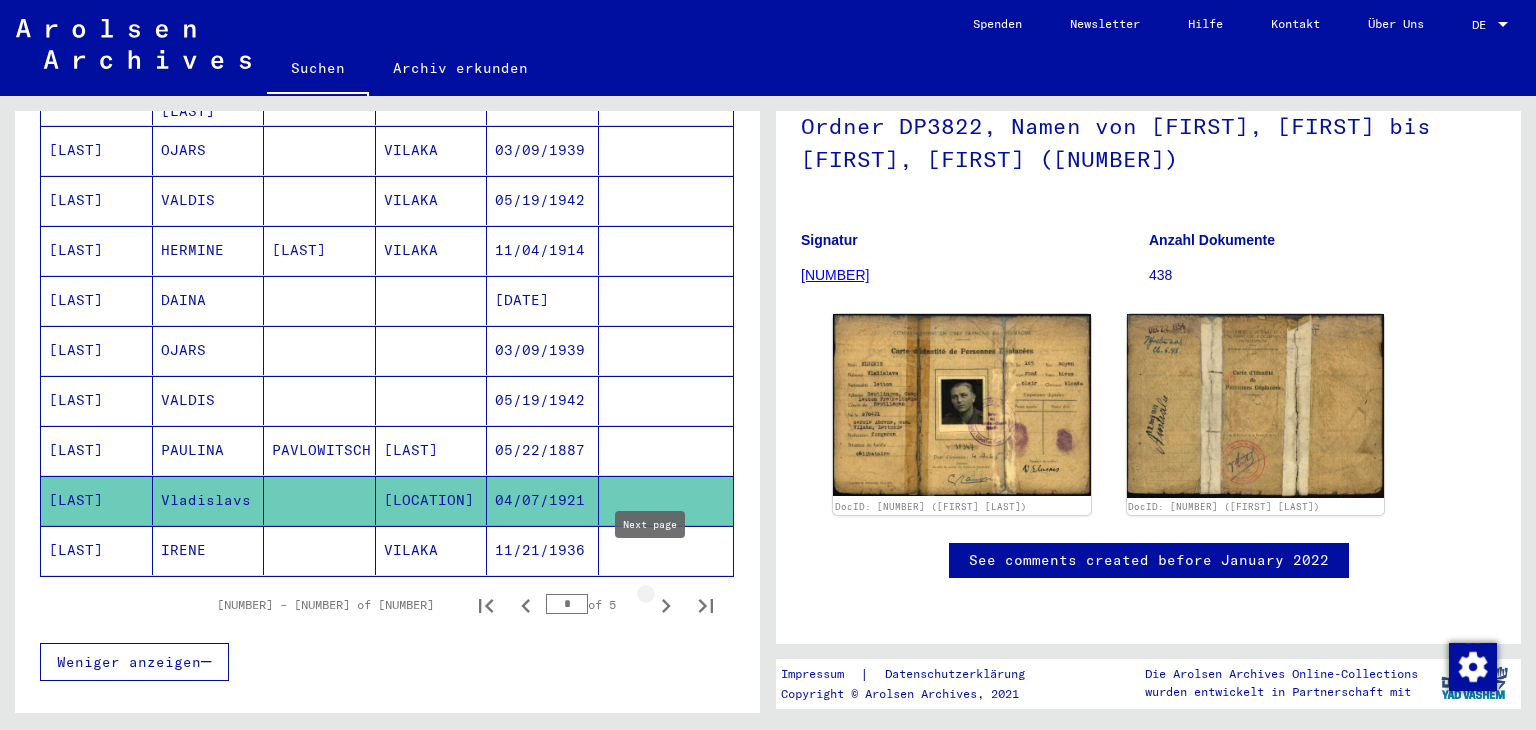 click 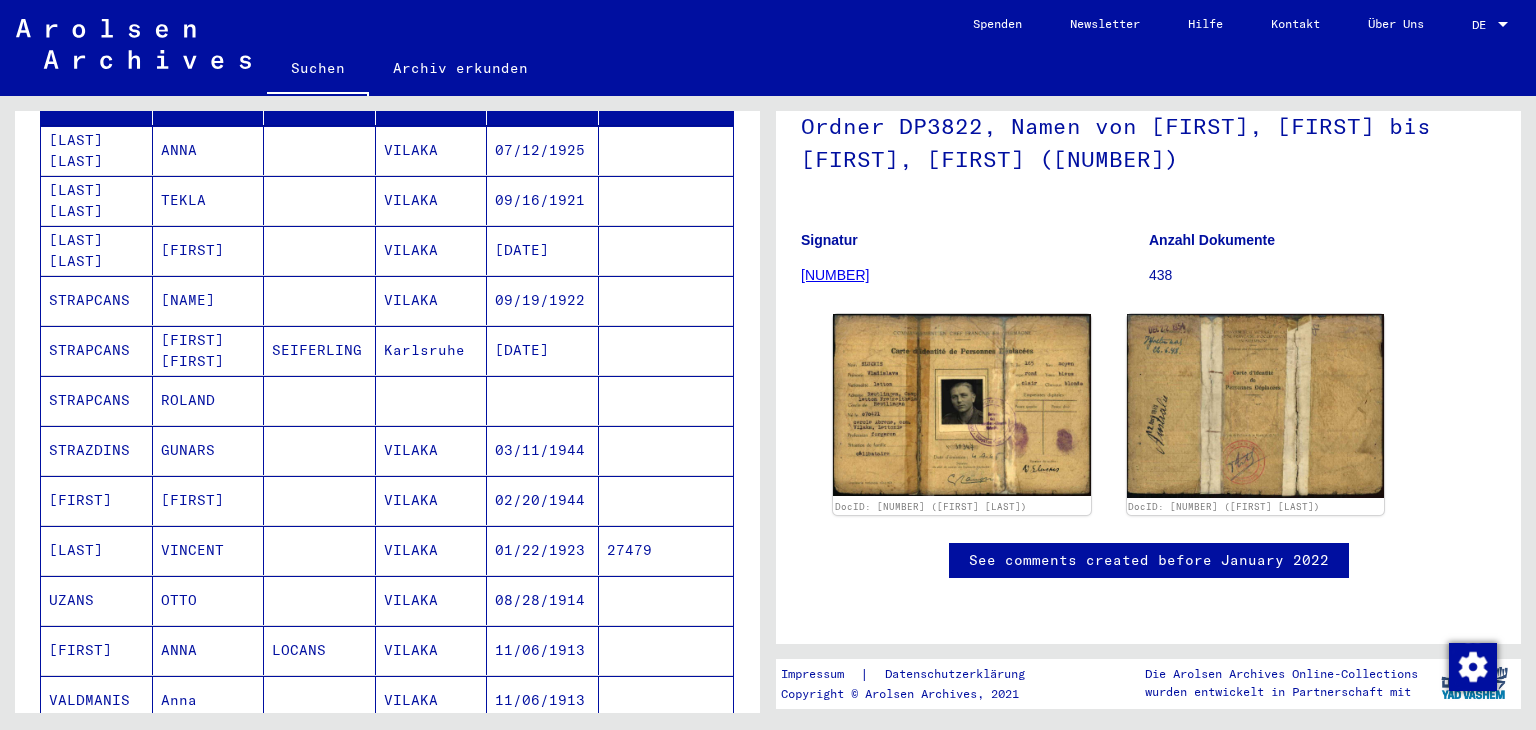 scroll, scrollTop: 200, scrollLeft: 0, axis: vertical 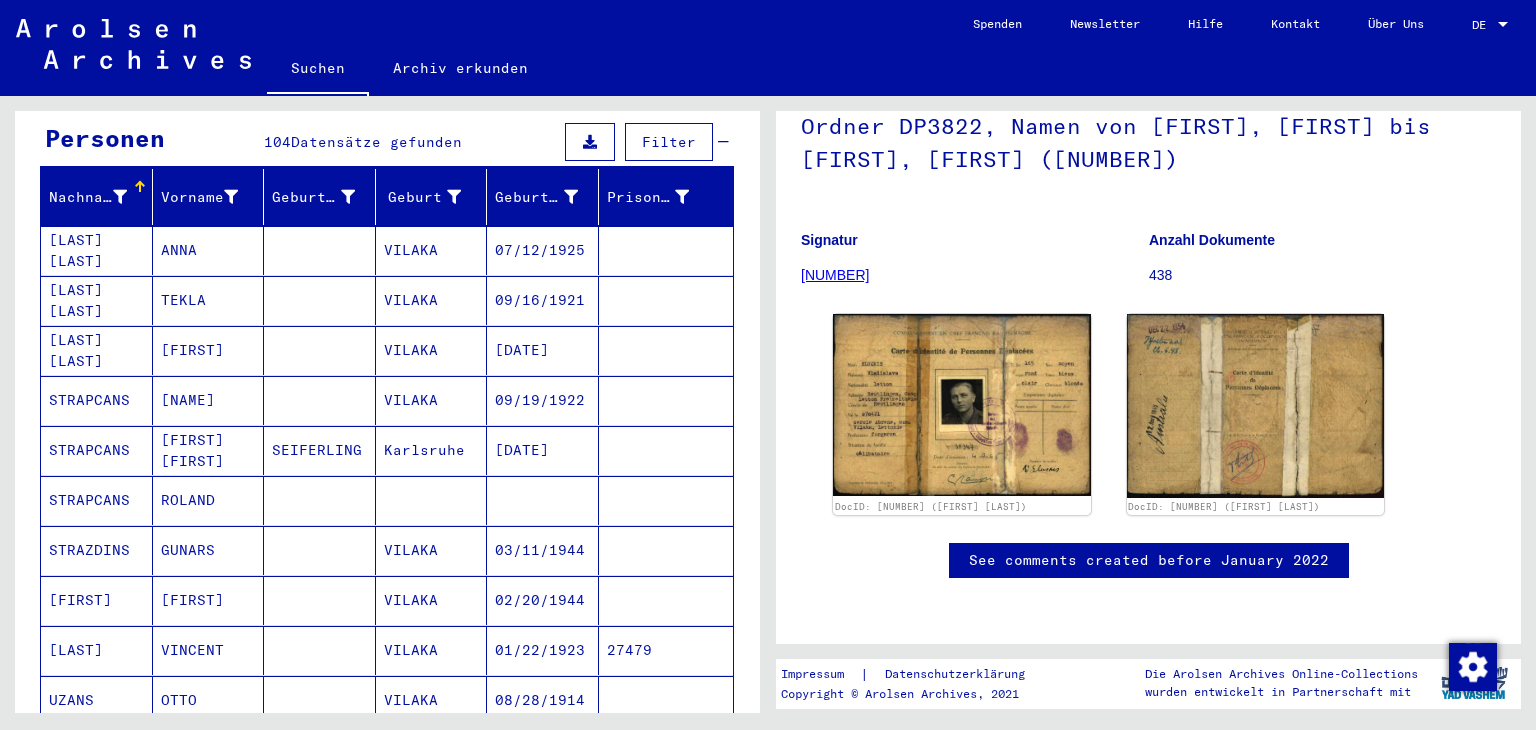 click on "STRAPCANS" at bounding box center [97, 450] 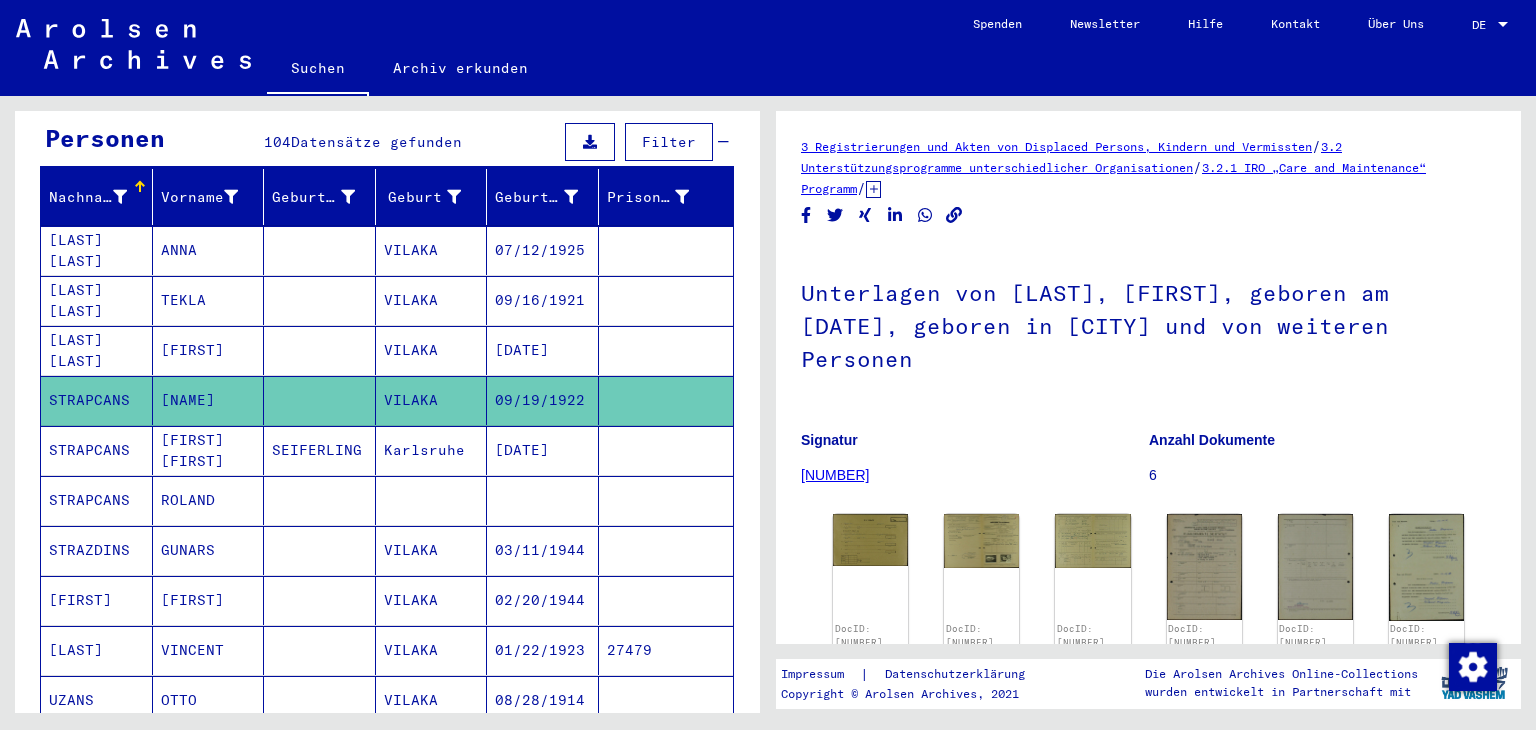 scroll, scrollTop: 0, scrollLeft: 0, axis: both 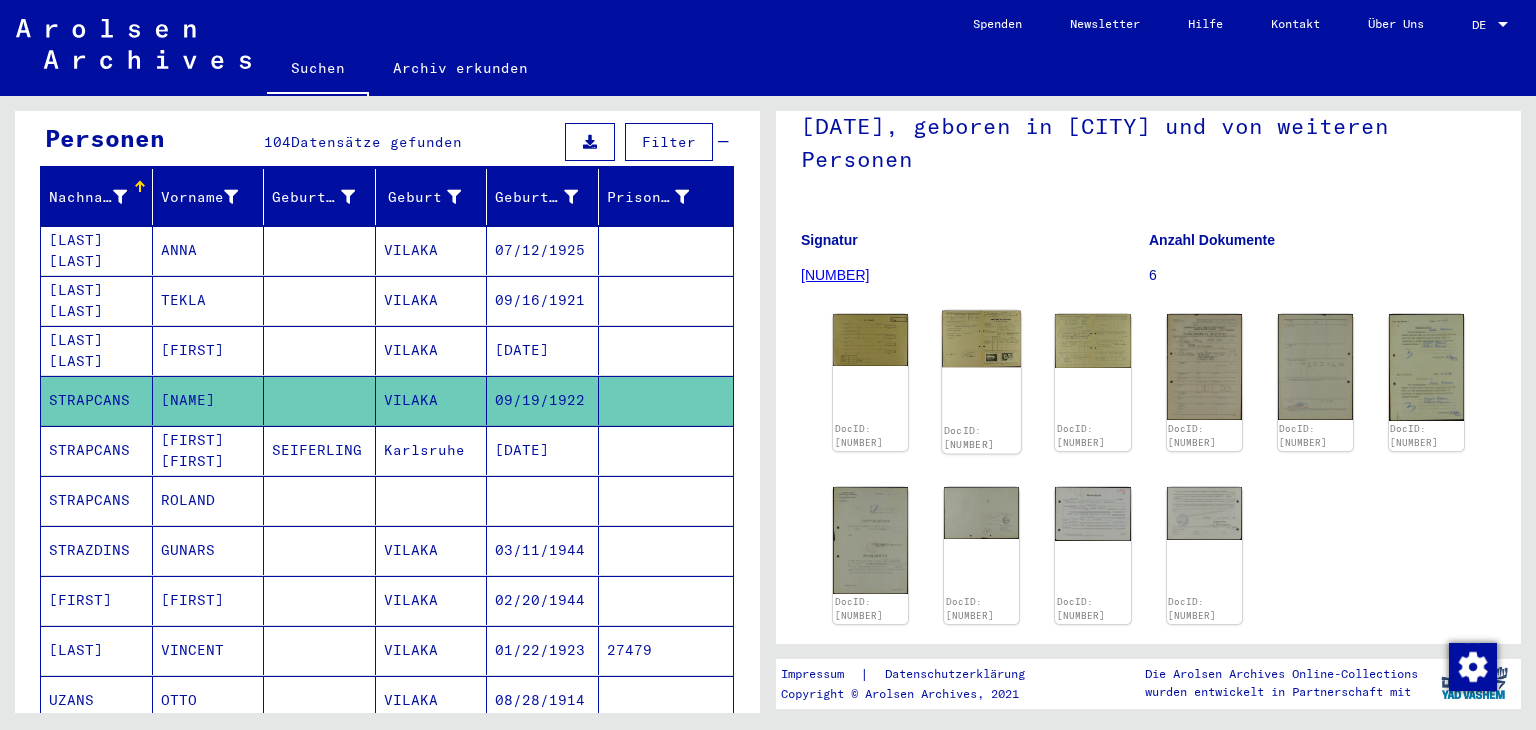click 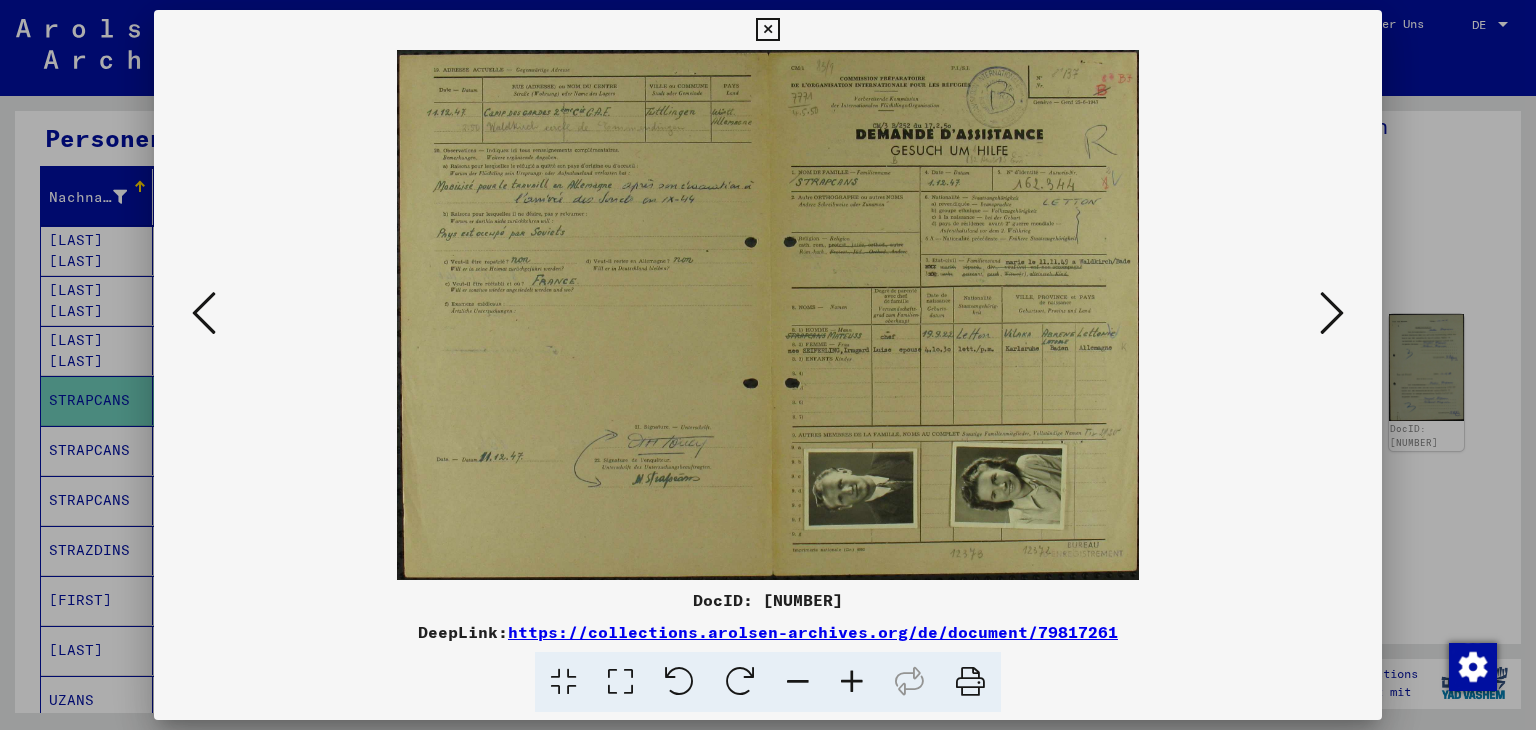 click at bounding box center (768, 315) 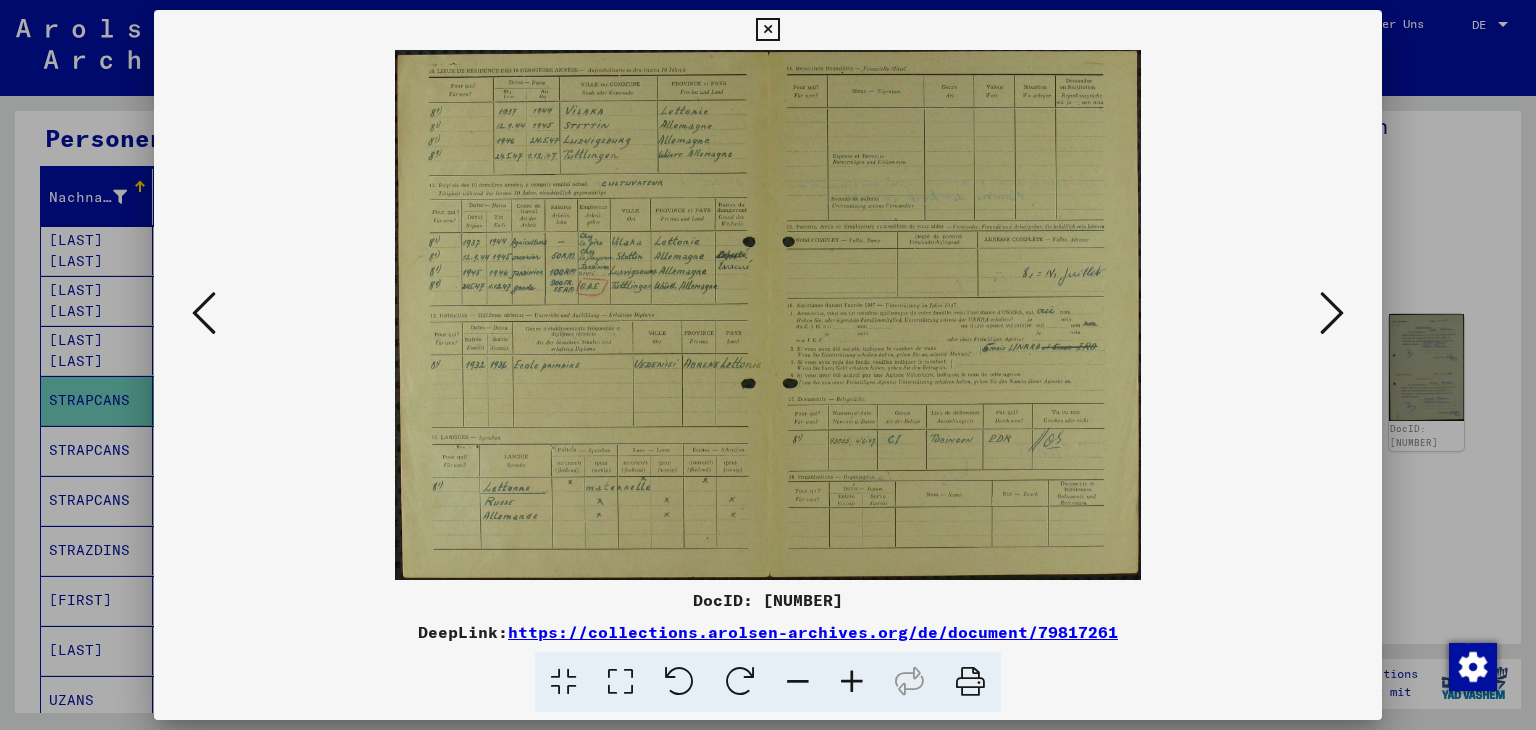 click at bounding box center (768, 315) 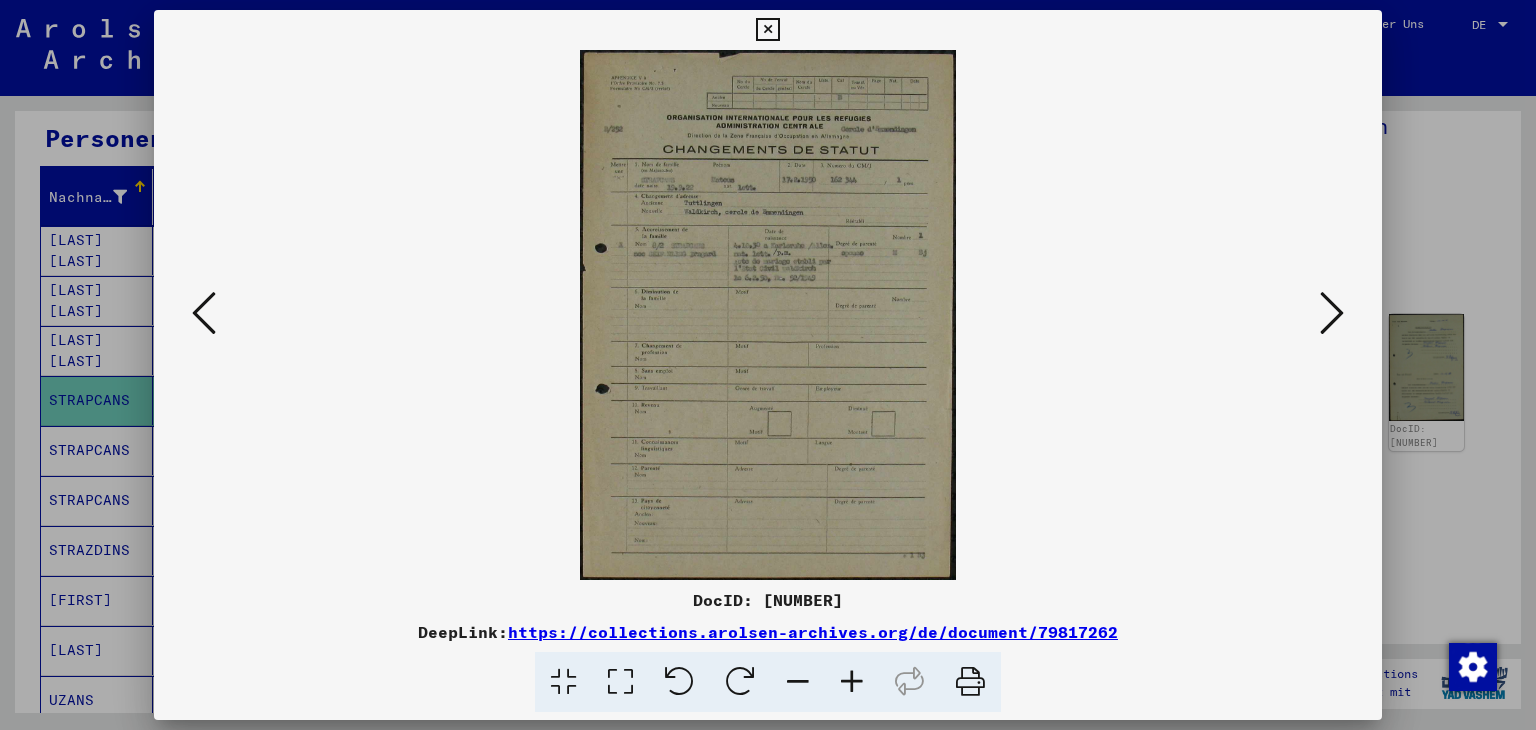 click at bounding box center (767, 30) 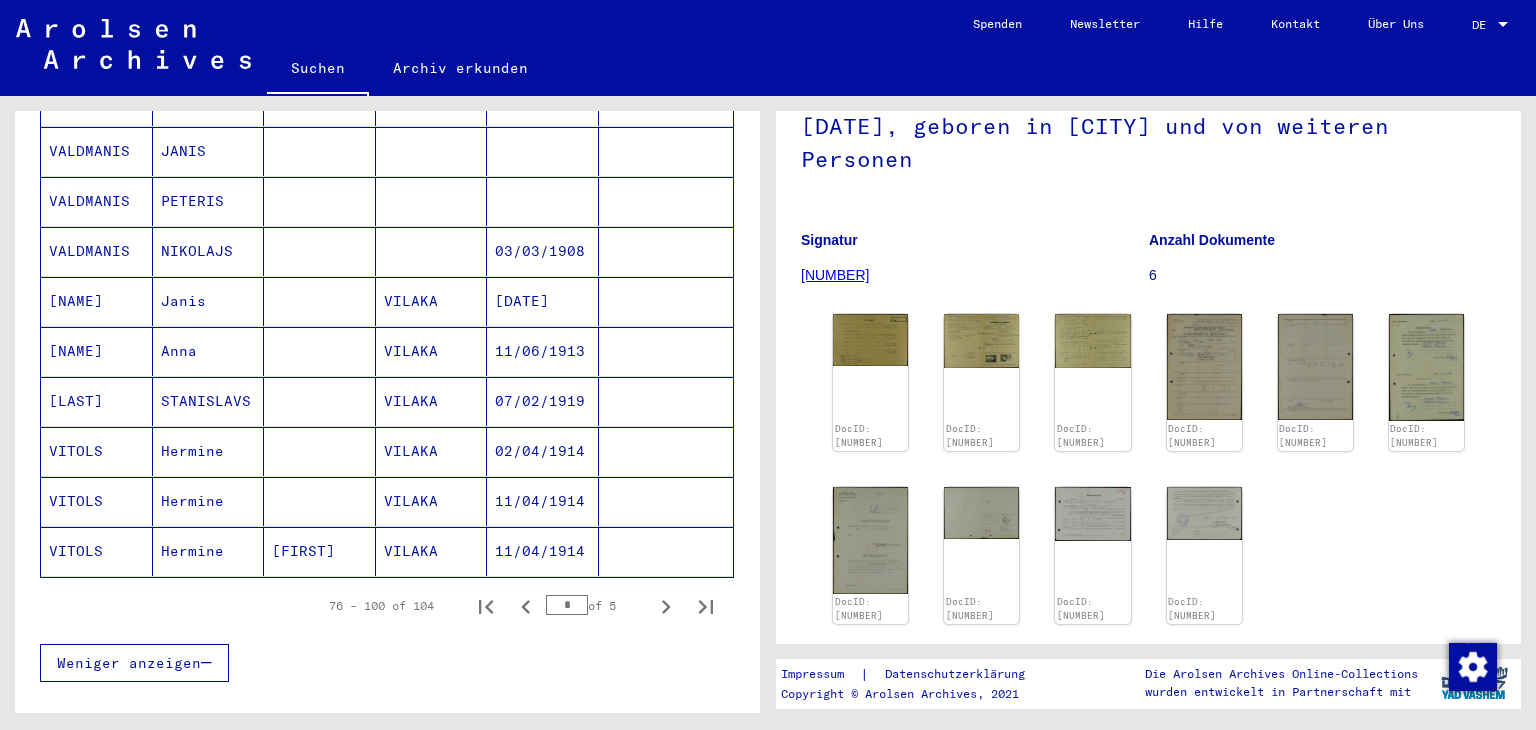 scroll, scrollTop: 1100, scrollLeft: 0, axis: vertical 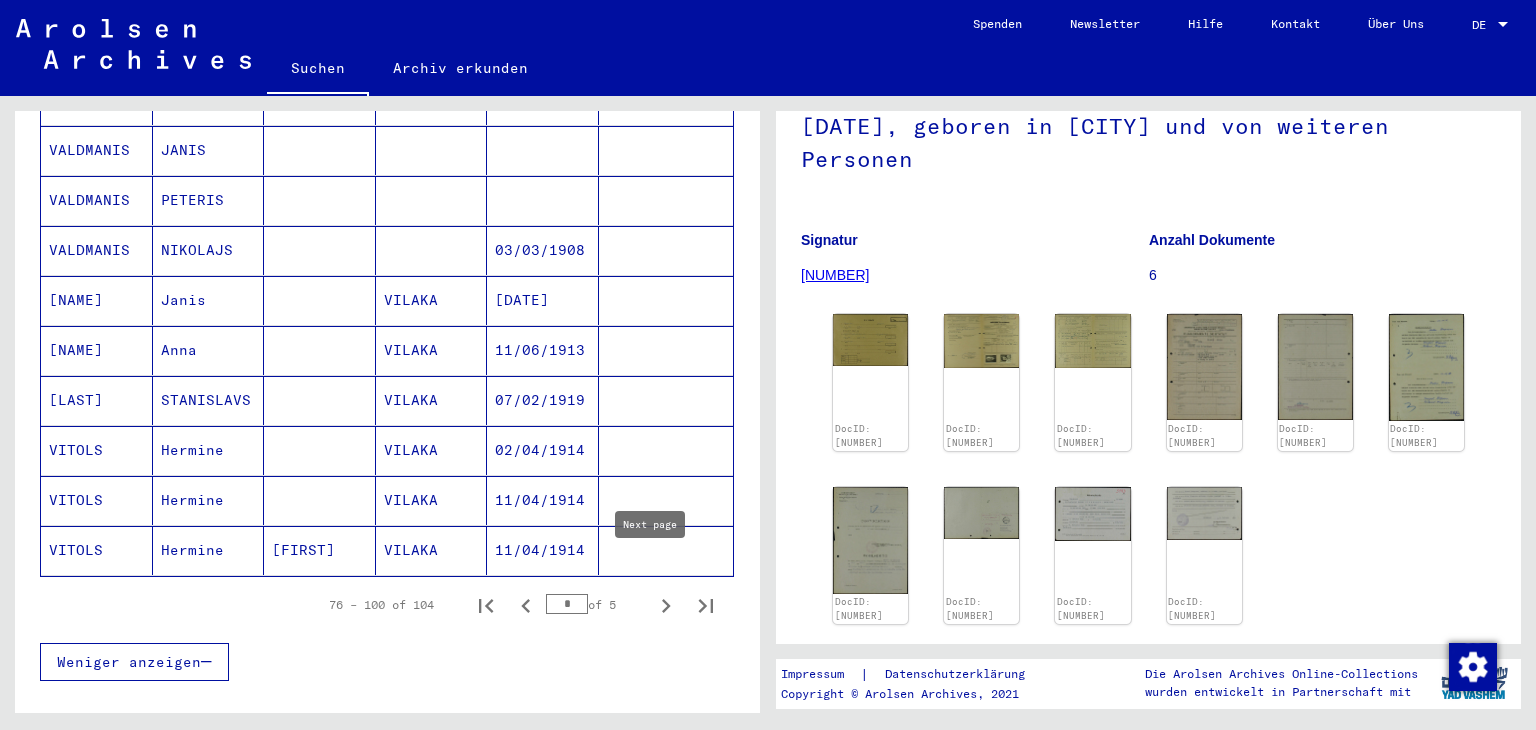 click 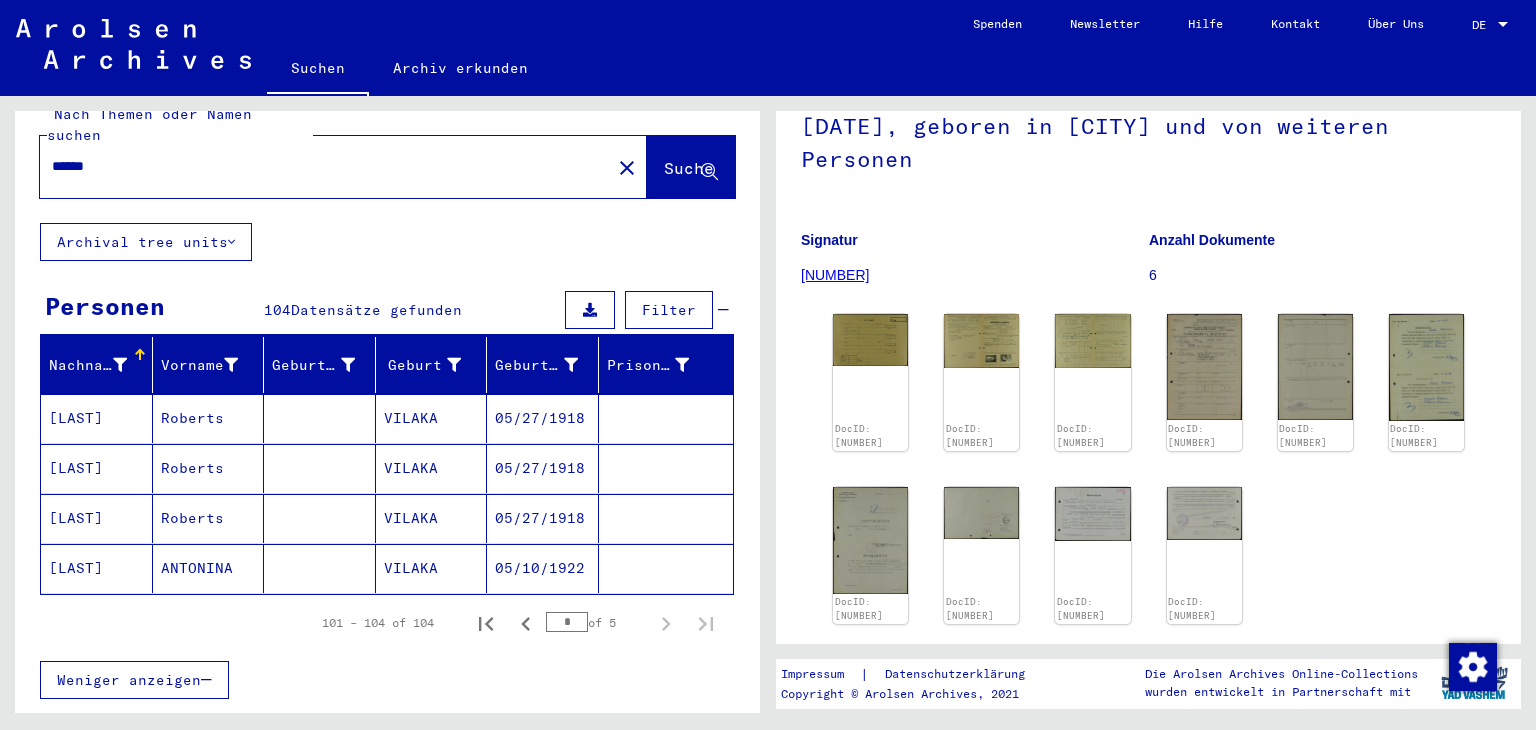 scroll, scrollTop: 0, scrollLeft: 0, axis: both 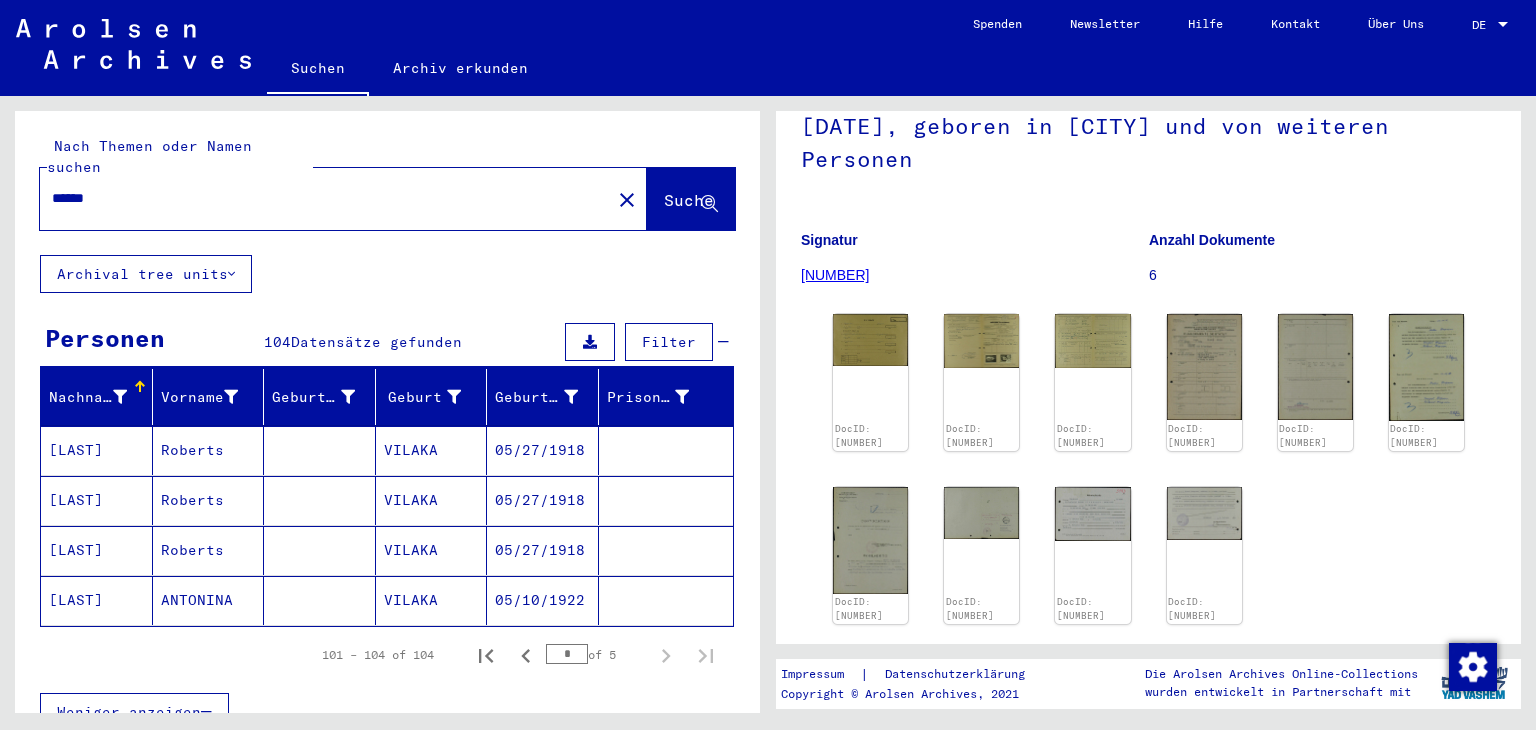click on "******" 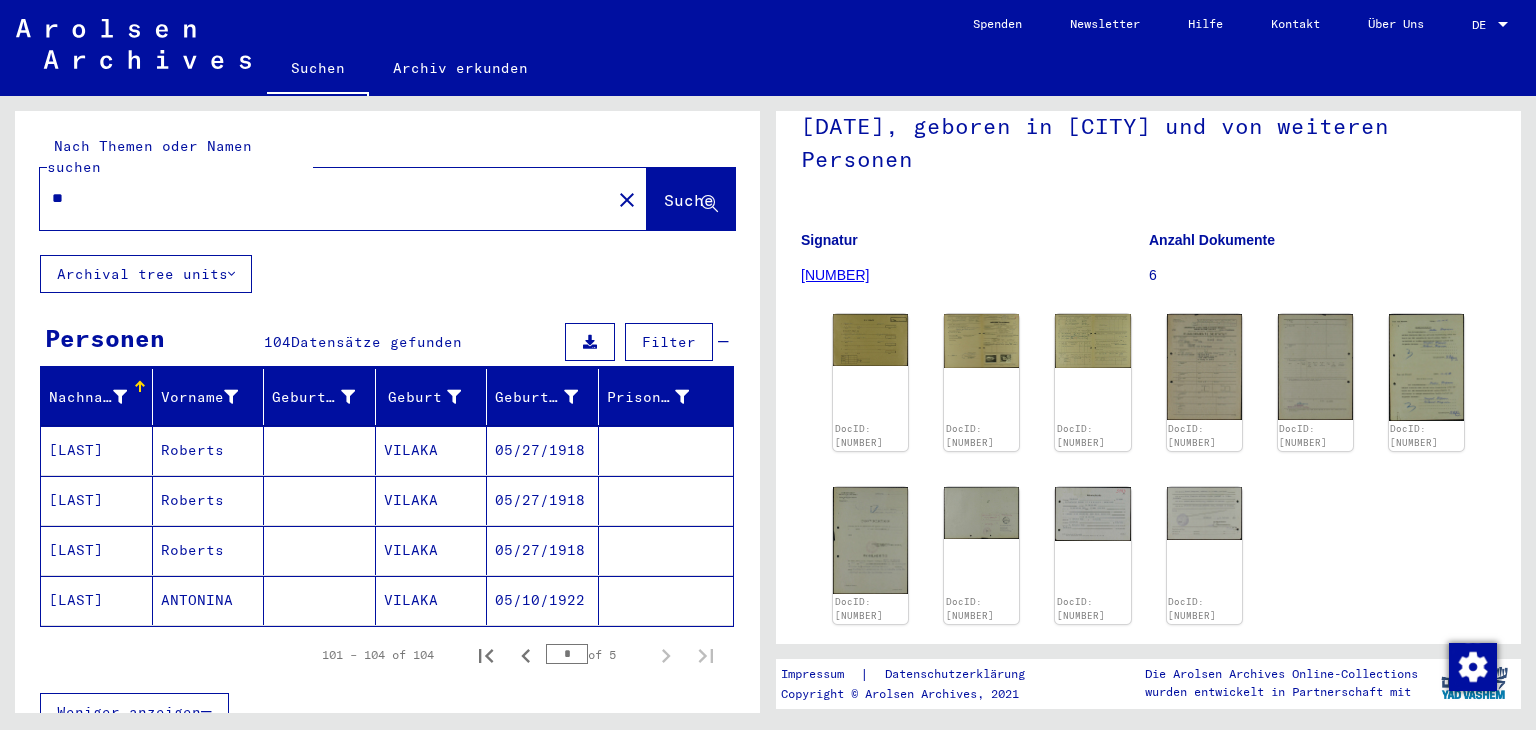 type on "*" 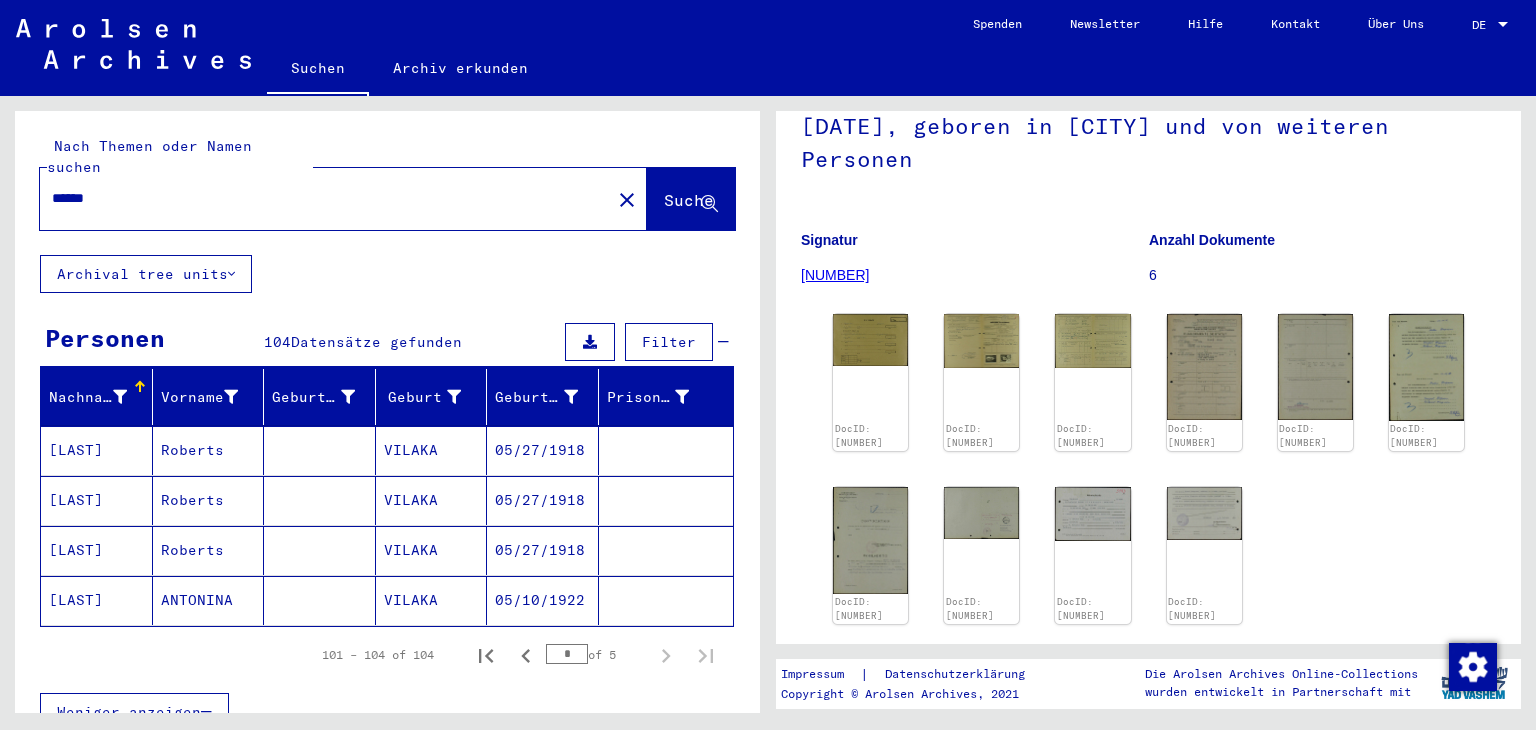 type on "******" 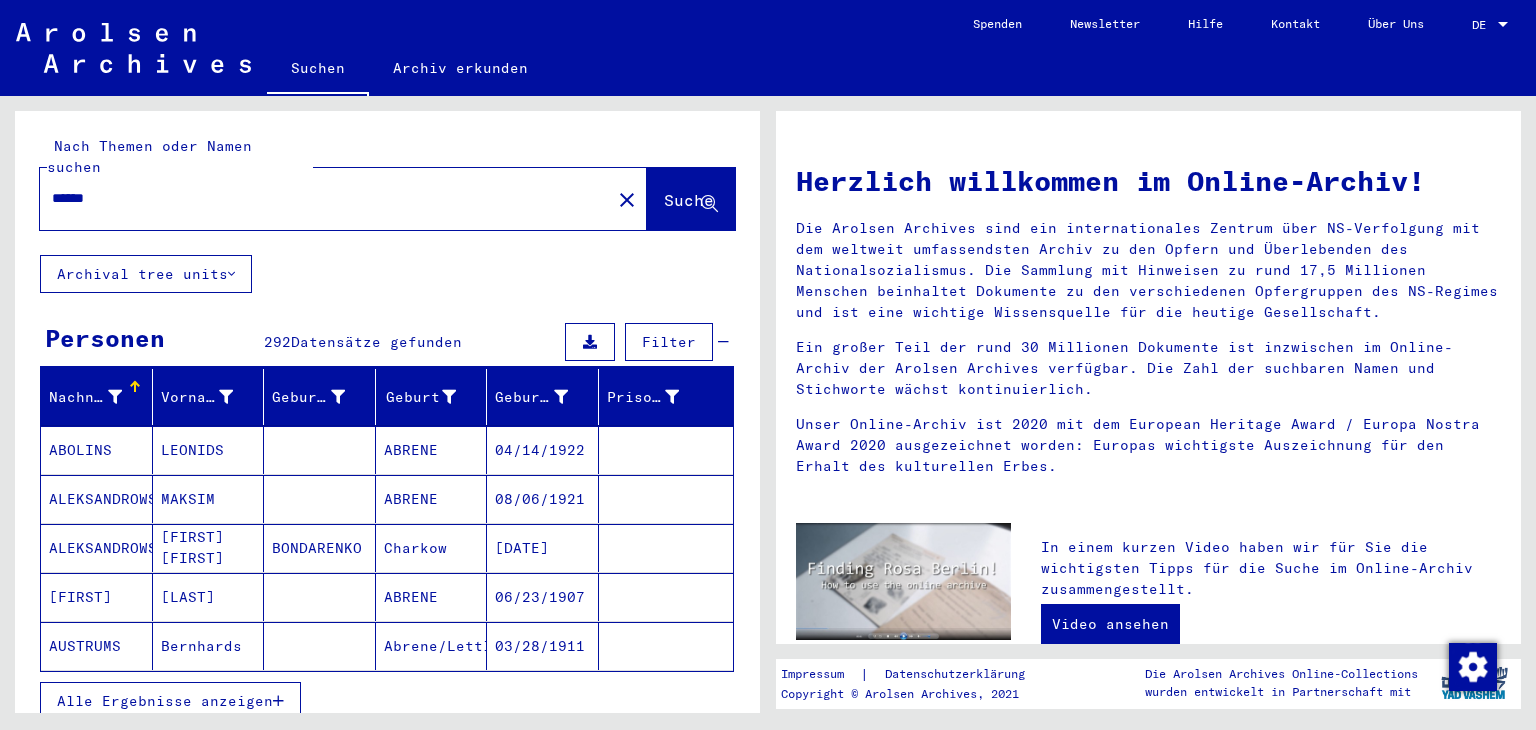 scroll, scrollTop: 100, scrollLeft: 0, axis: vertical 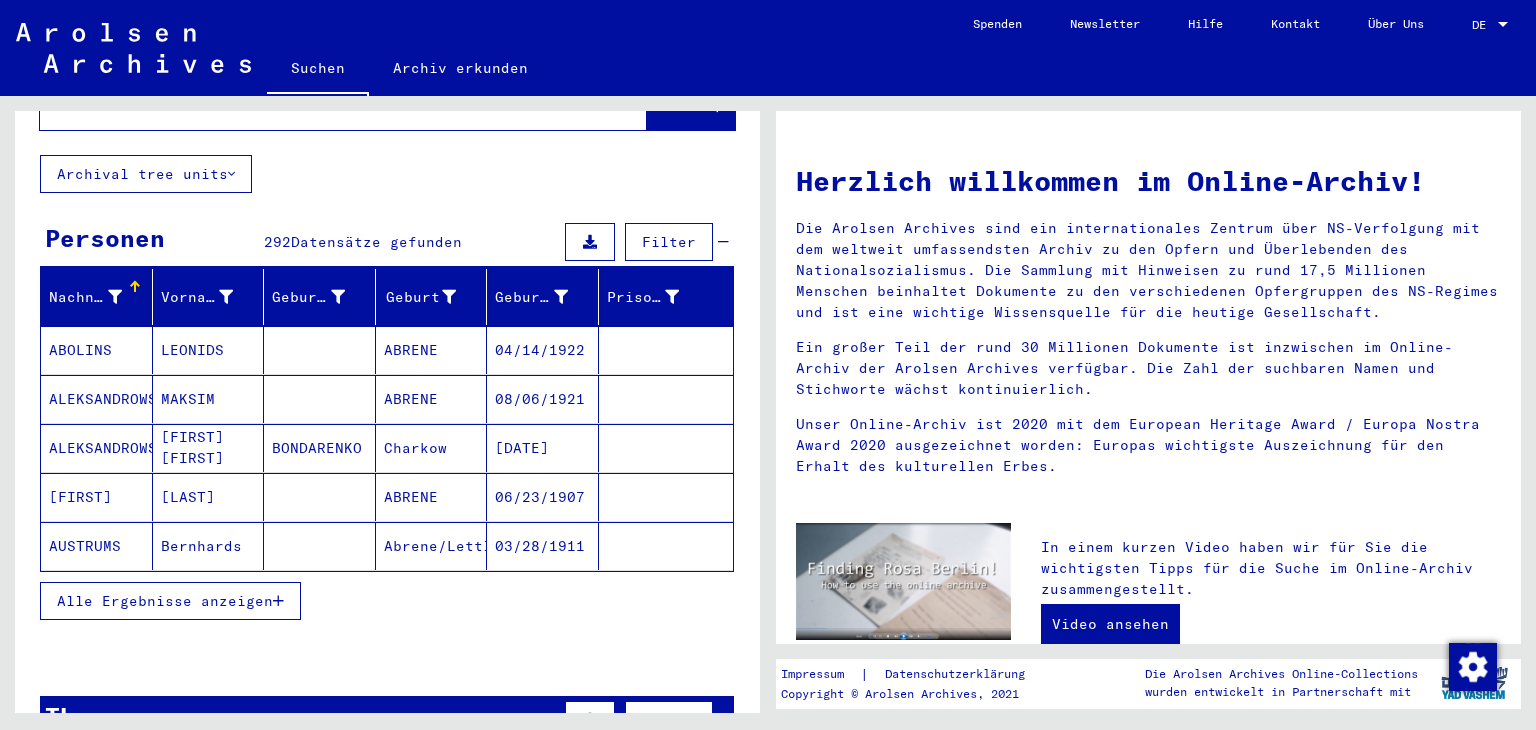click on "Alle Ergebnisse anzeigen" at bounding box center (165, 601) 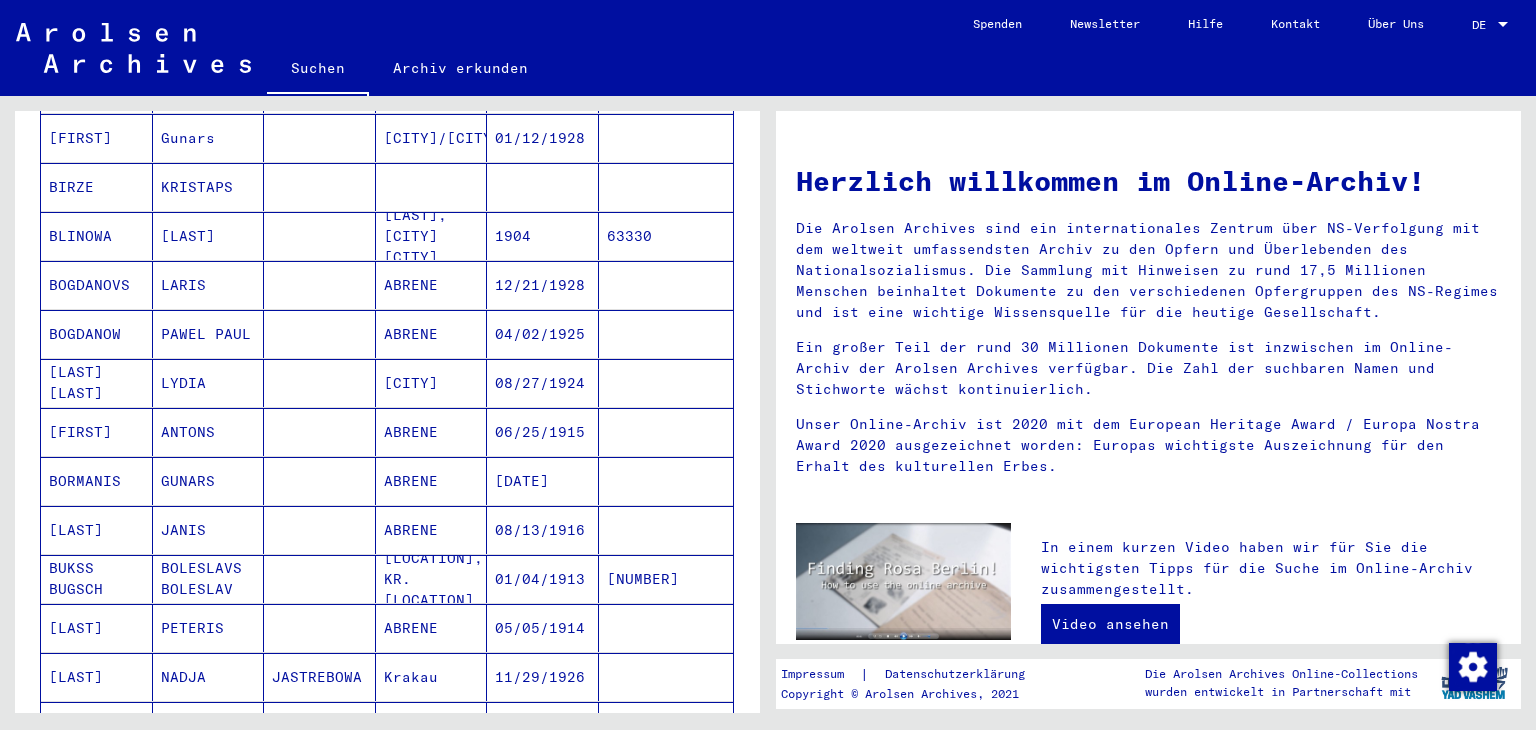 scroll, scrollTop: 1000, scrollLeft: 0, axis: vertical 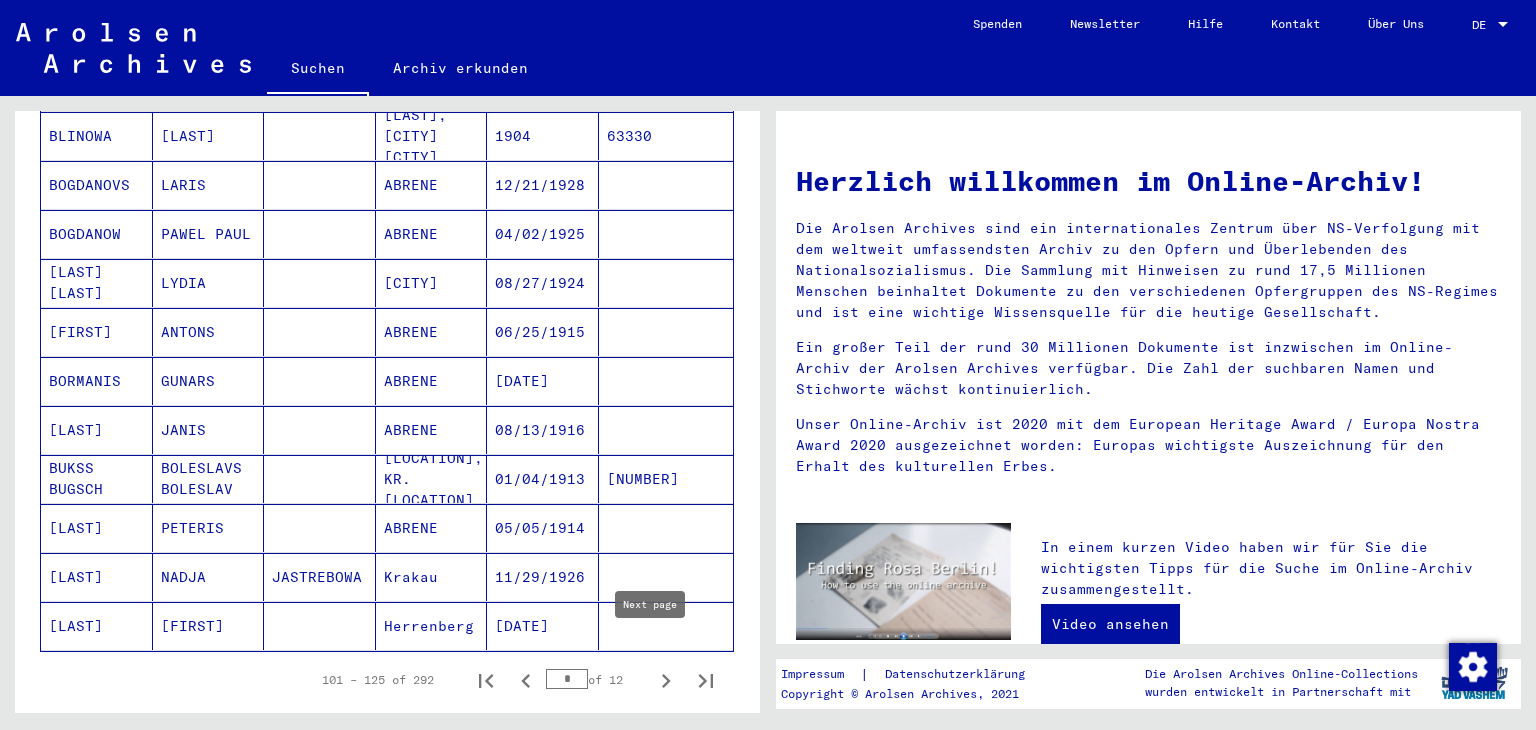 click 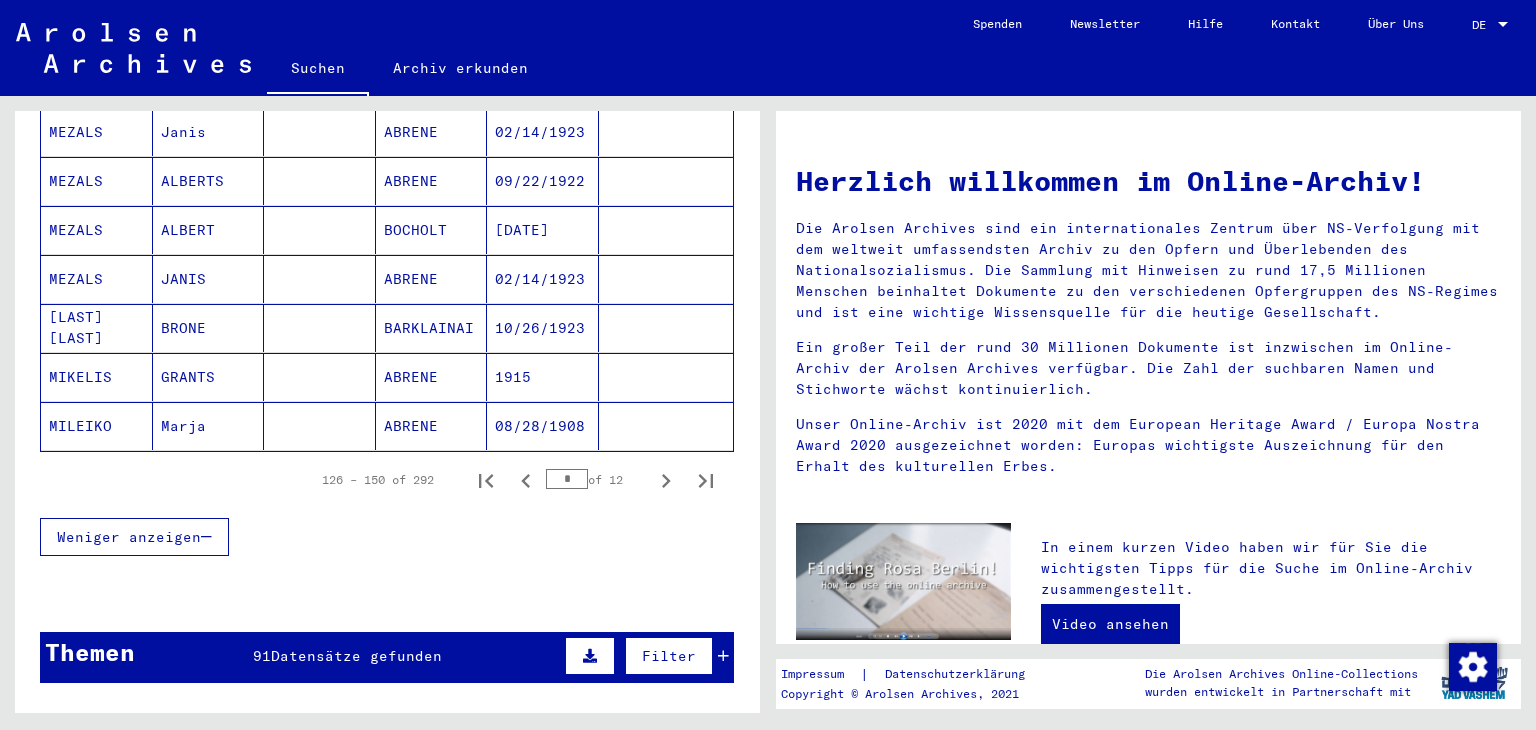 scroll, scrollTop: 1300, scrollLeft: 0, axis: vertical 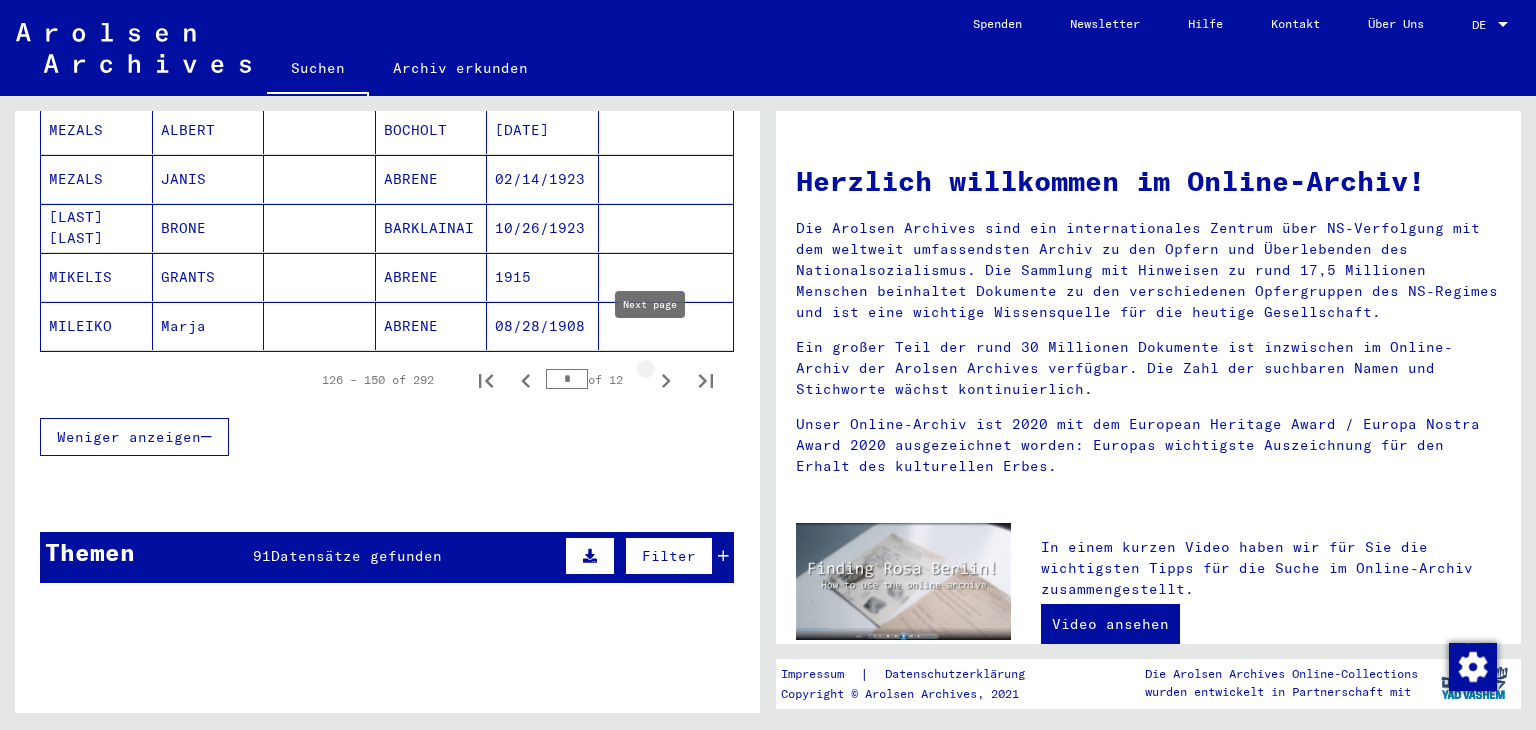 click 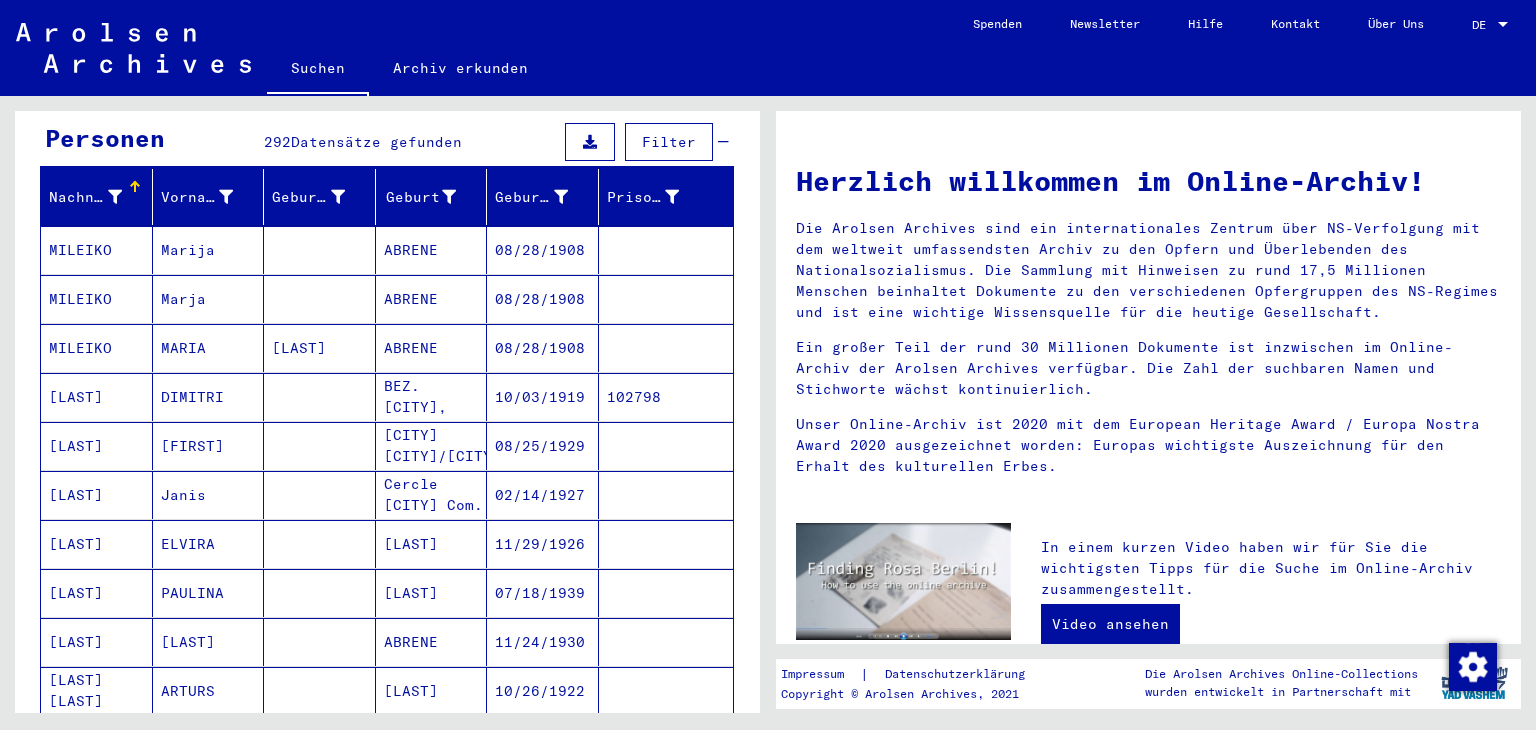 scroll, scrollTop: 0, scrollLeft: 0, axis: both 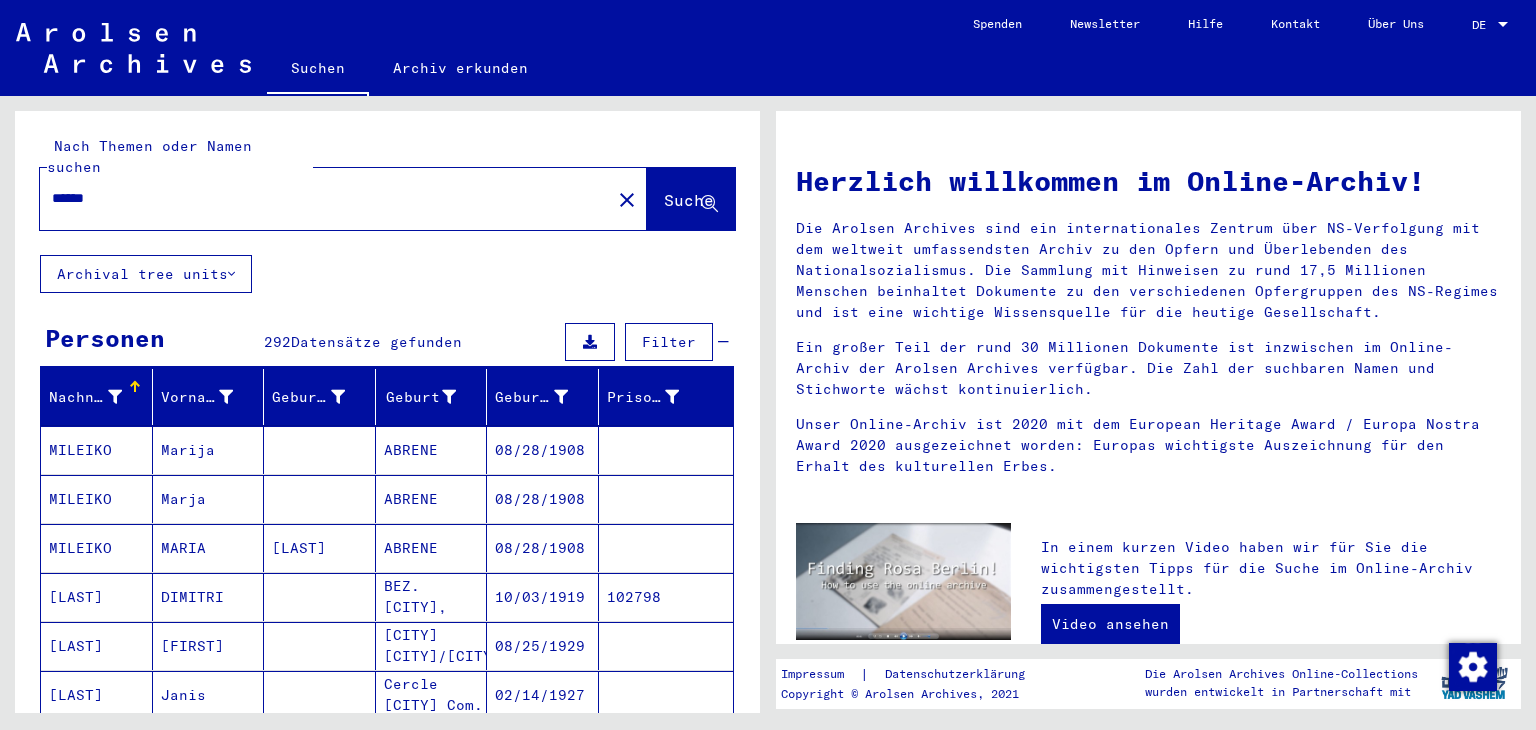 click on "******" at bounding box center [319, 198] 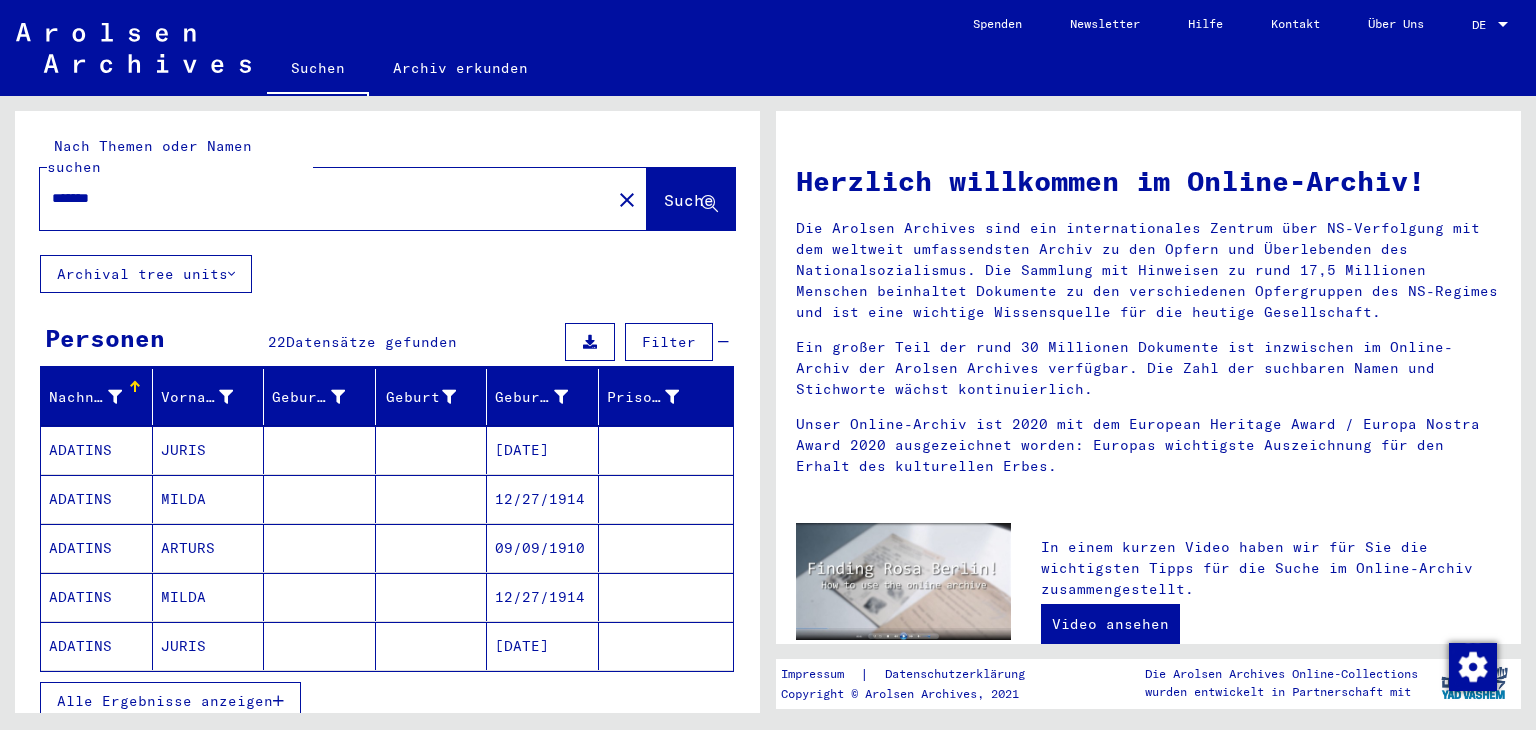 click on "ADATINS" at bounding box center [97, 597] 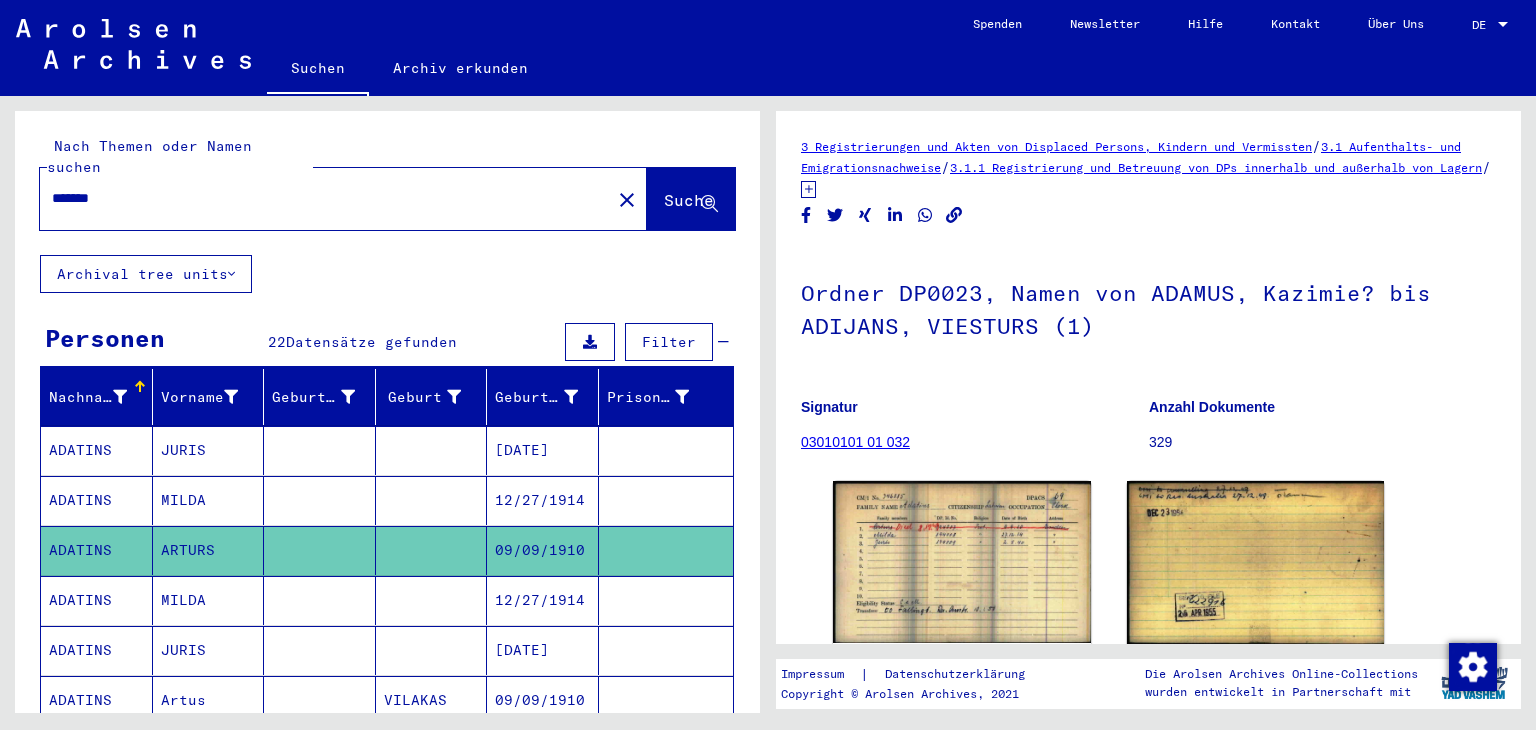 scroll, scrollTop: 0, scrollLeft: 0, axis: both 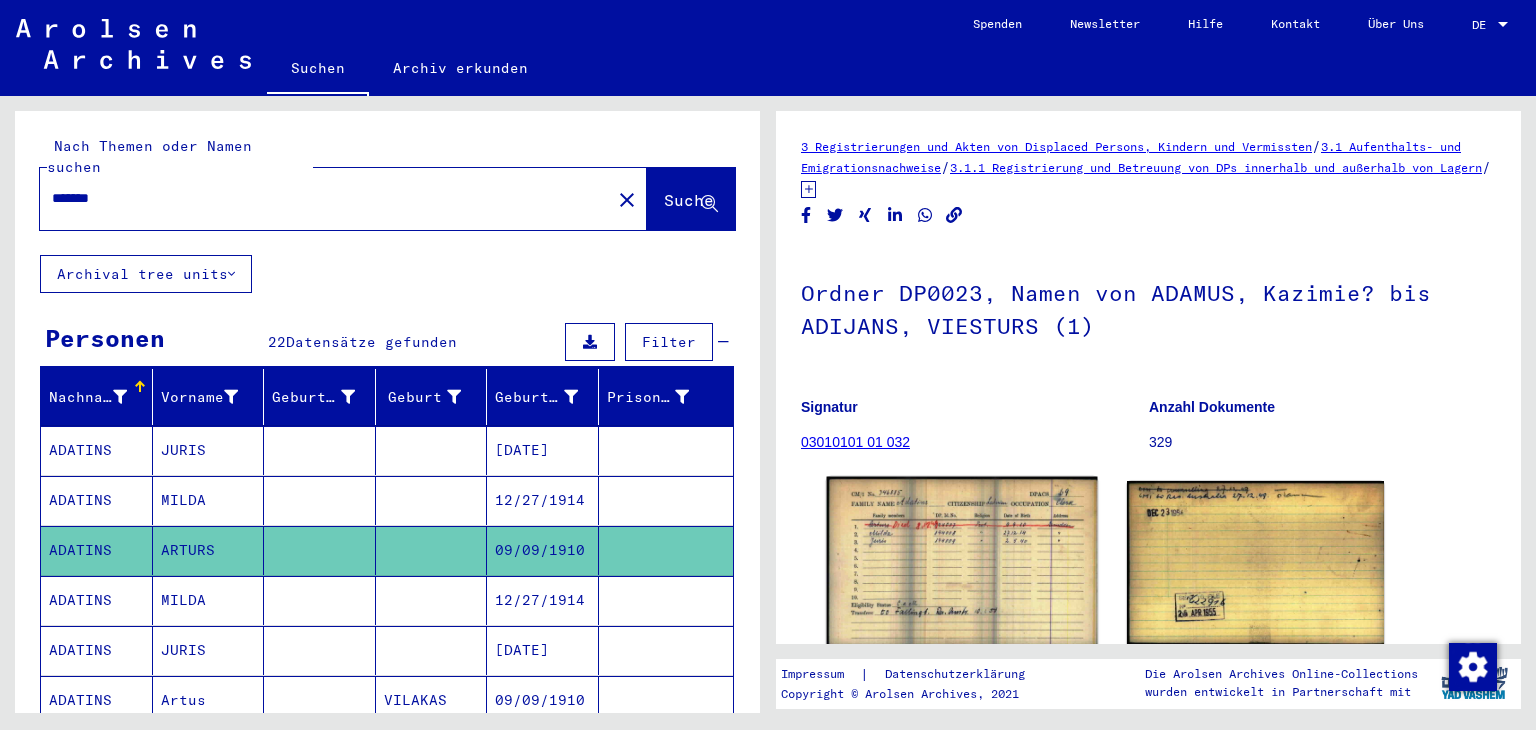 click 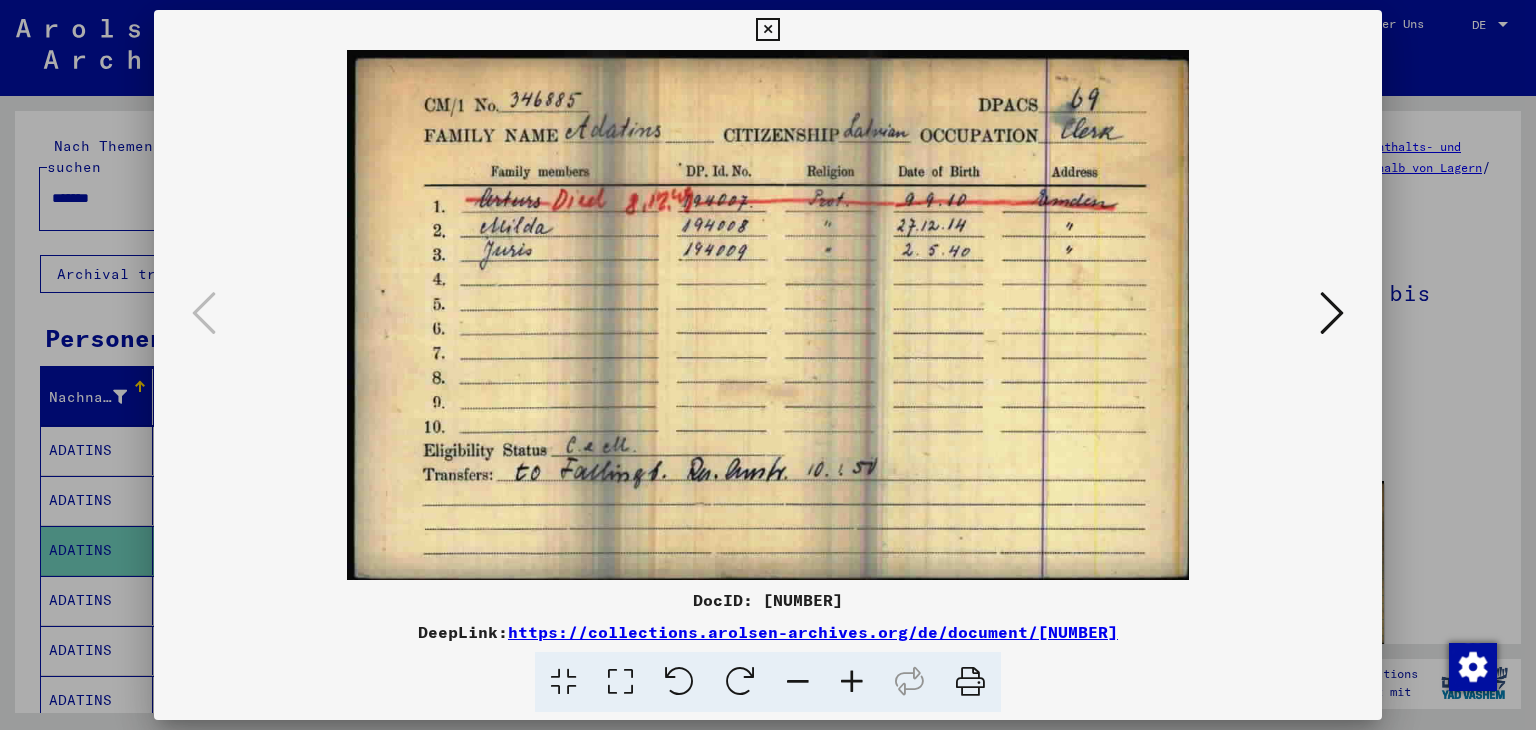 click at bounding box center [1332, 314] 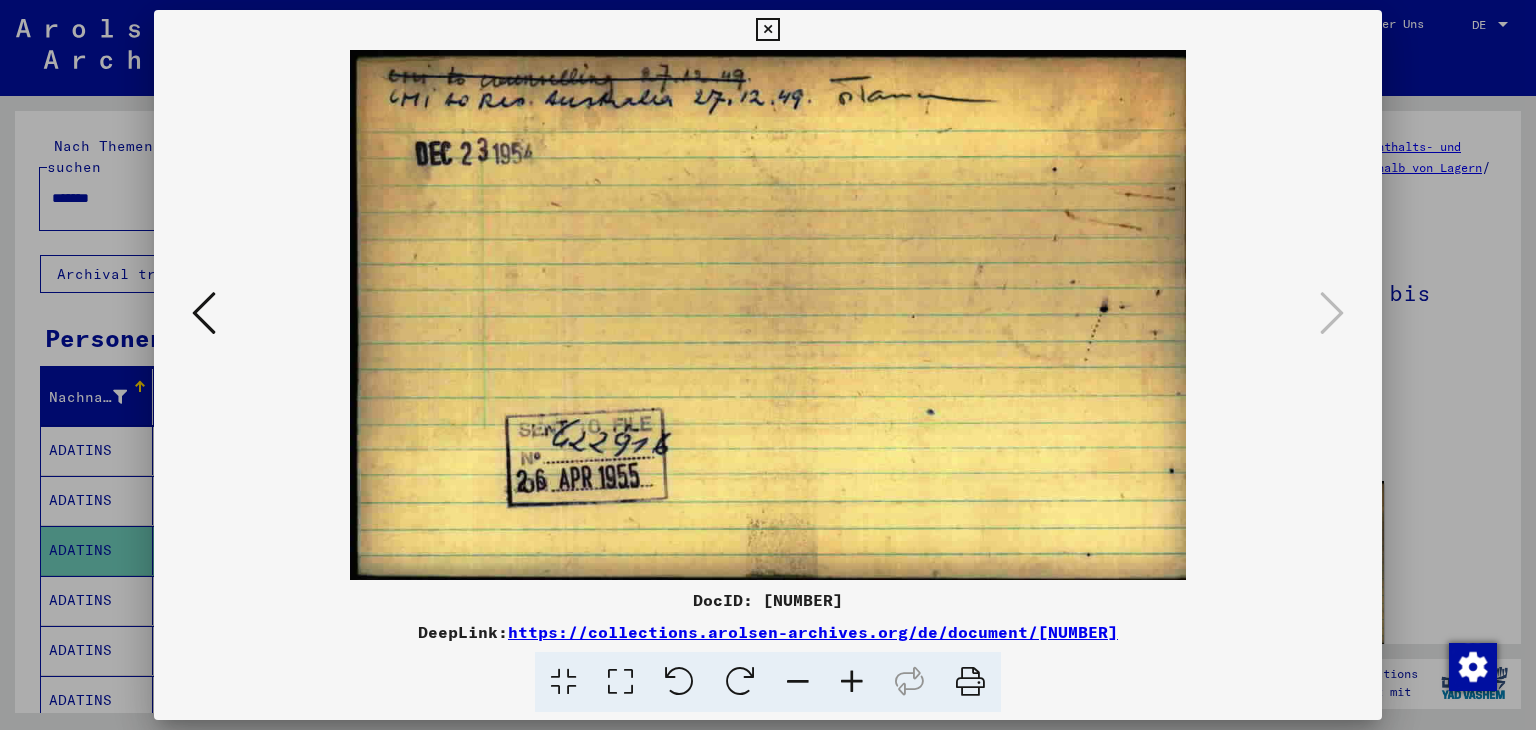 click at bounding box center [767, 30] 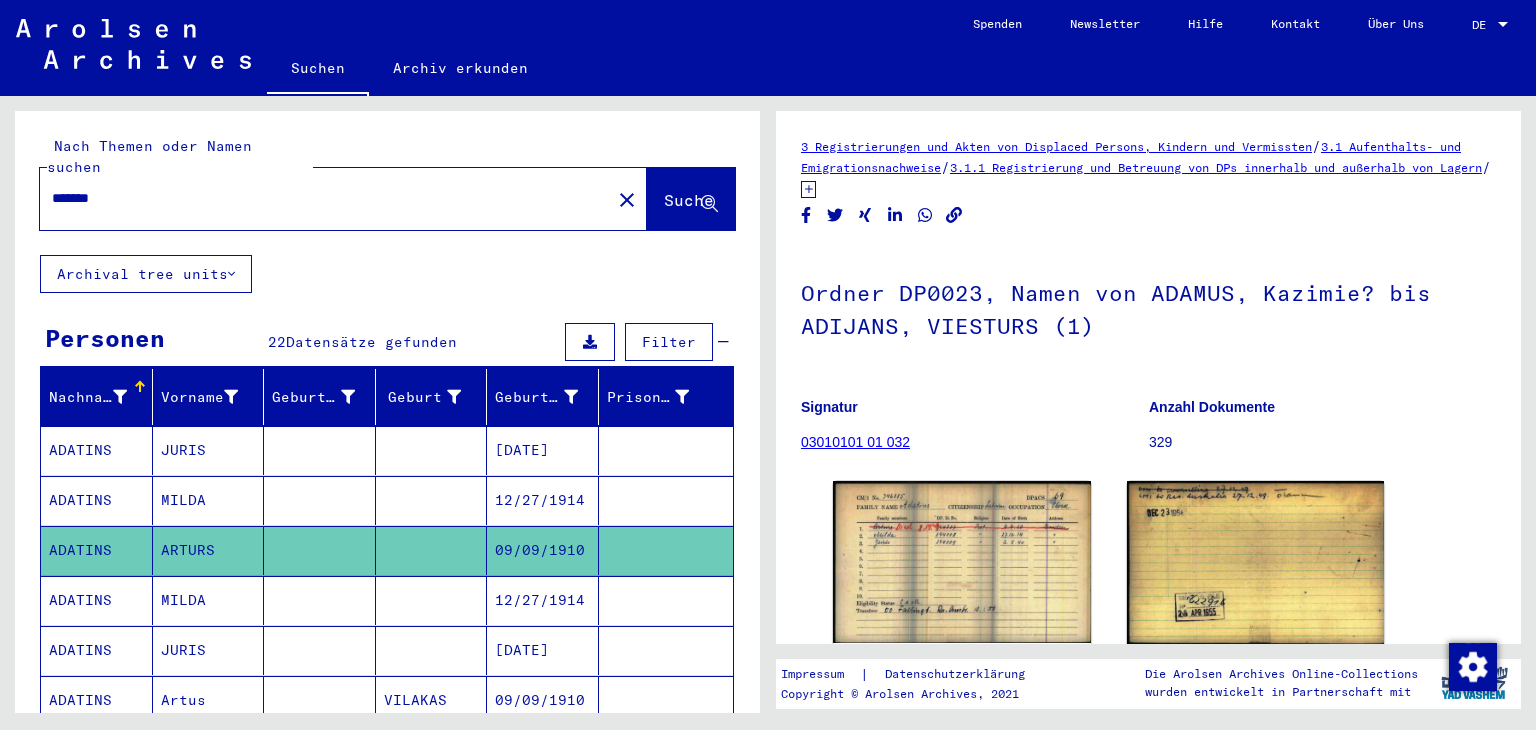 click on "ADATINS" at bounding box center [97, 650] 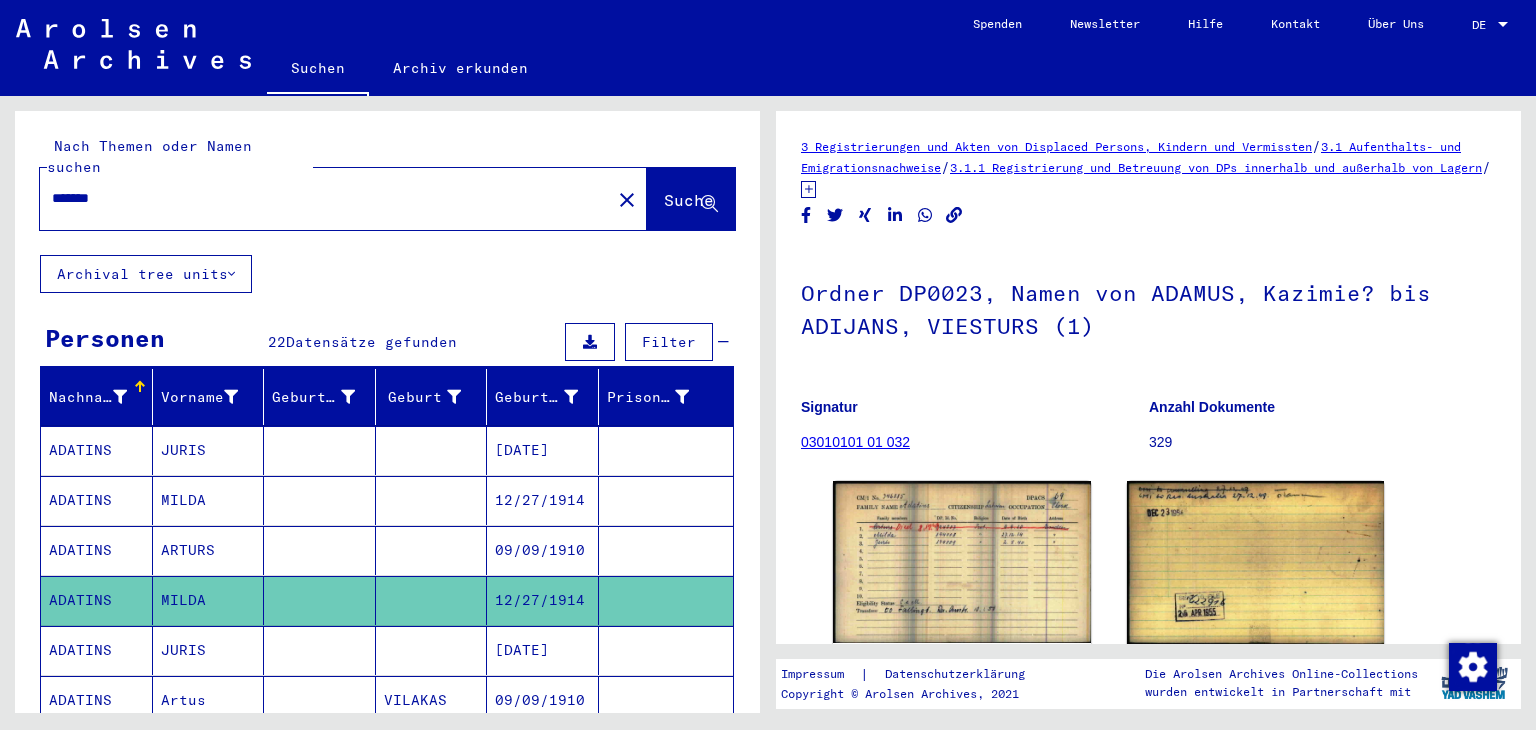 click 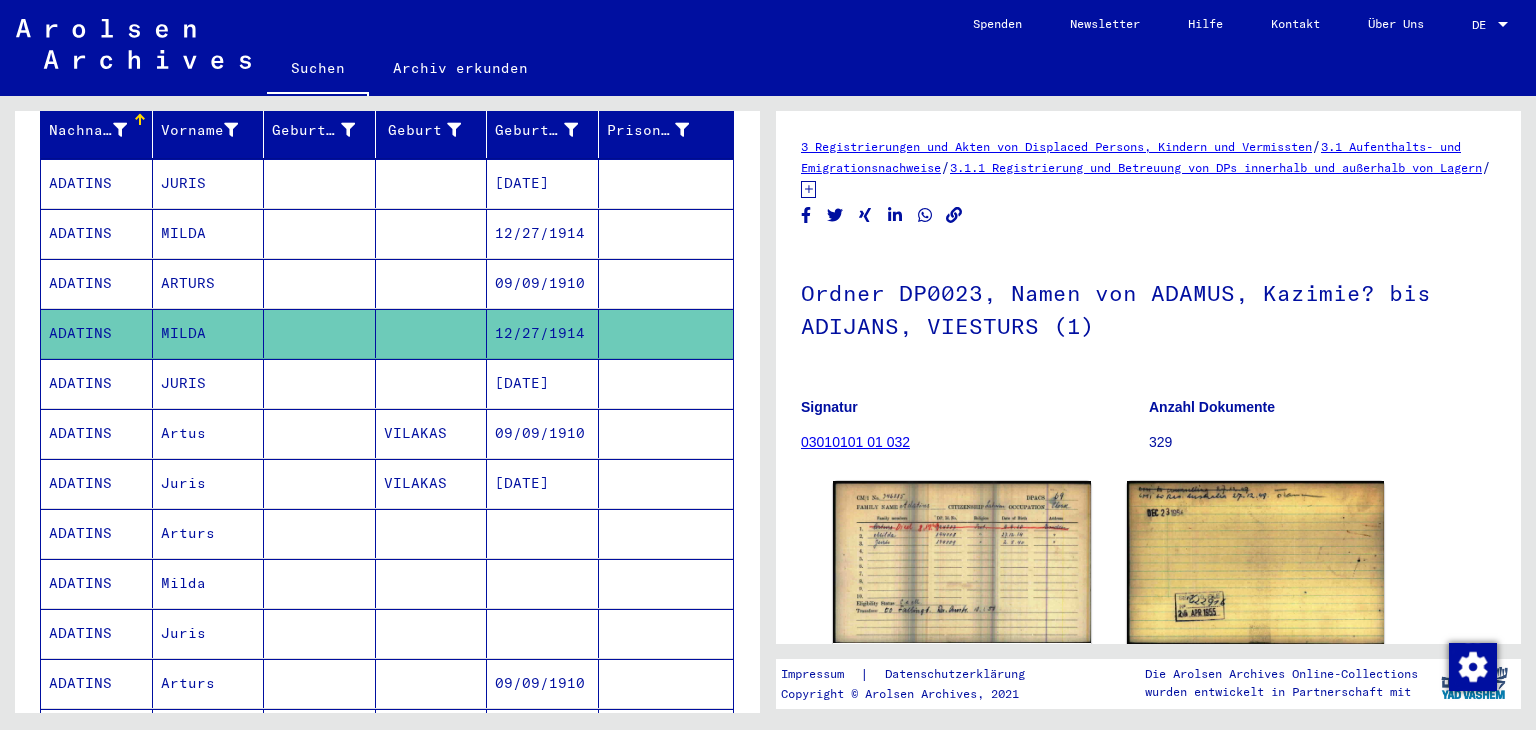 scroll, scrollTop: 400, scrollLeft: 0, axis: vertical 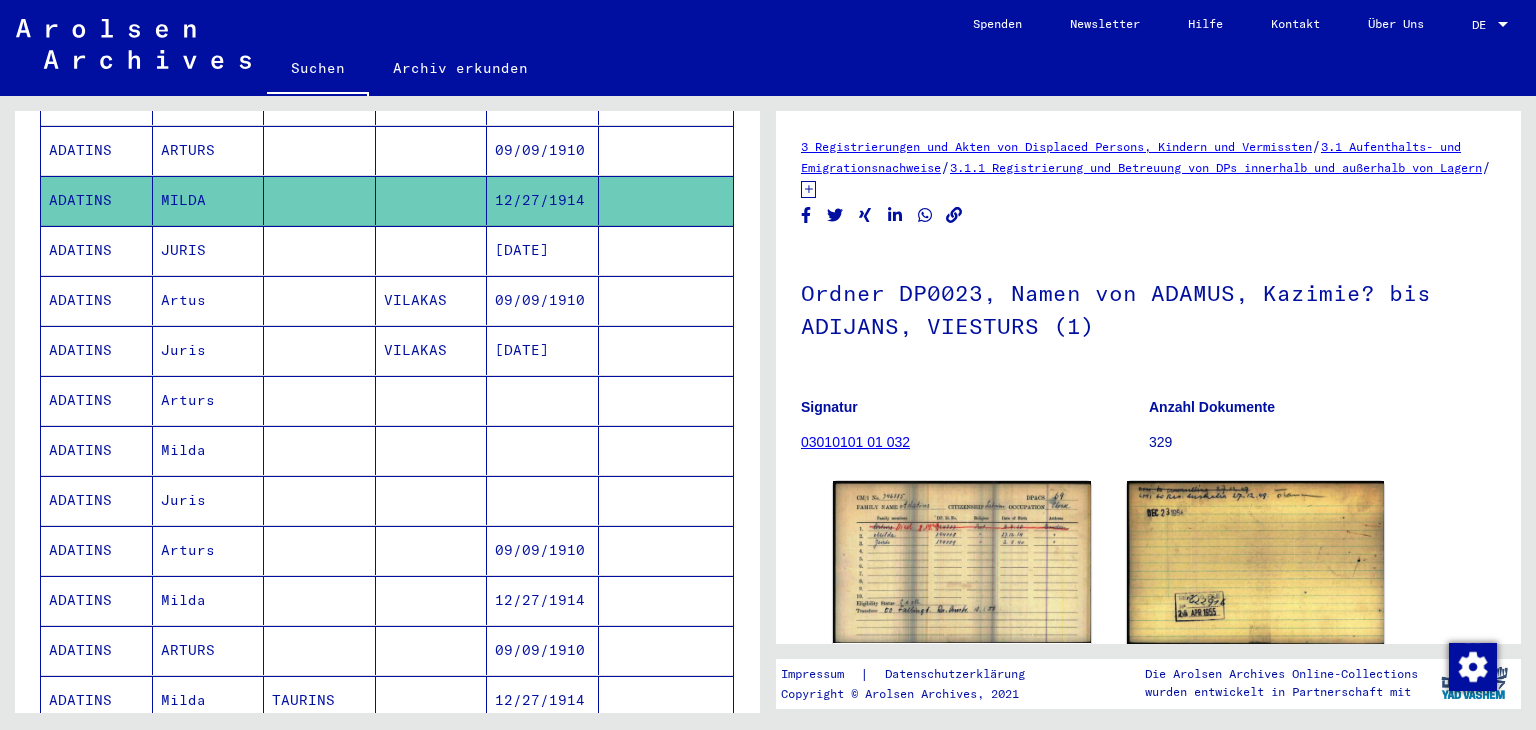 click on "ADATINS" at bounding box center [97, 450] 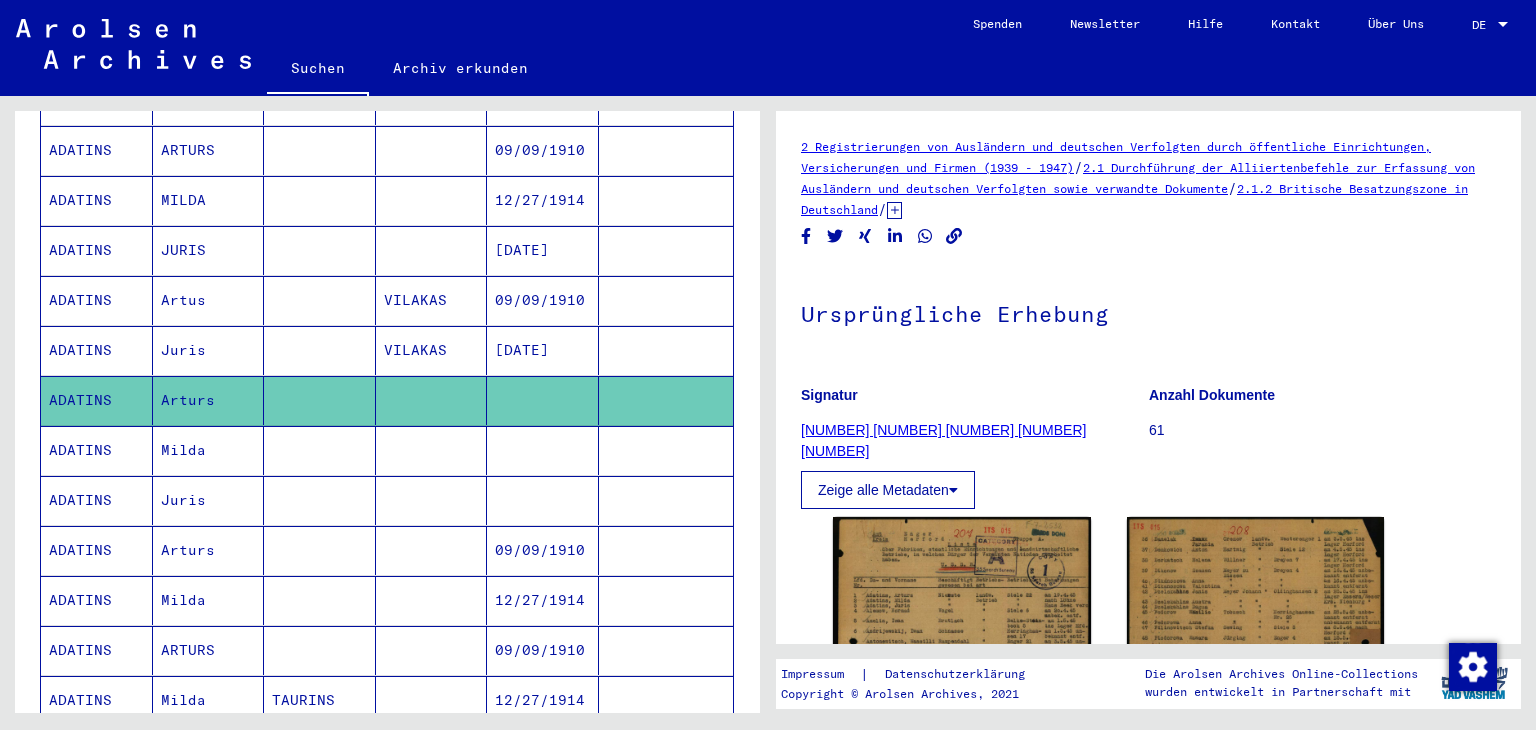 scroll, scrollTop: 0, scrollLeft: 0, axis: both 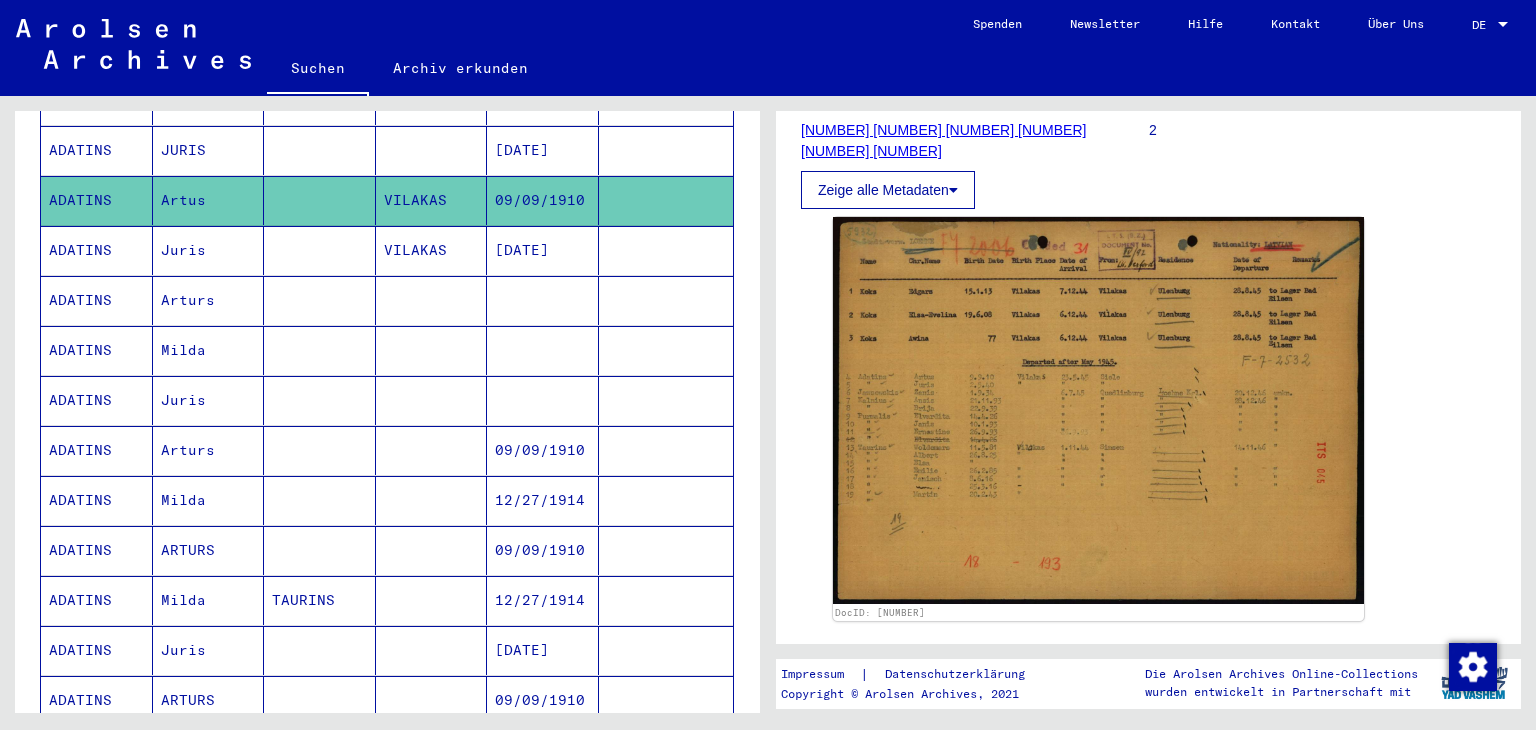 click on "ADATINS" at bounding box center (97, 600) 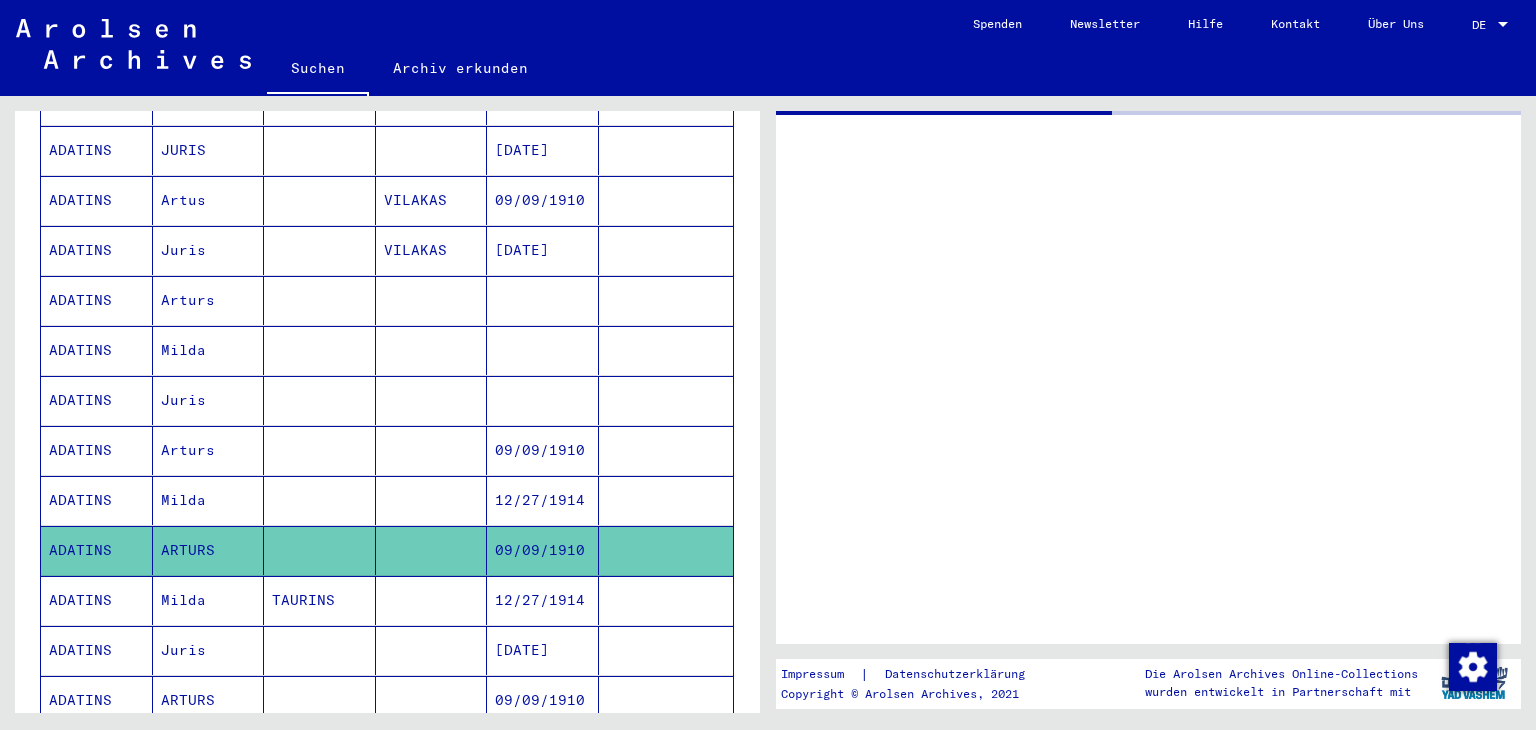scroll, scrollTop: 0, scrollLeft: 0, axis: both 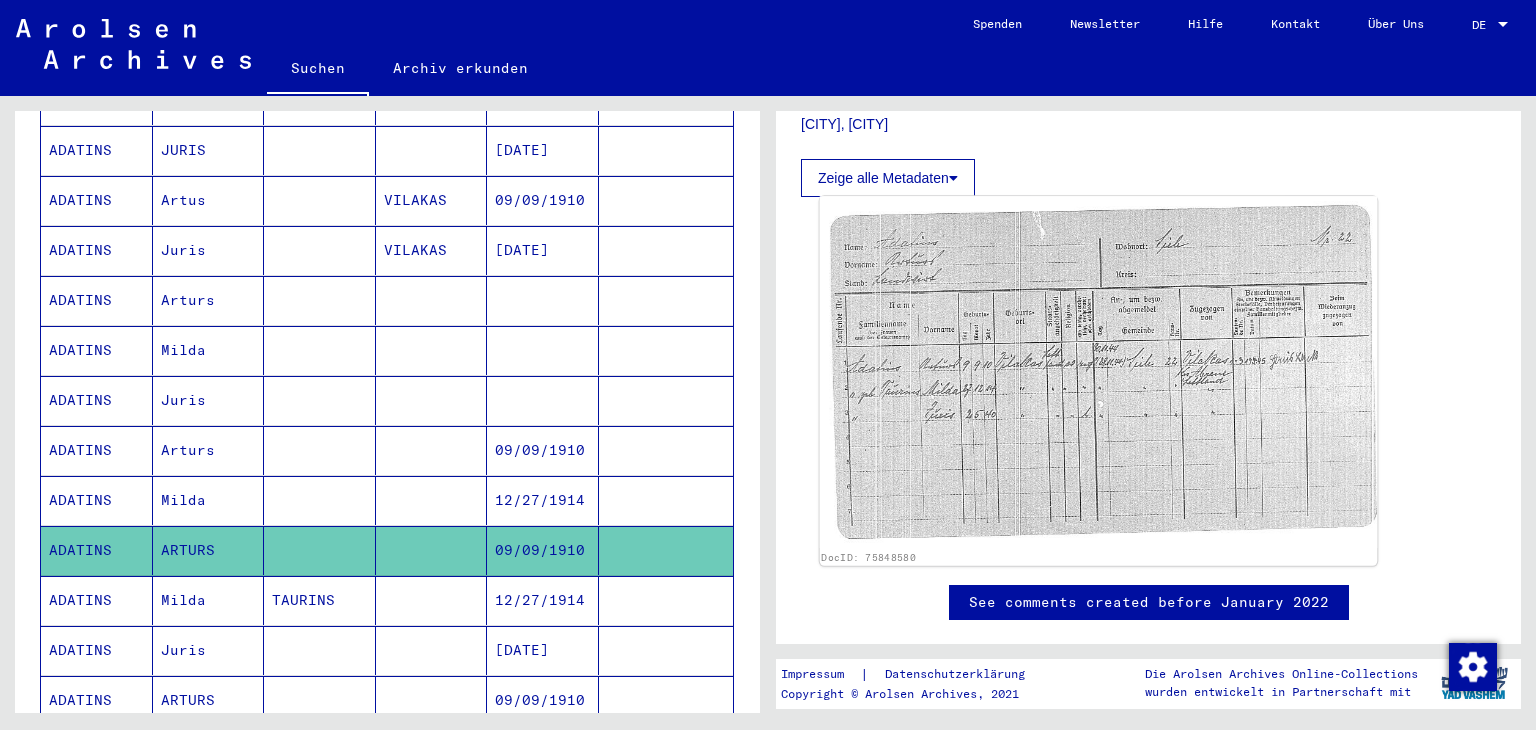 click 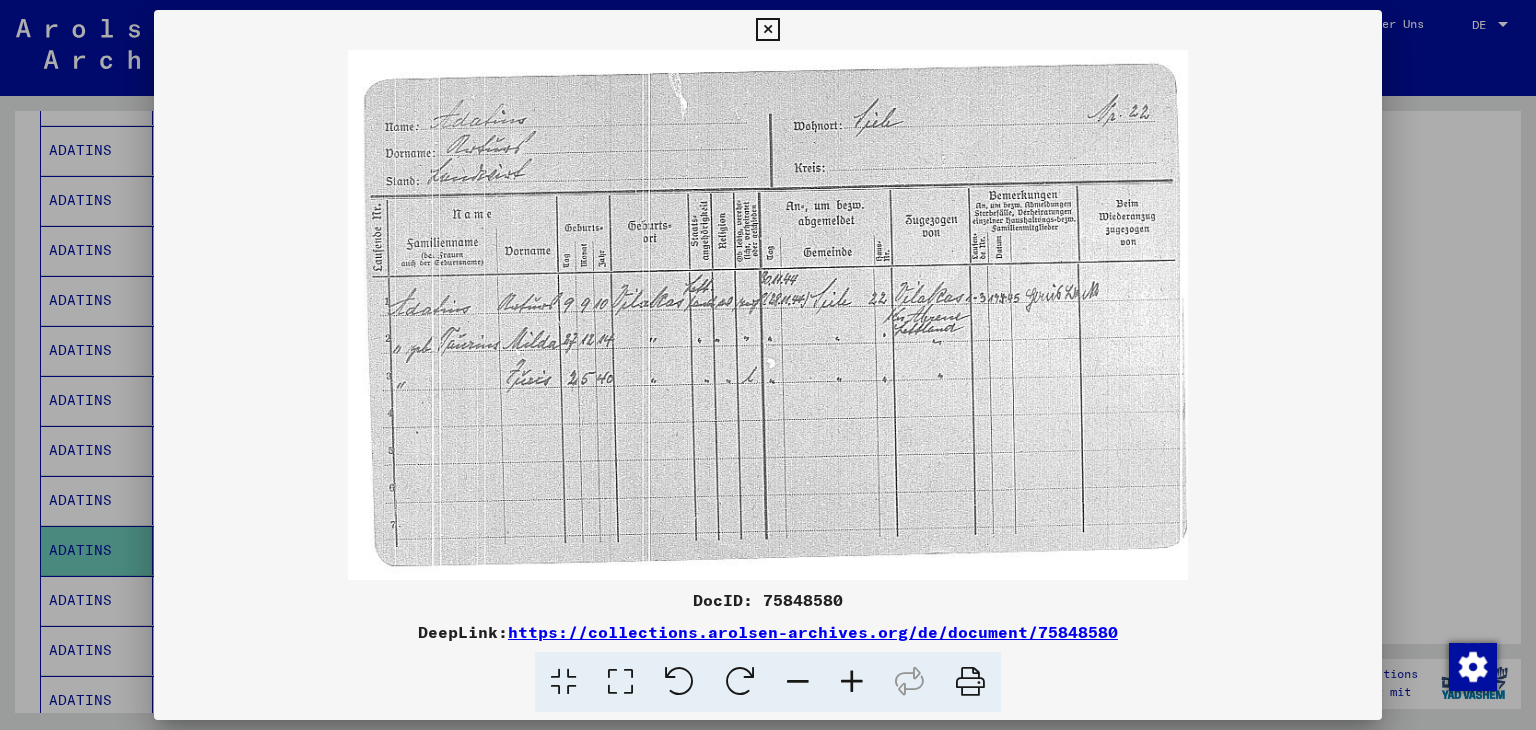 click at bounding box center (767, 30) 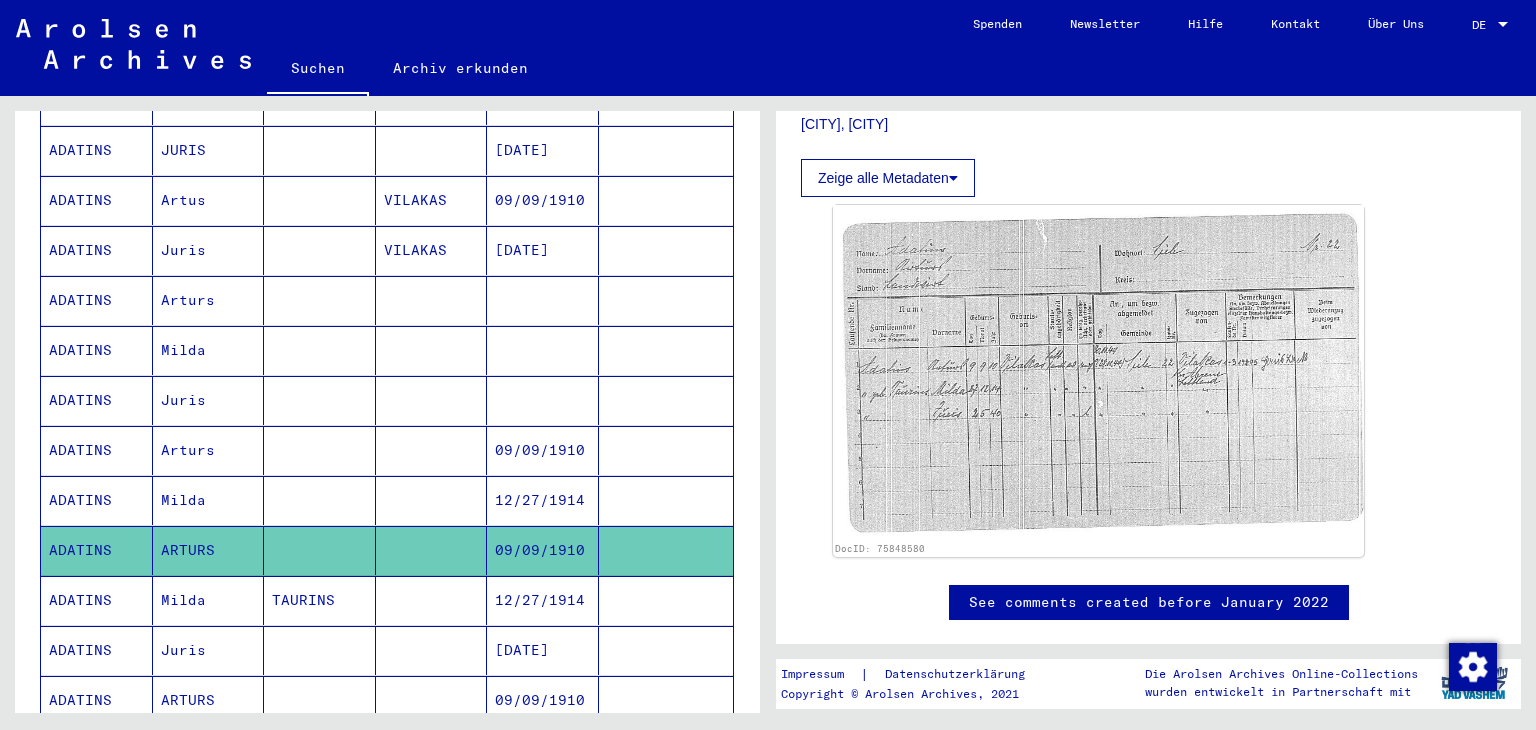 click 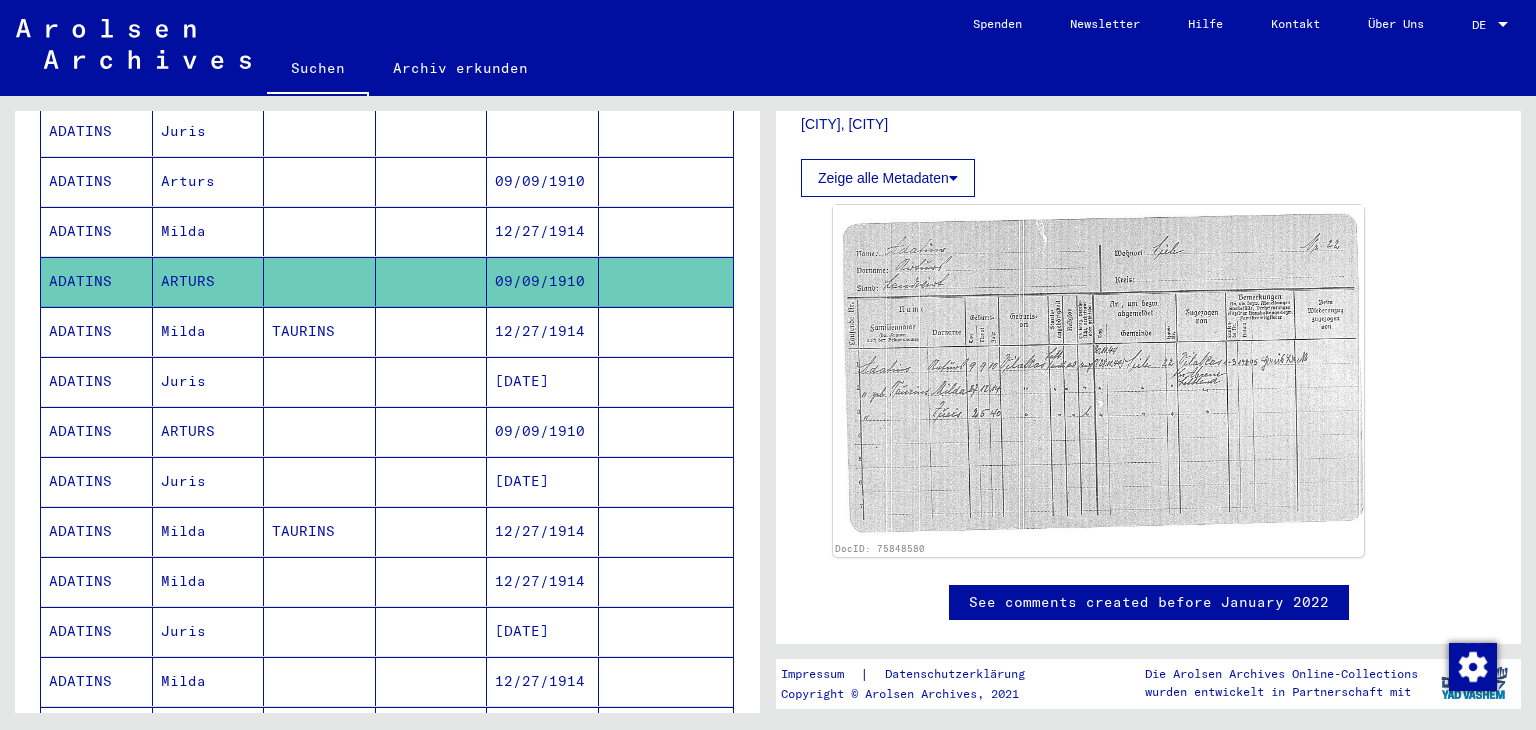 scroll, scrollTop: 800, scrollLeft: 0, axis: vertical 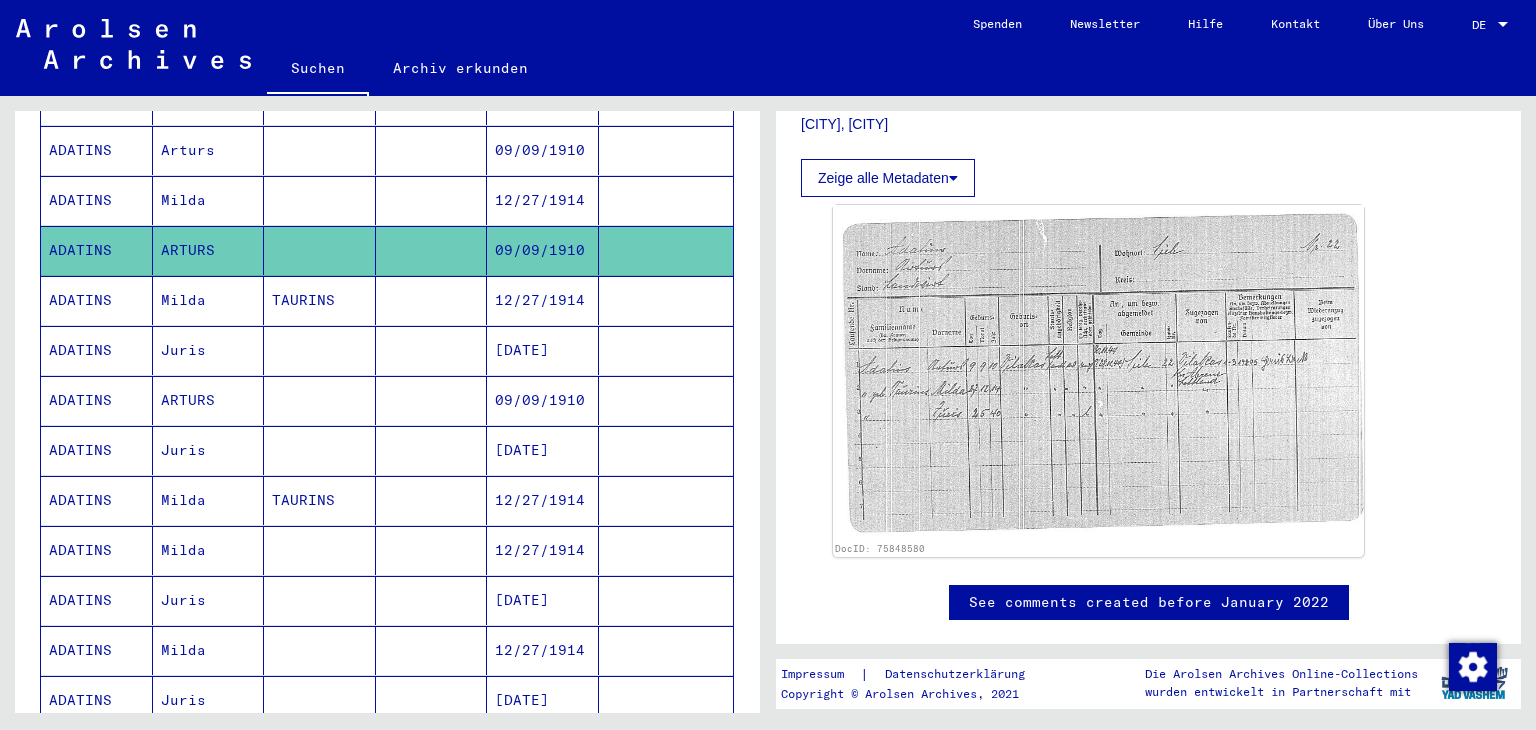 click on "ADATINS" at bounding box center [97, 450] 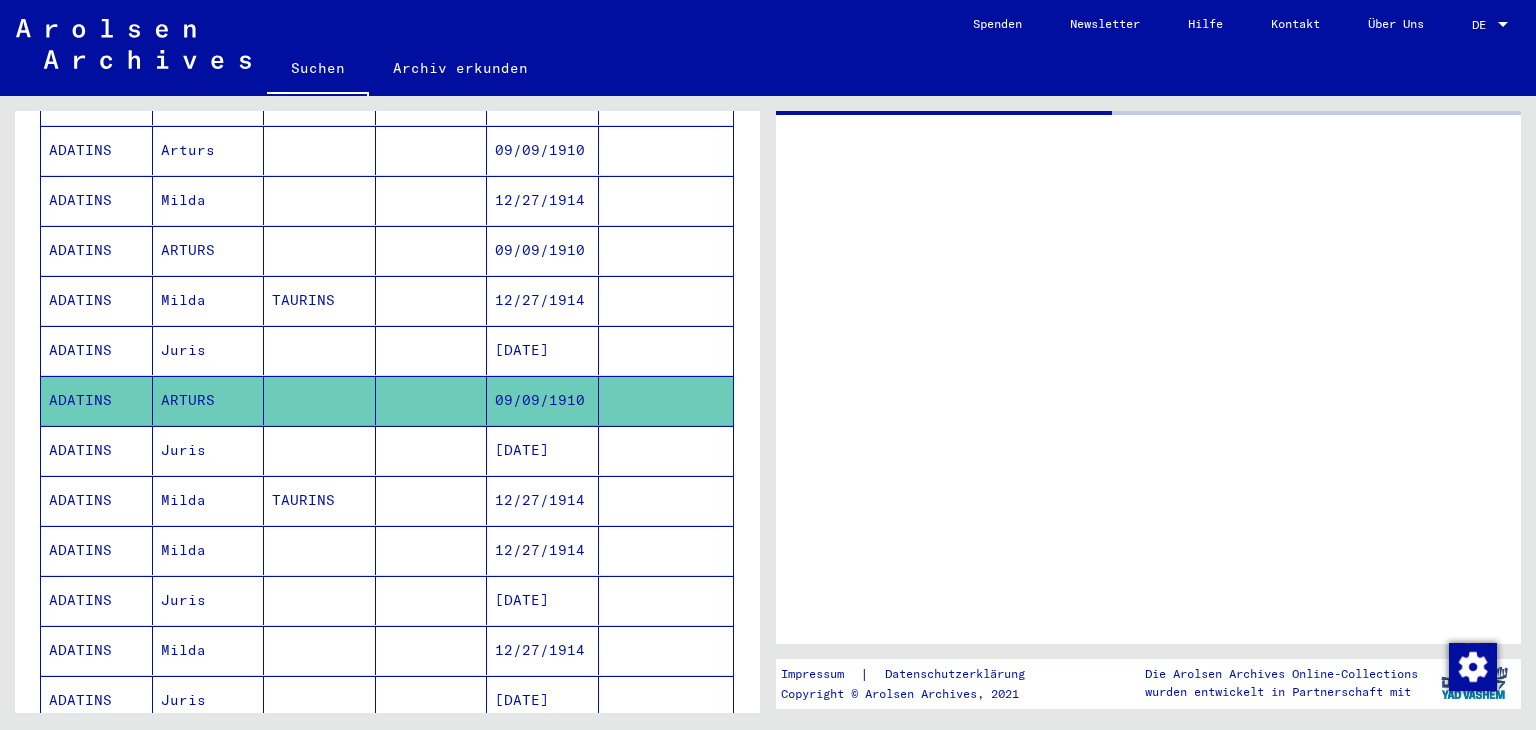 click on "ADATINS" 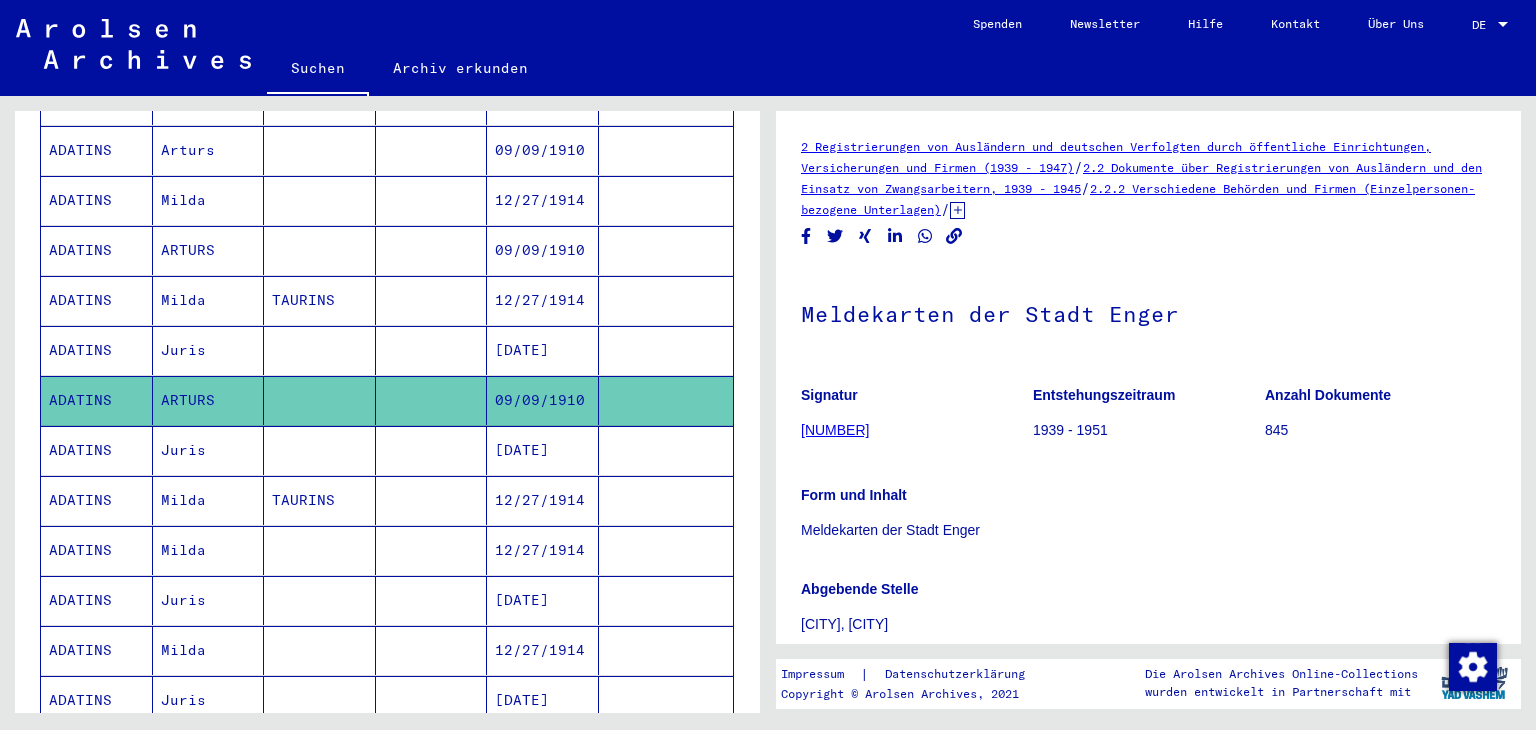scroll, scrollTop: 0, scrollLeft: 0, axis: both 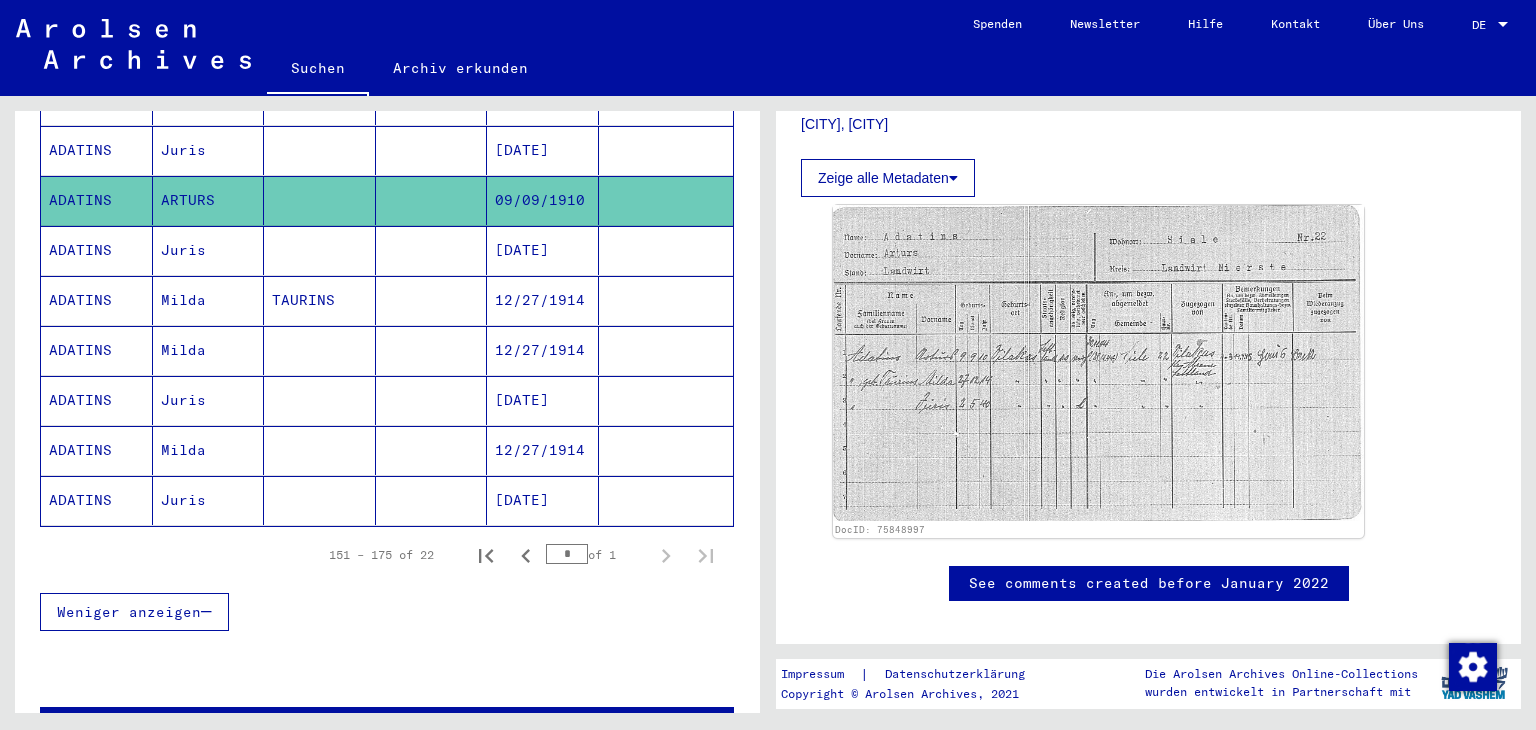click on "Milda" at bounding box center [209, 500] 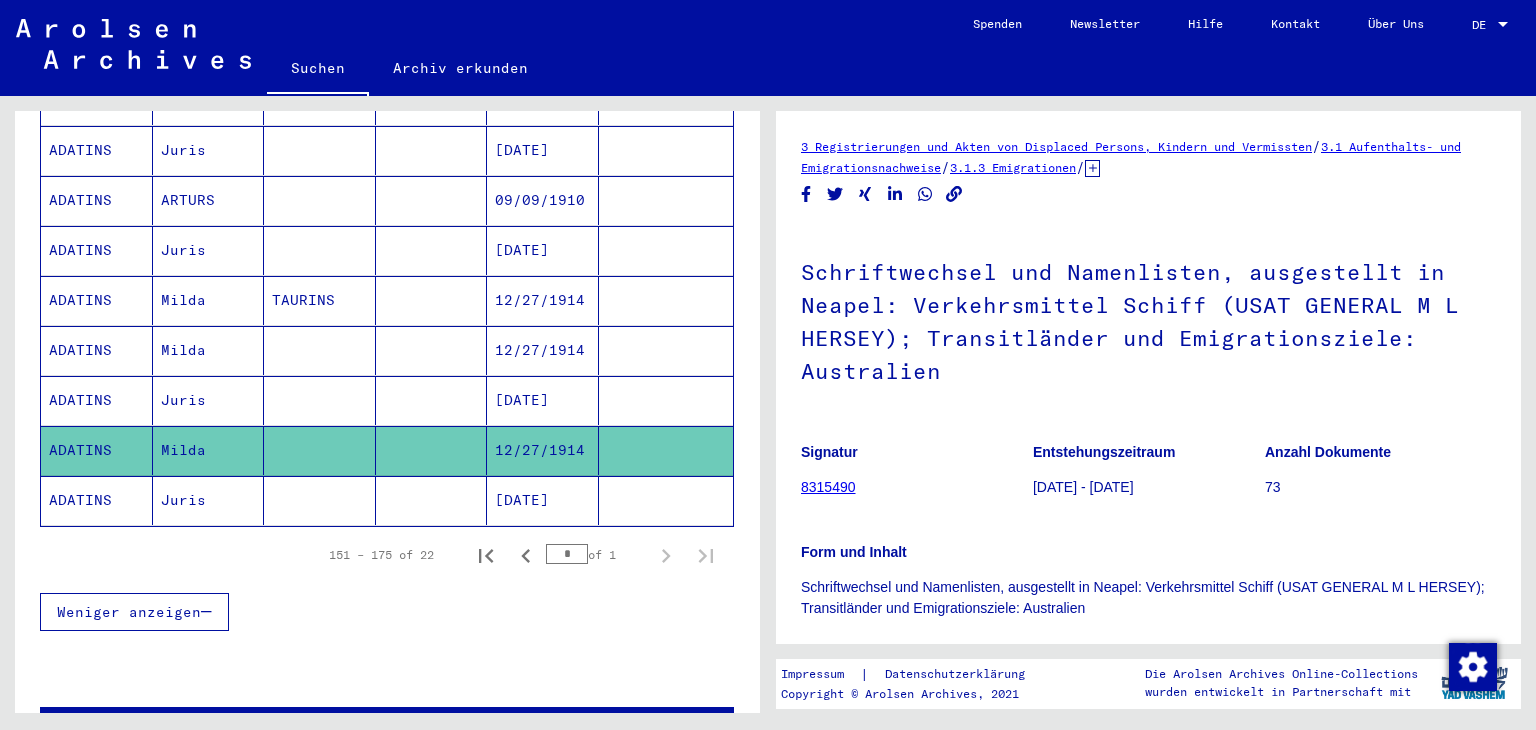 scroll, scrollTop: 0, scrollLeft: 0, axis: both 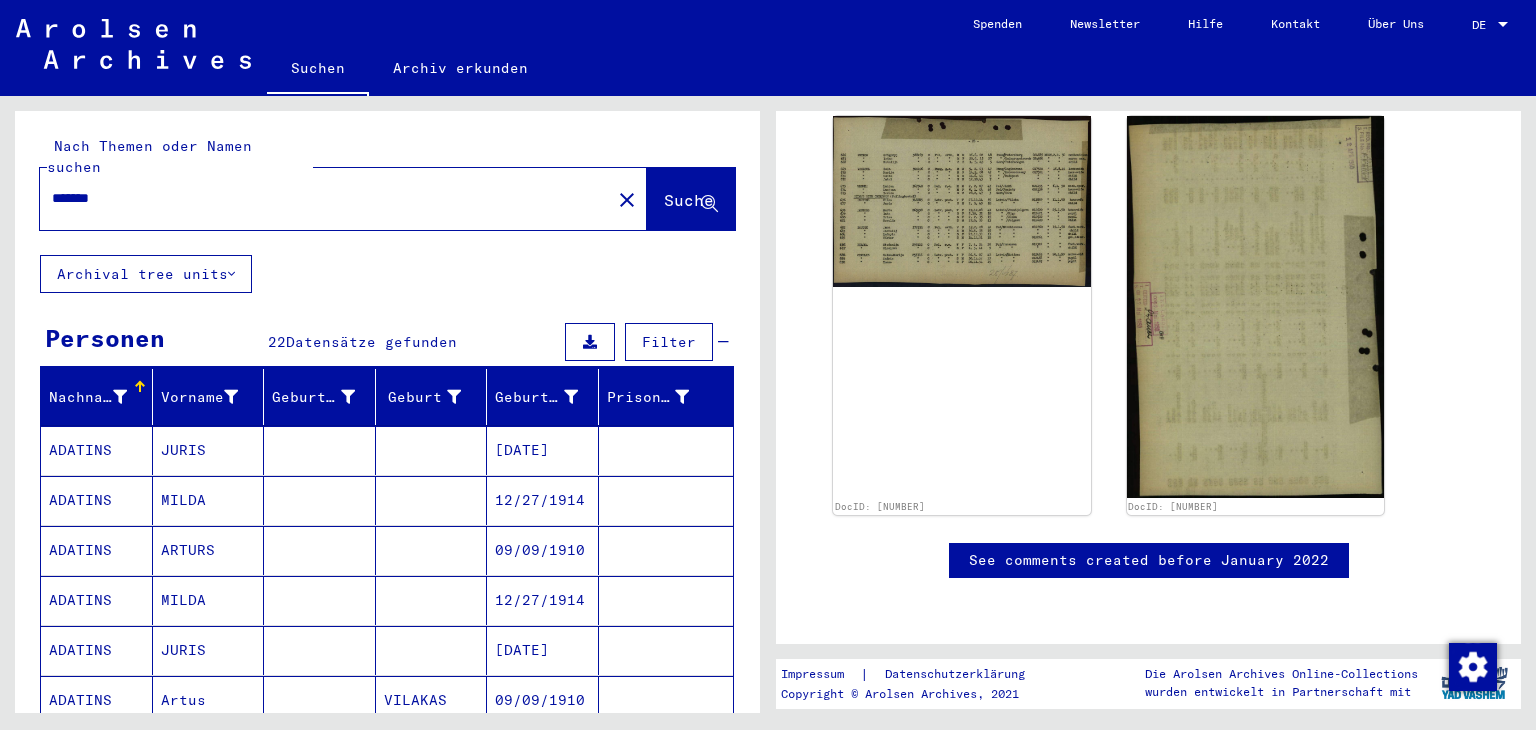 click on "*******" 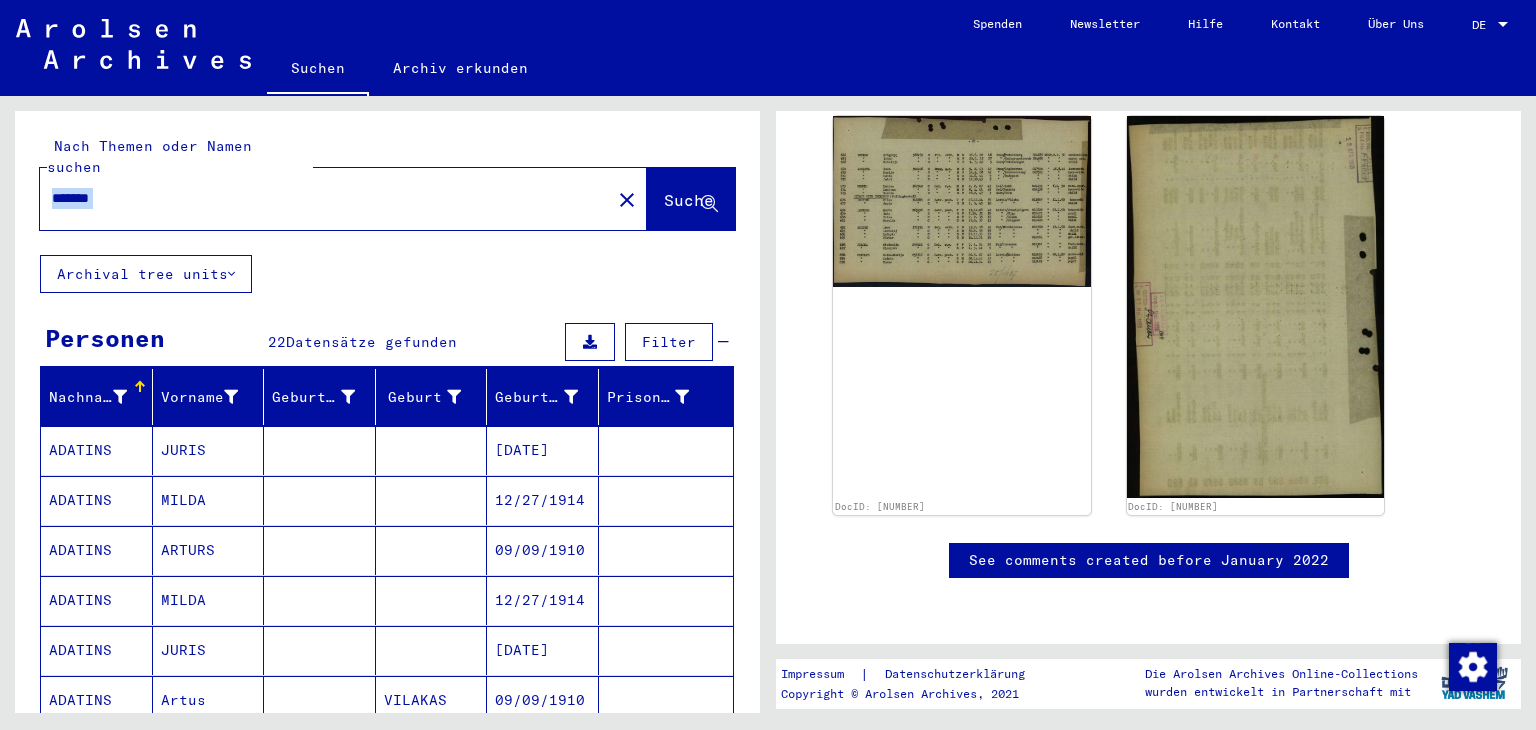 click on "*******" 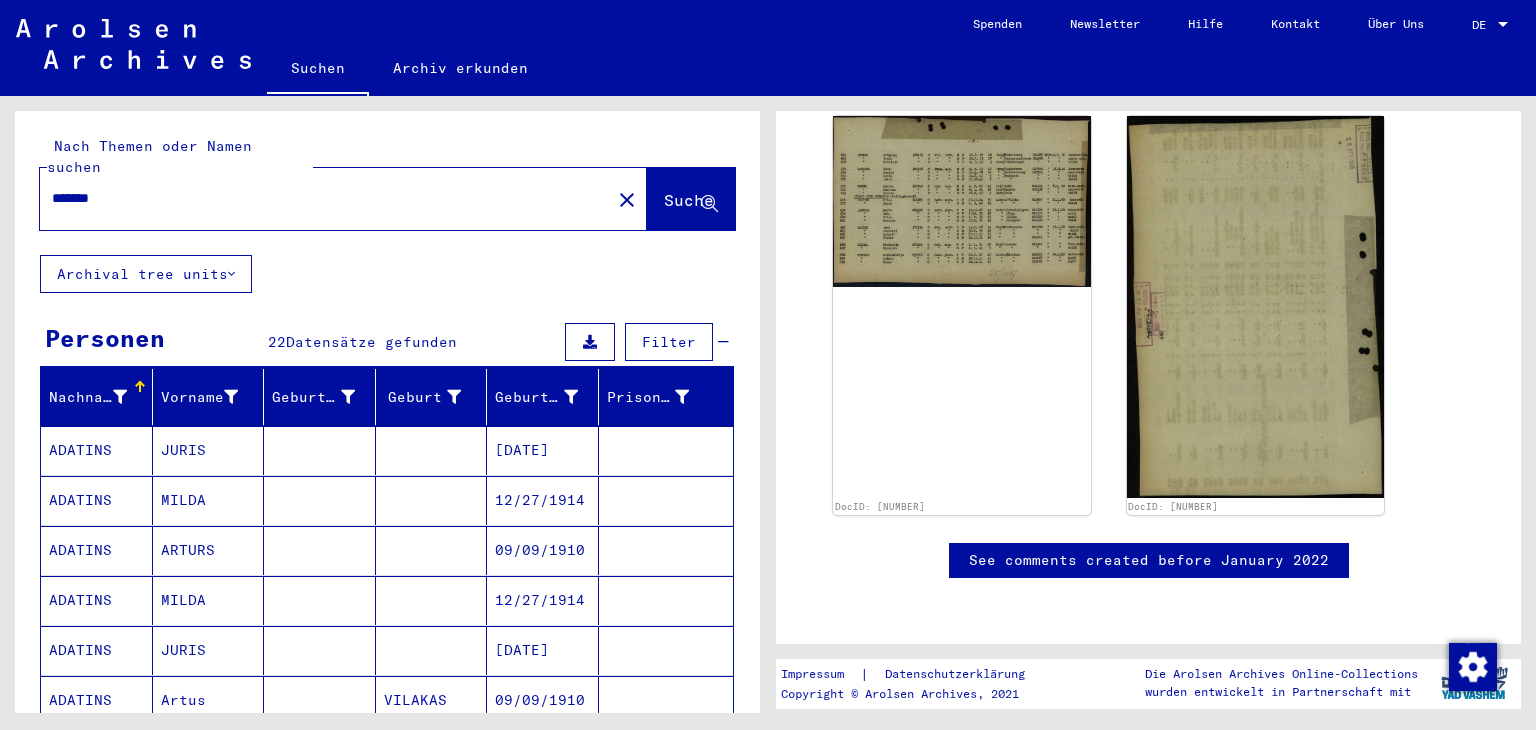 click on "*******" at bounding box center (325, 198) 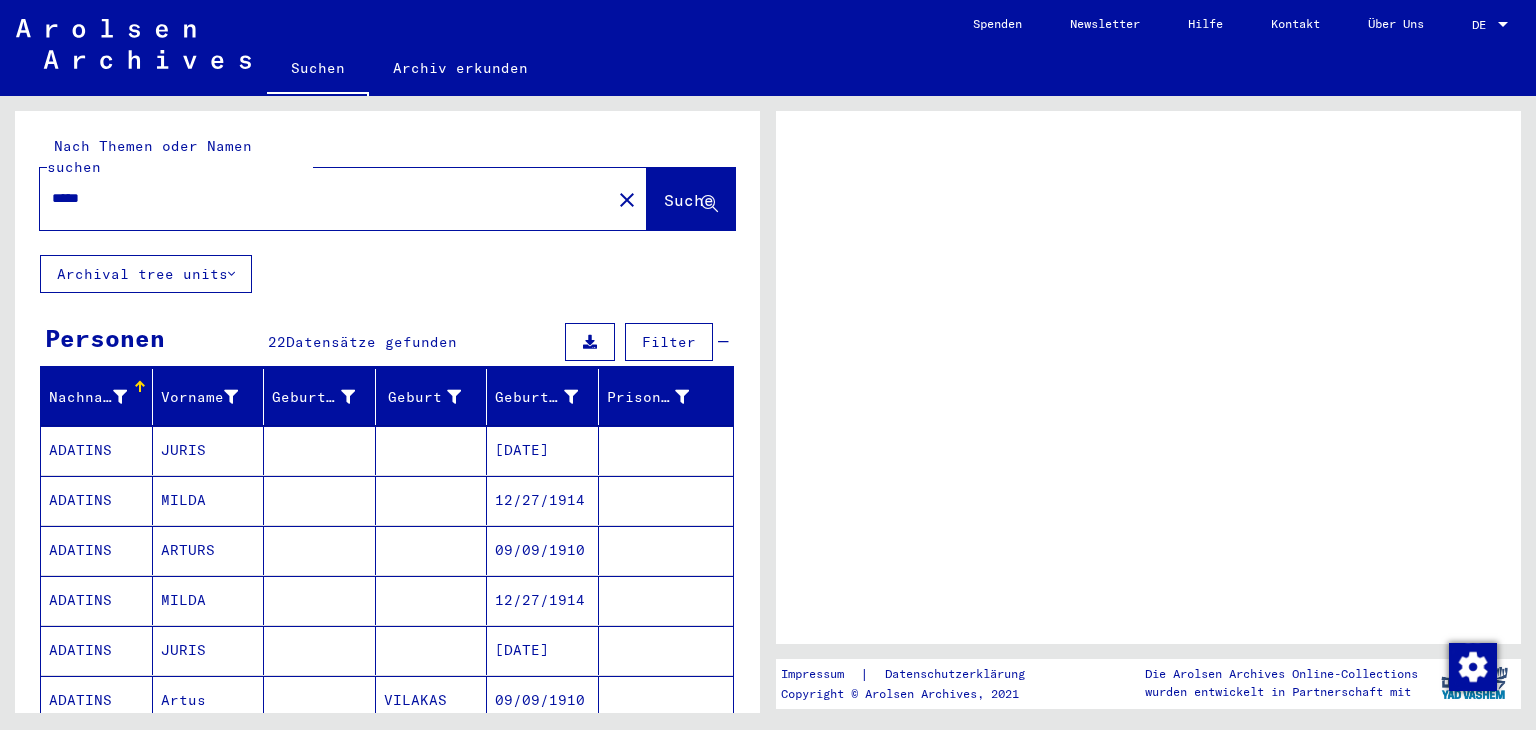 scroll, scrollTop: 0, scrollLeft: 0, axis: both 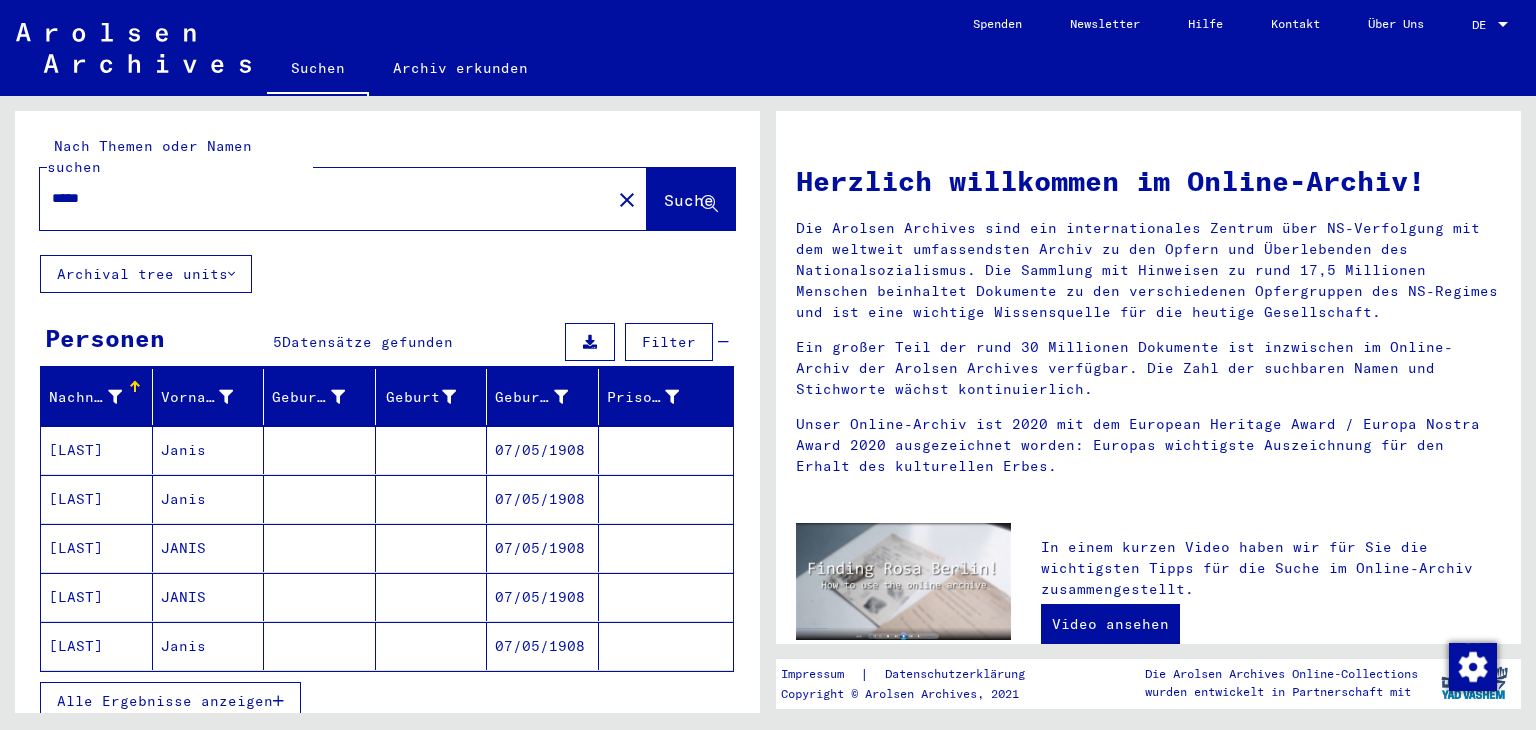 click on "Janis" at bounding box center (209, 499) 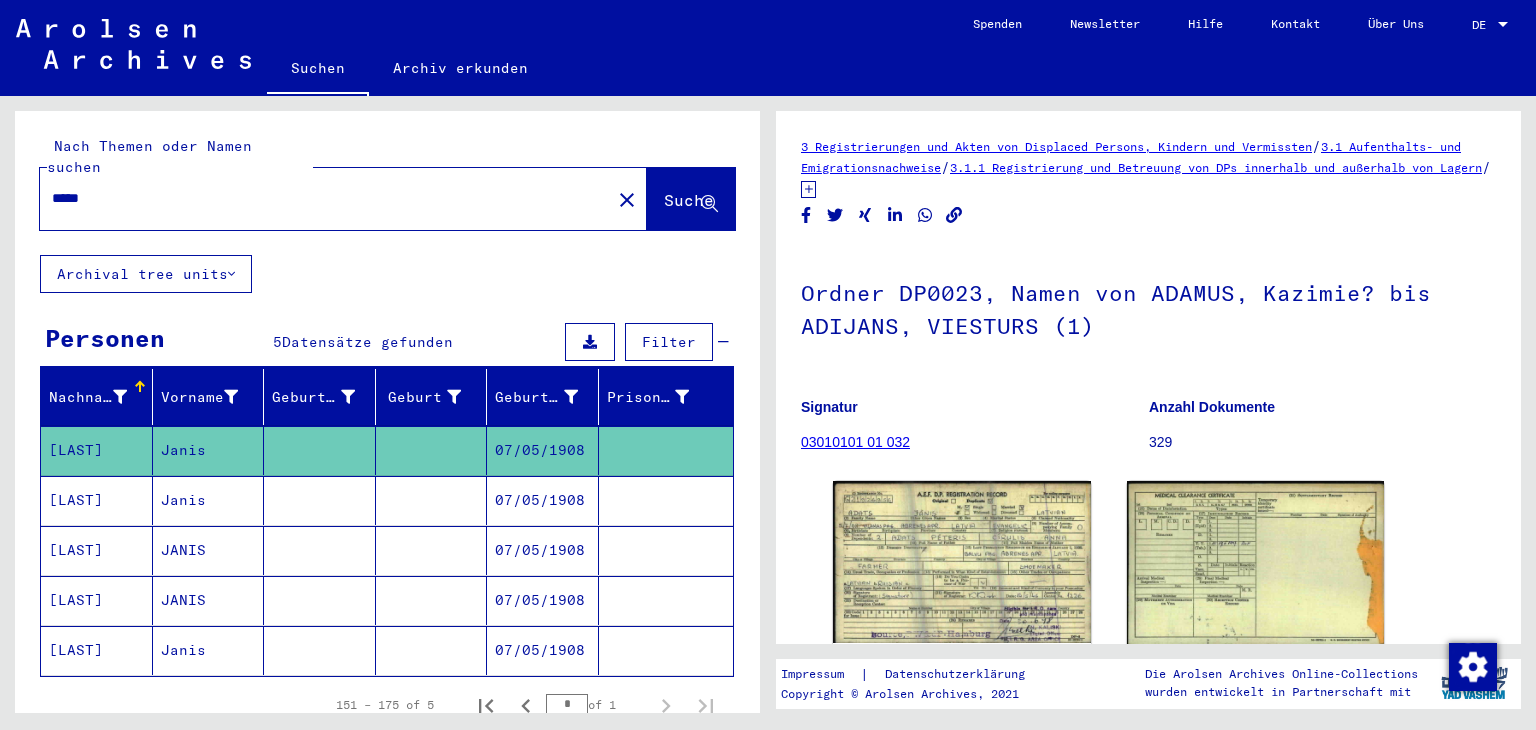 scroll, scrollTop: 0, scrollLeft: 0, axis: both 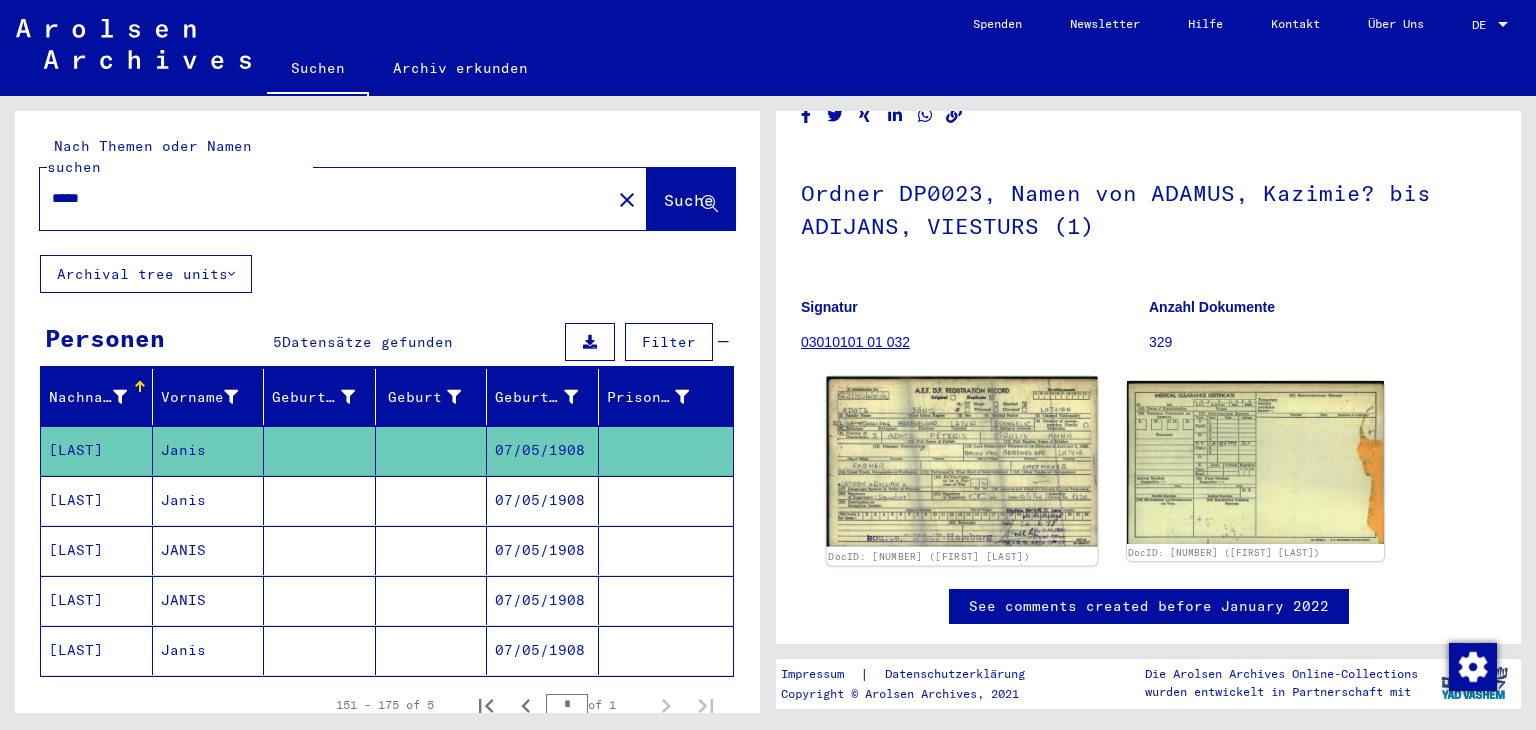 click 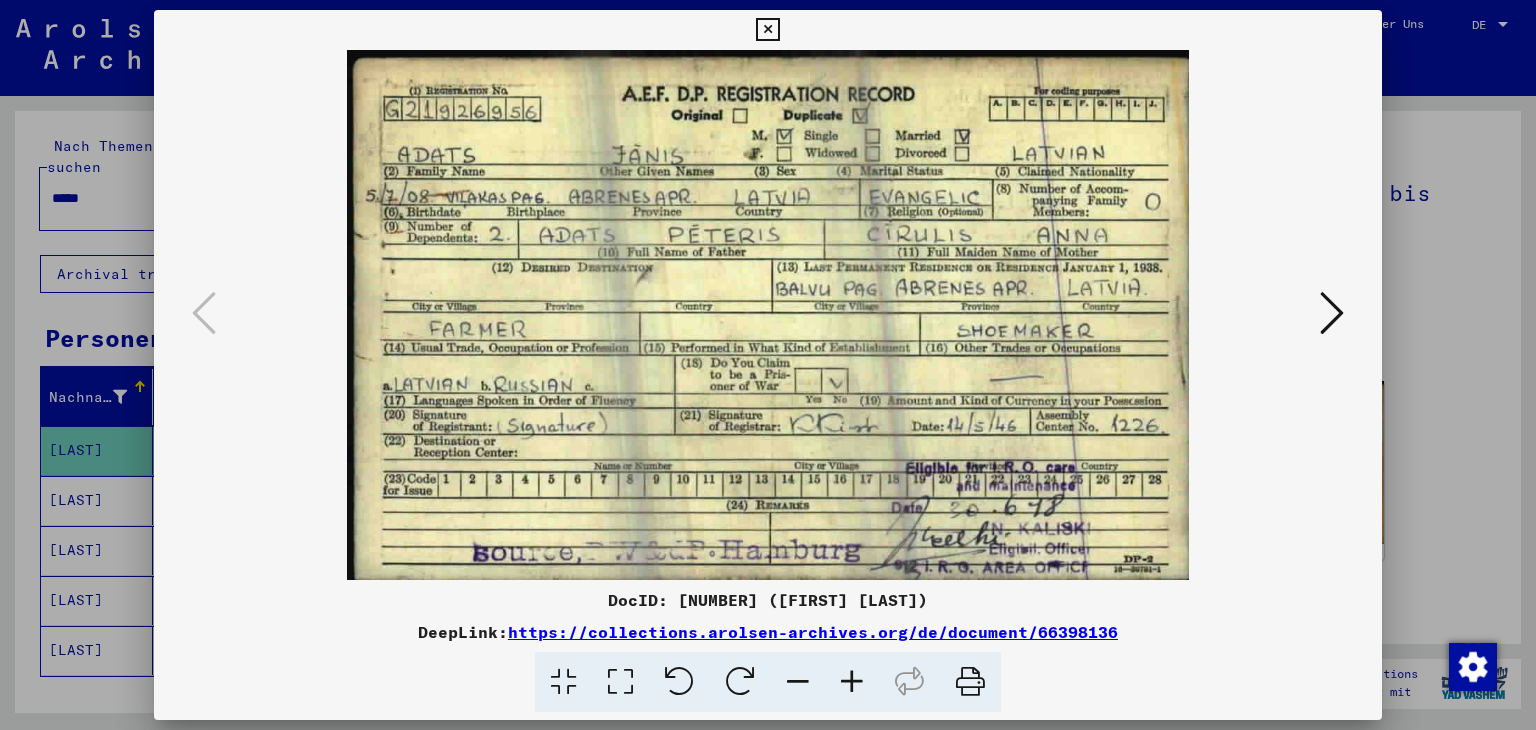 click at bounding box center (1332, 314) 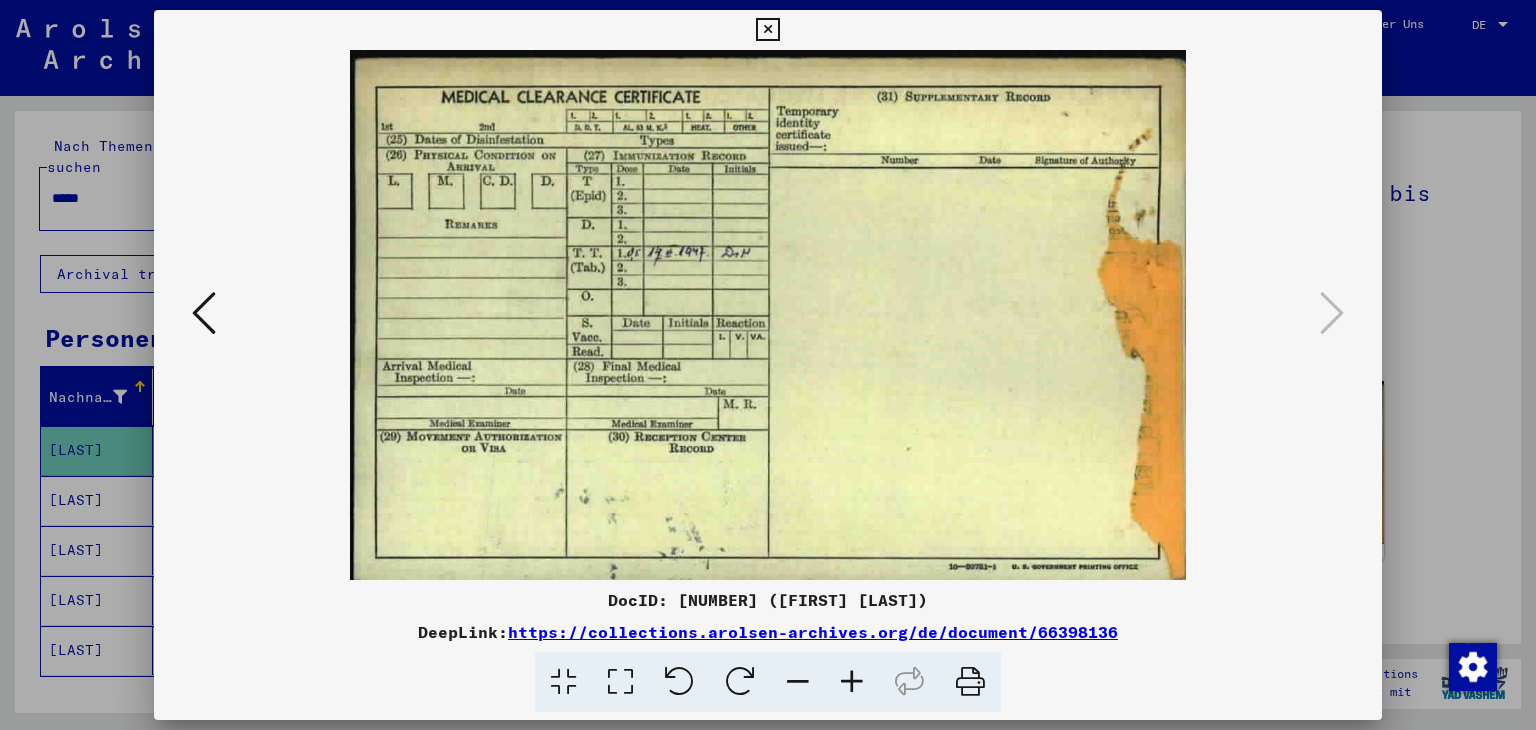 click at bounding box center (767, 30) 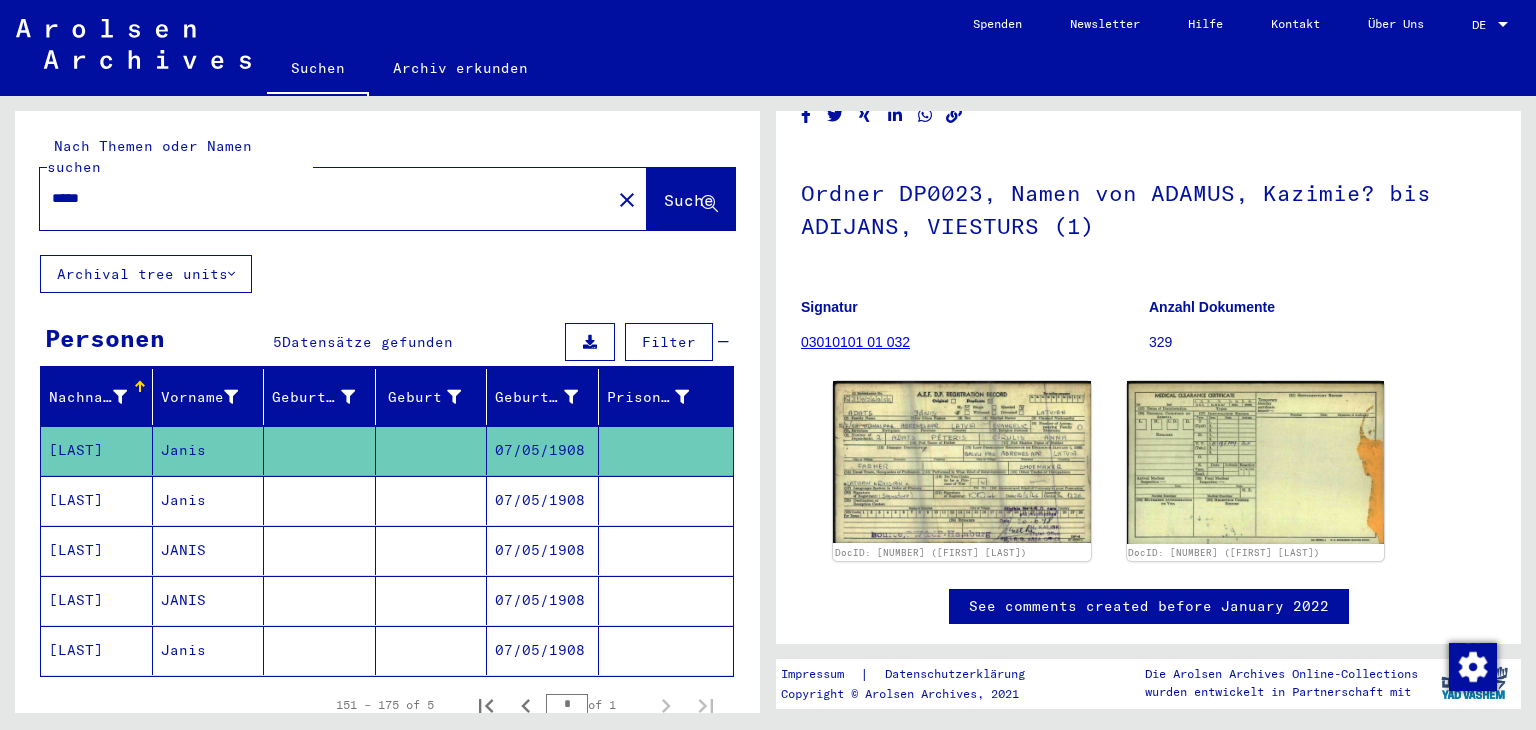 click on "[LAST]" at bounding box center [97, 550] 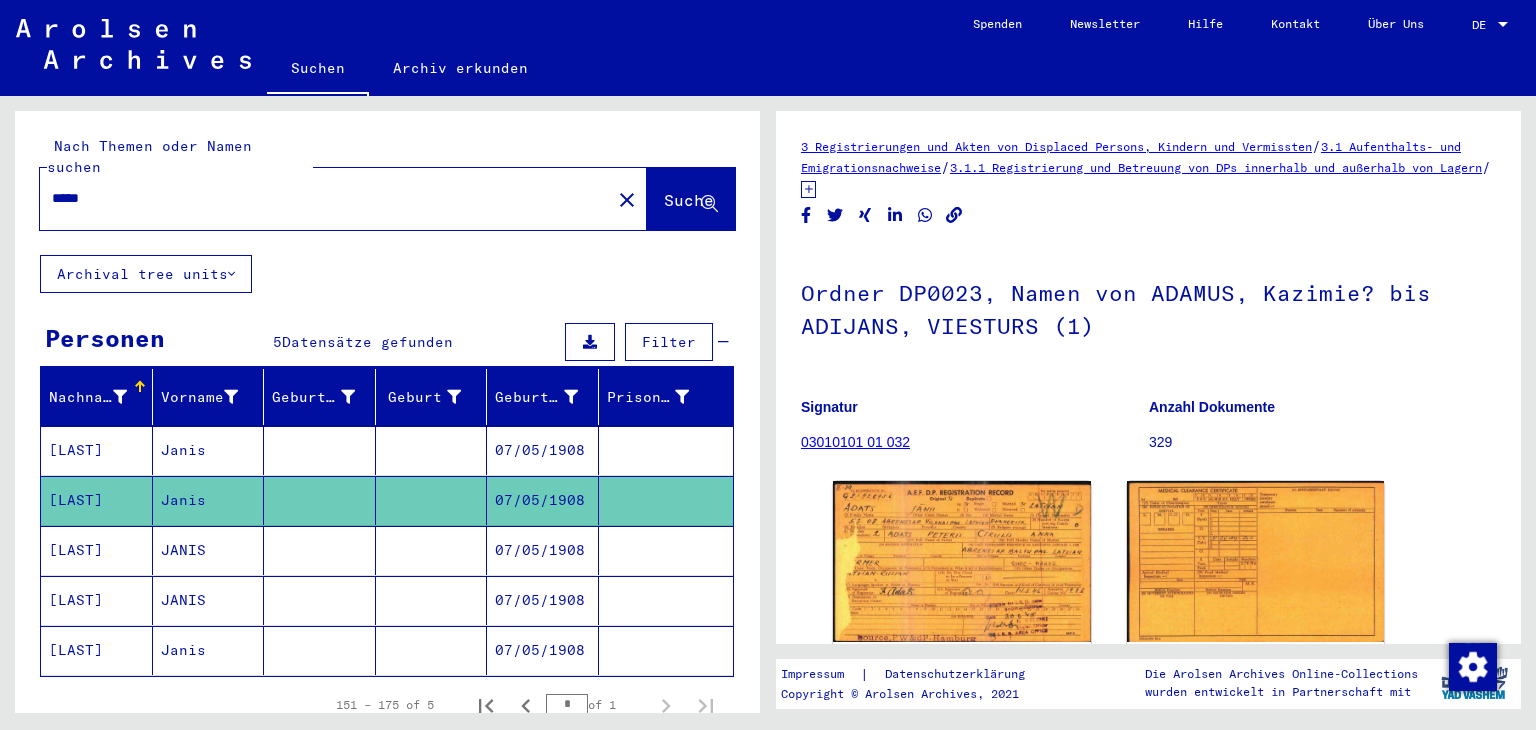 scroll, scrollTop: 0, scrollLeft: 0, axis: both 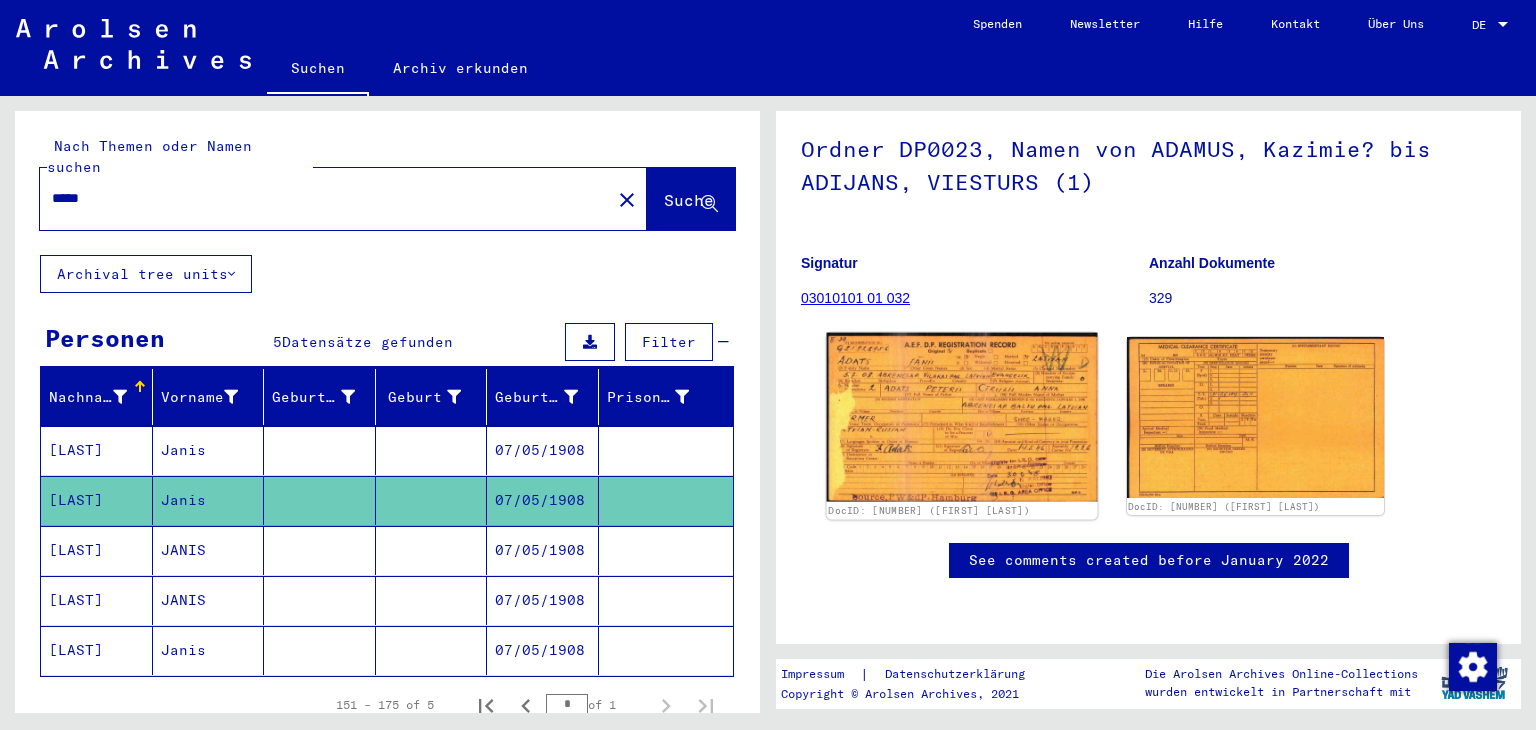 click 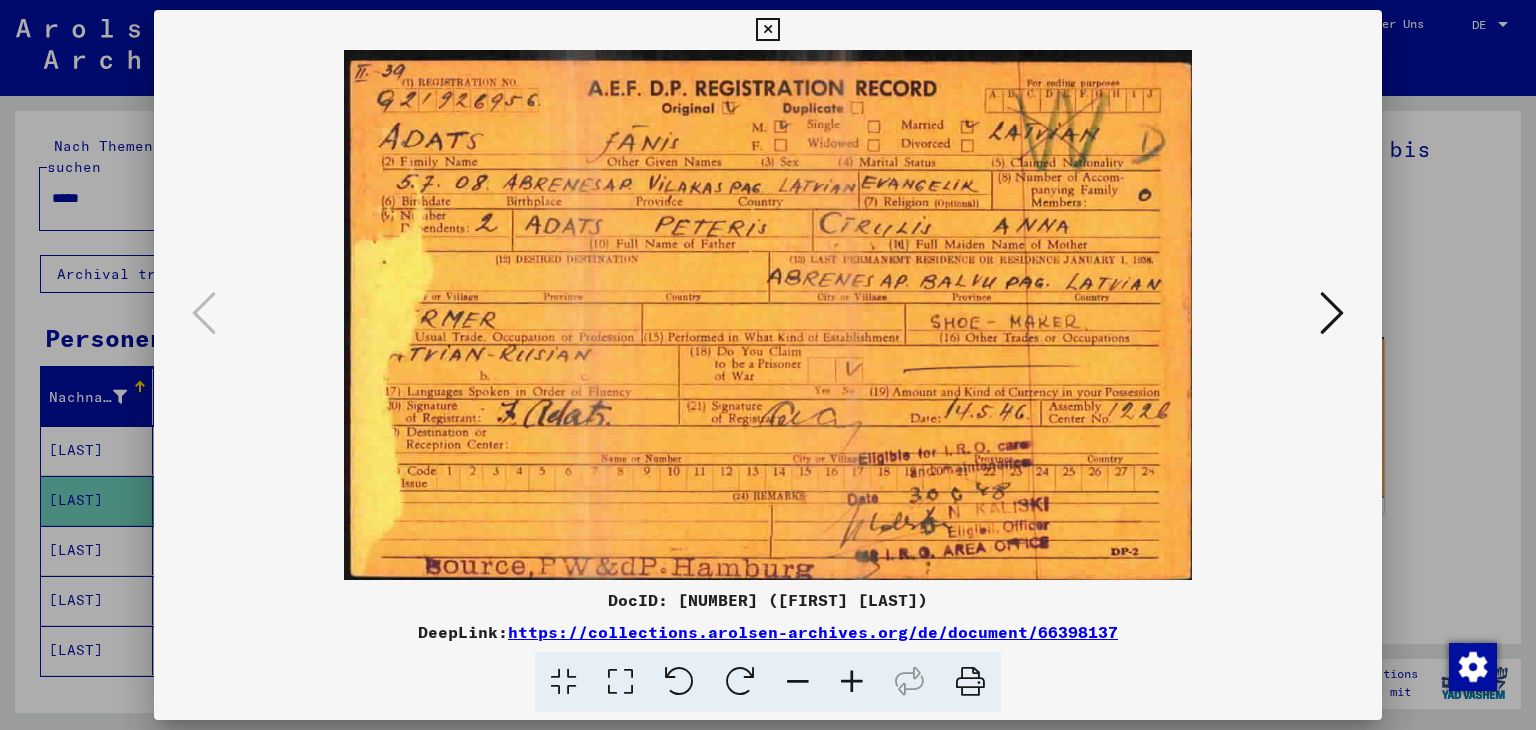 click at bounding box center (767, 30) 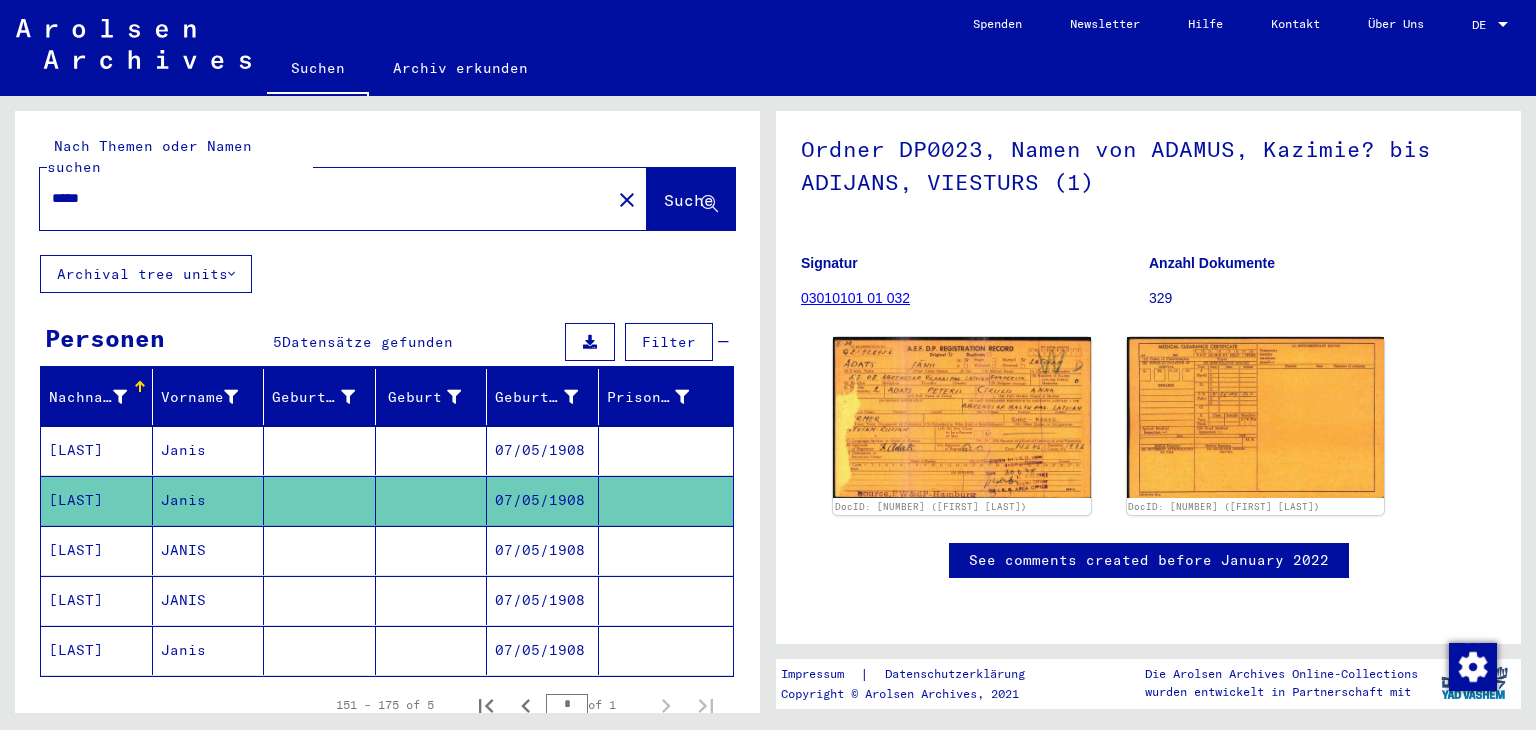 click on "JANIS" at bounding box center [209, 600] 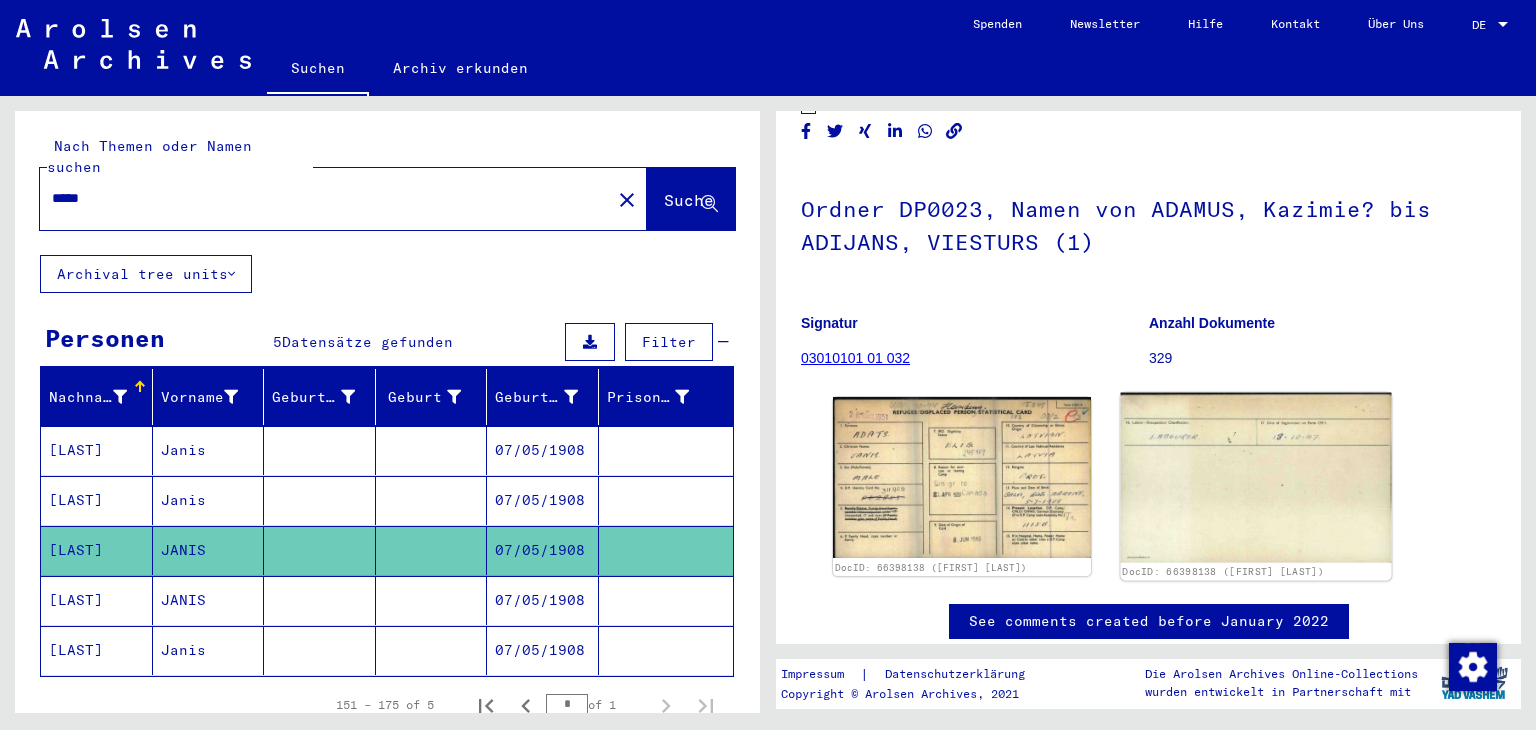 scroll, scrollTop: 0, scrollLeft: 0, axis: both 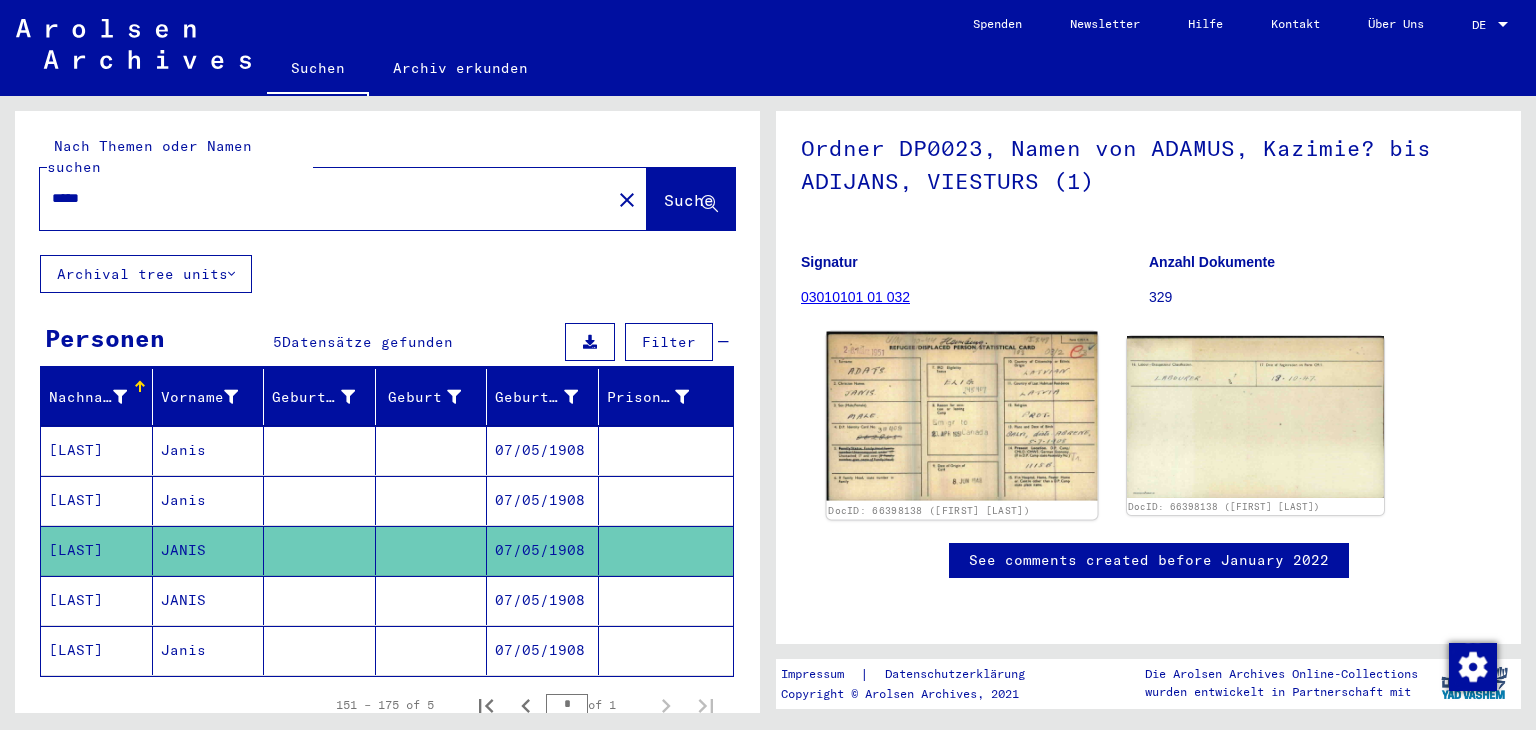 click 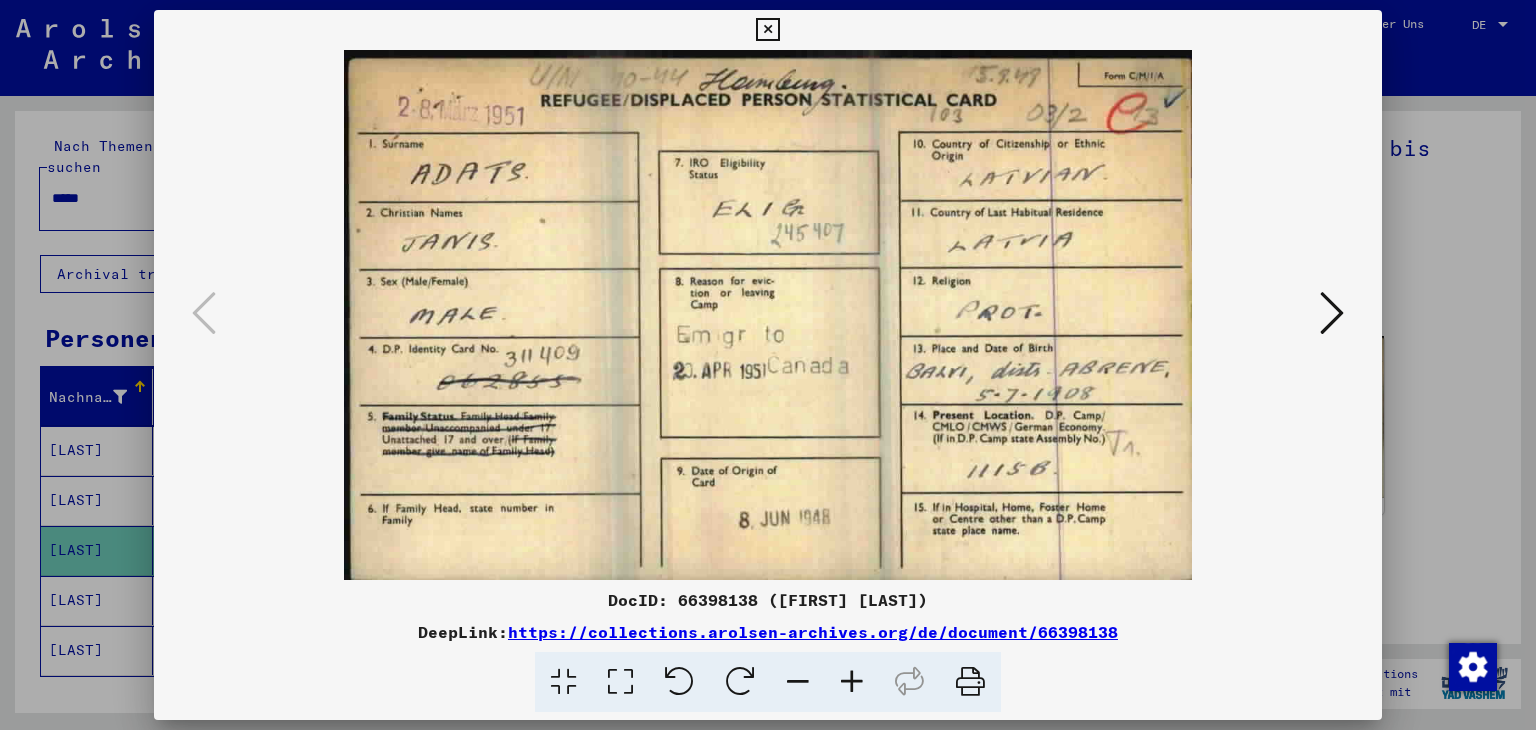 click at bounding box center (767, 30) 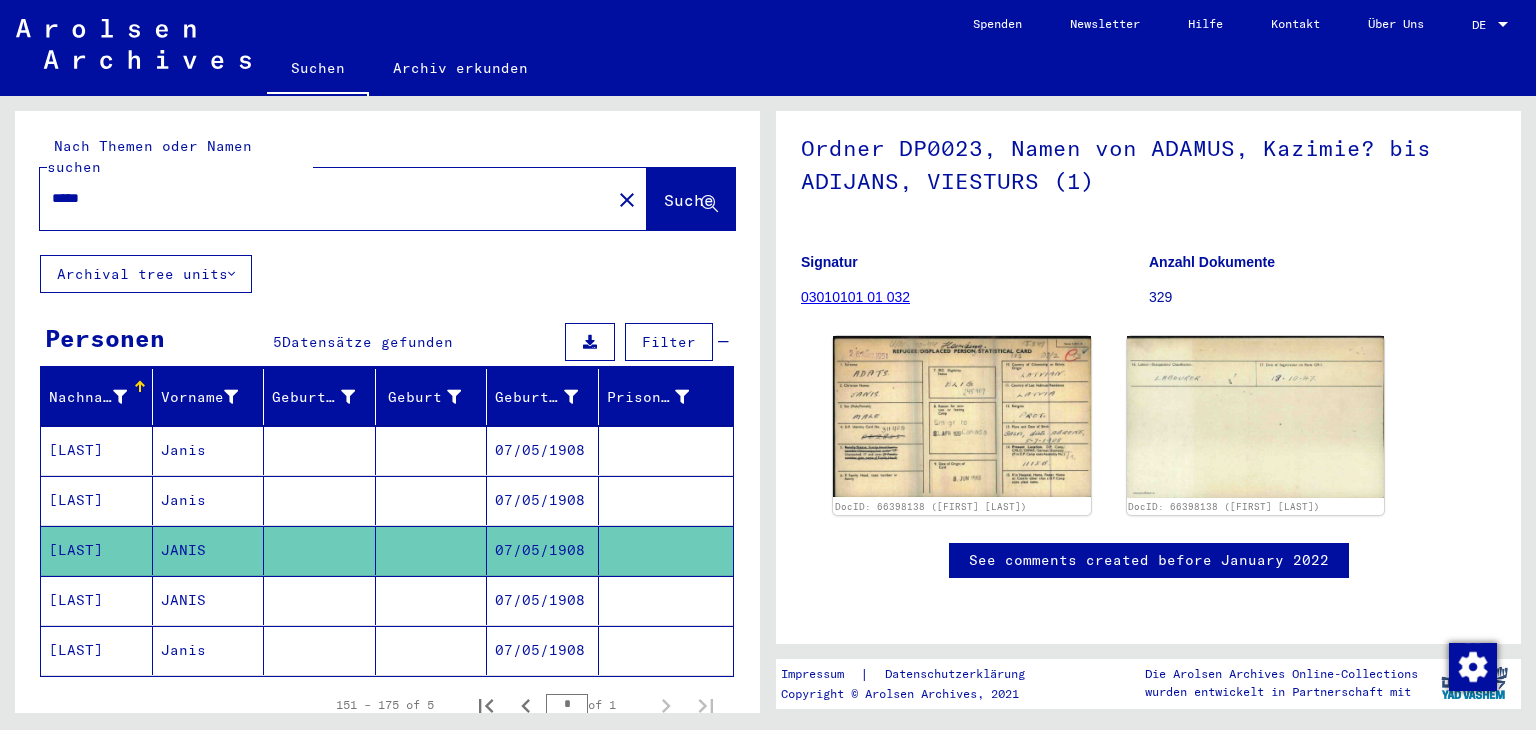 click on "JANIS" at bounding box center [209, 650] 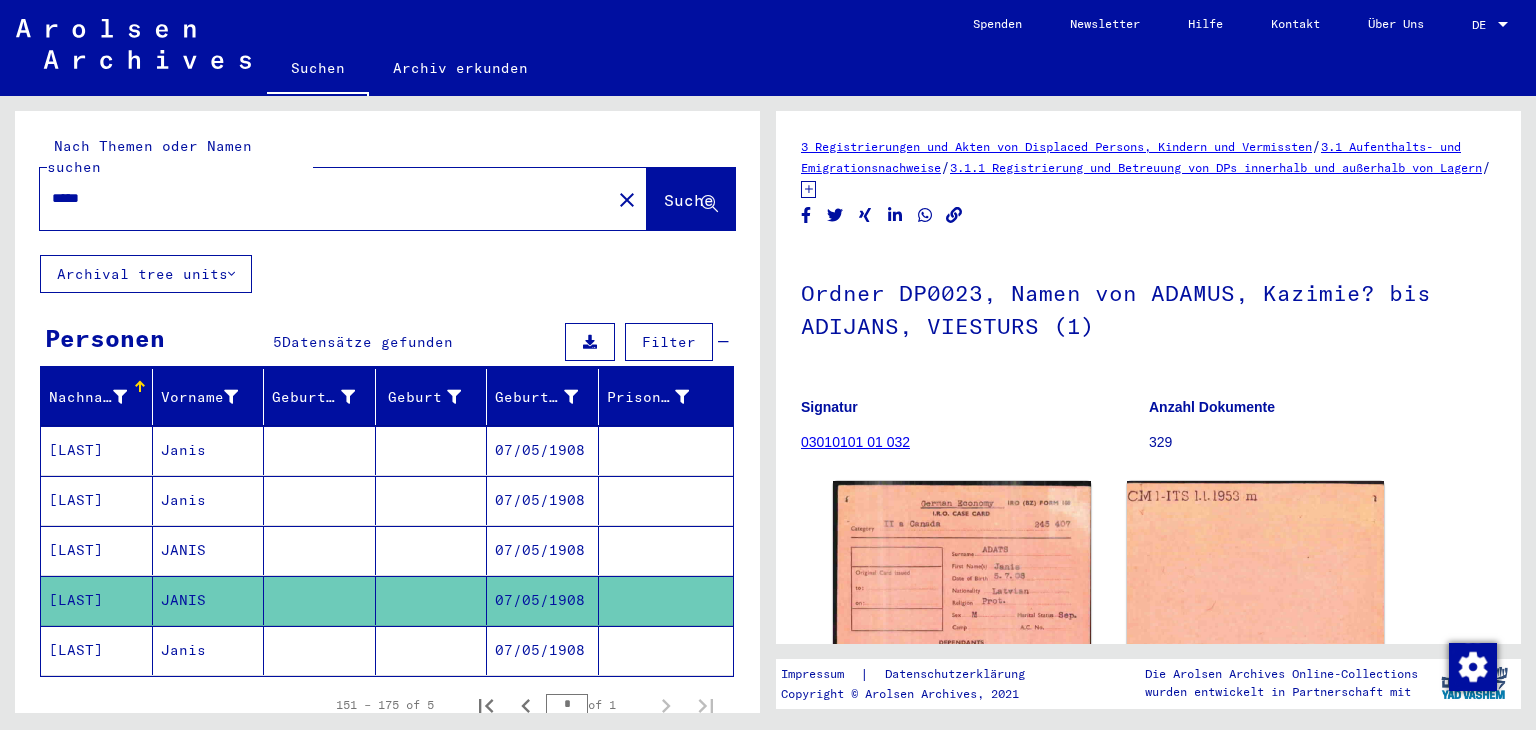 scroll, scrollTop: 0, scrollLeft: 0, axis: both 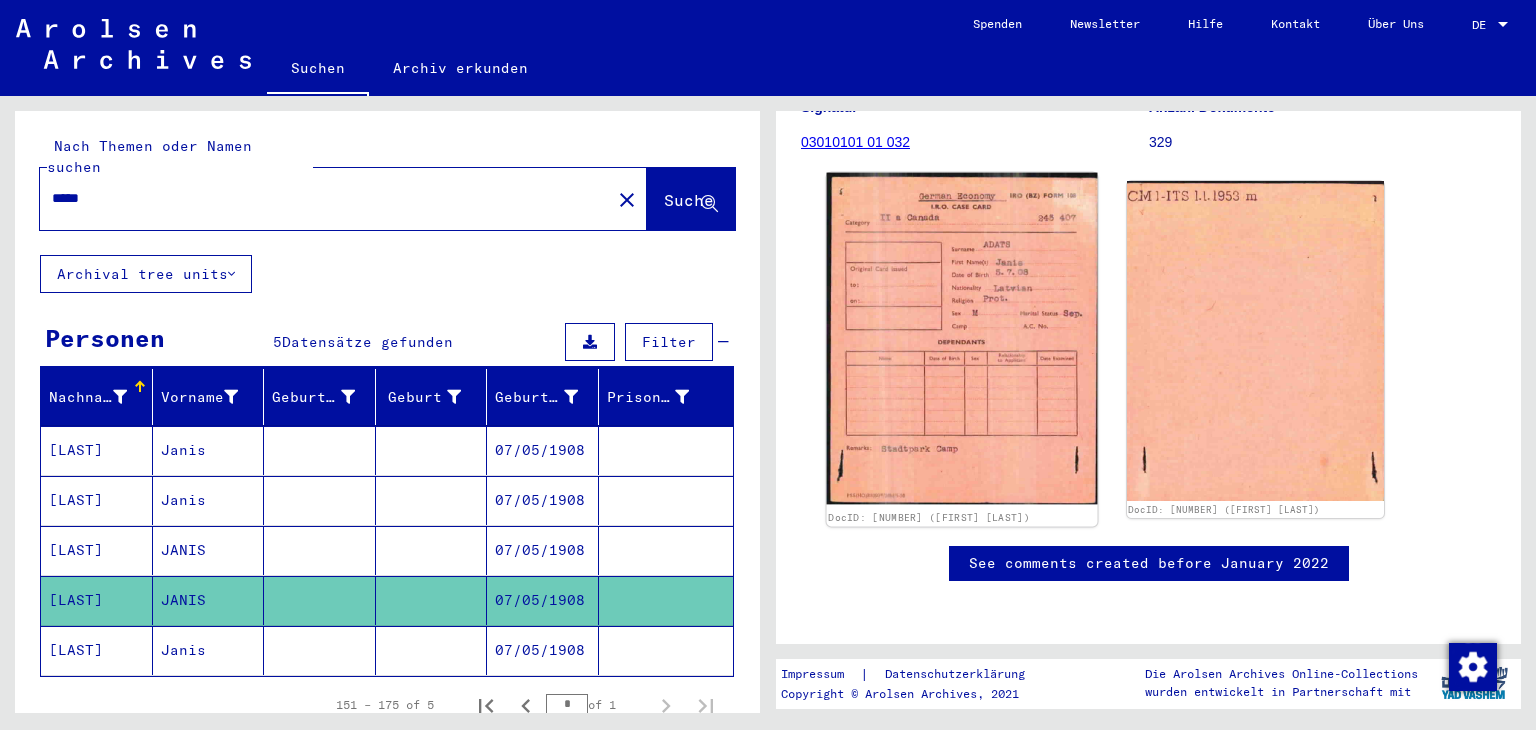 click 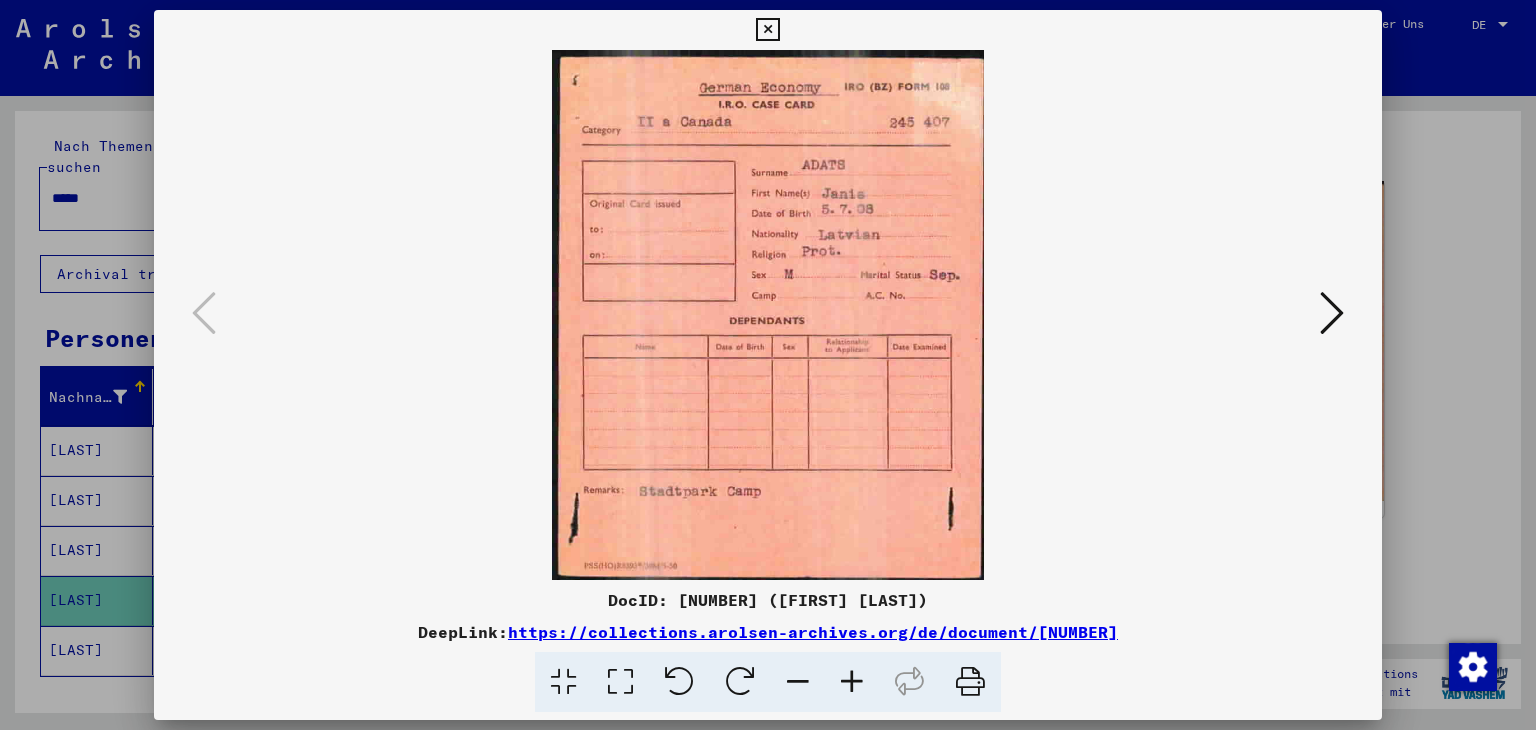 click at bounding box center (767, 30) 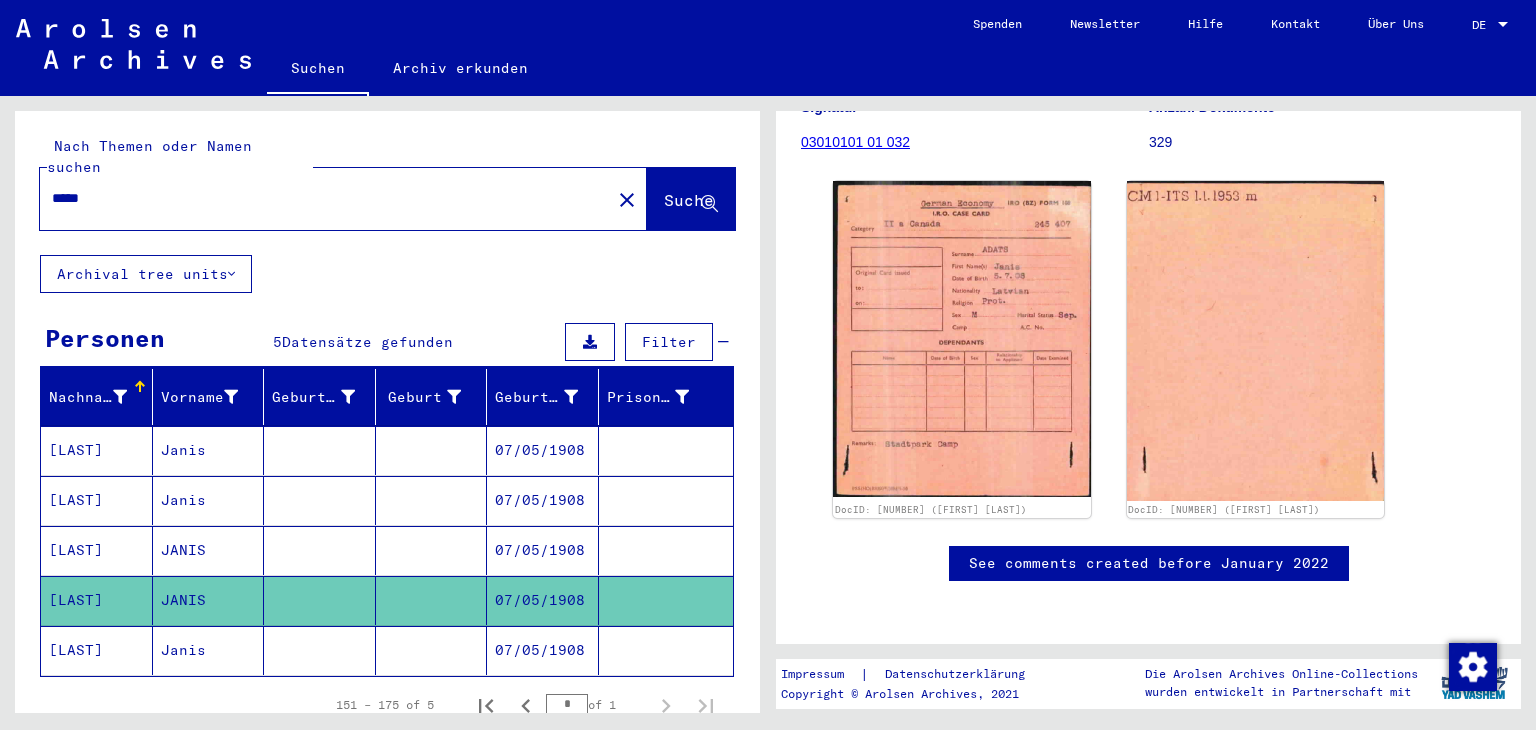 click on "Janis" 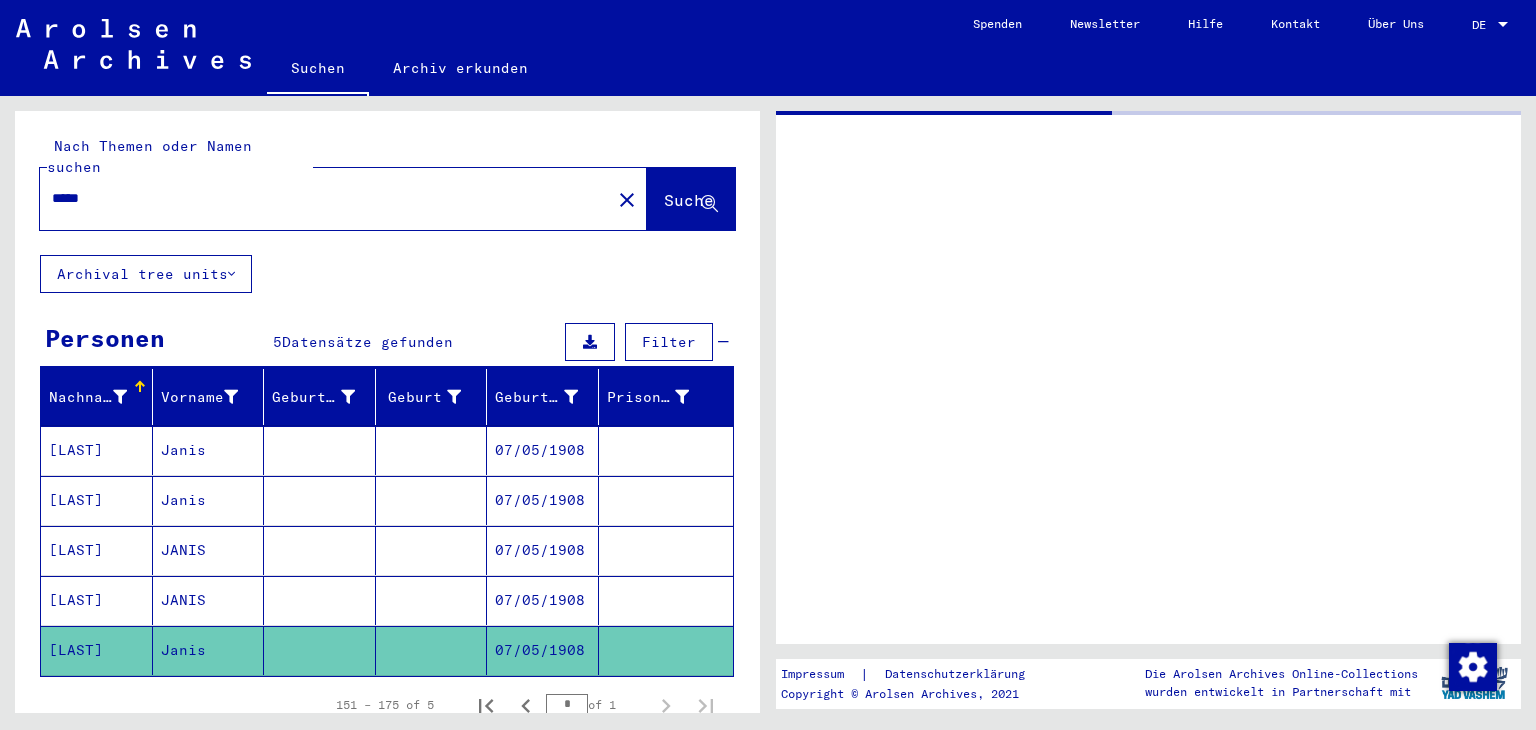 scroll, scrollTop: 0, scrollLeft: 0, axis: both 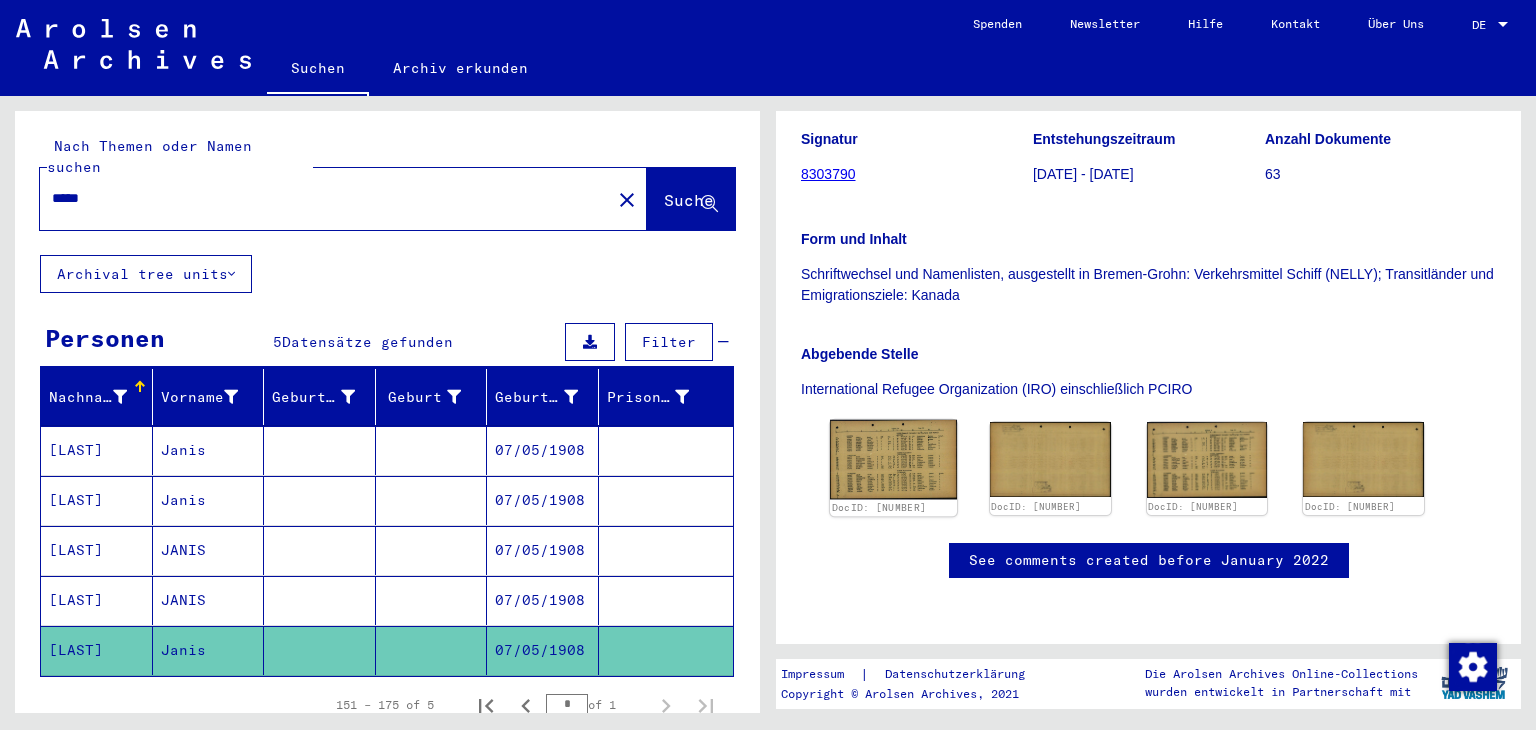click 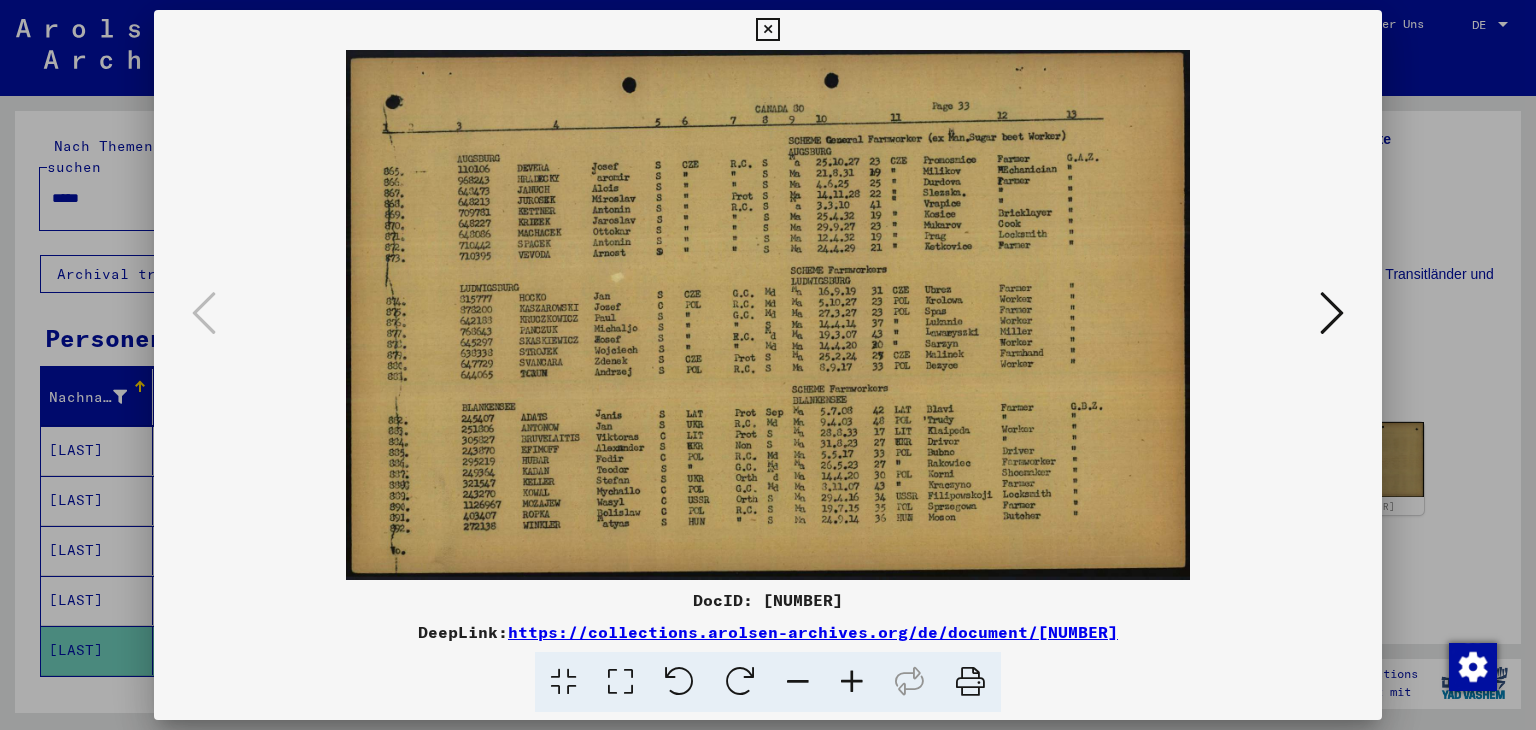 click at bounding box center (767, 30) 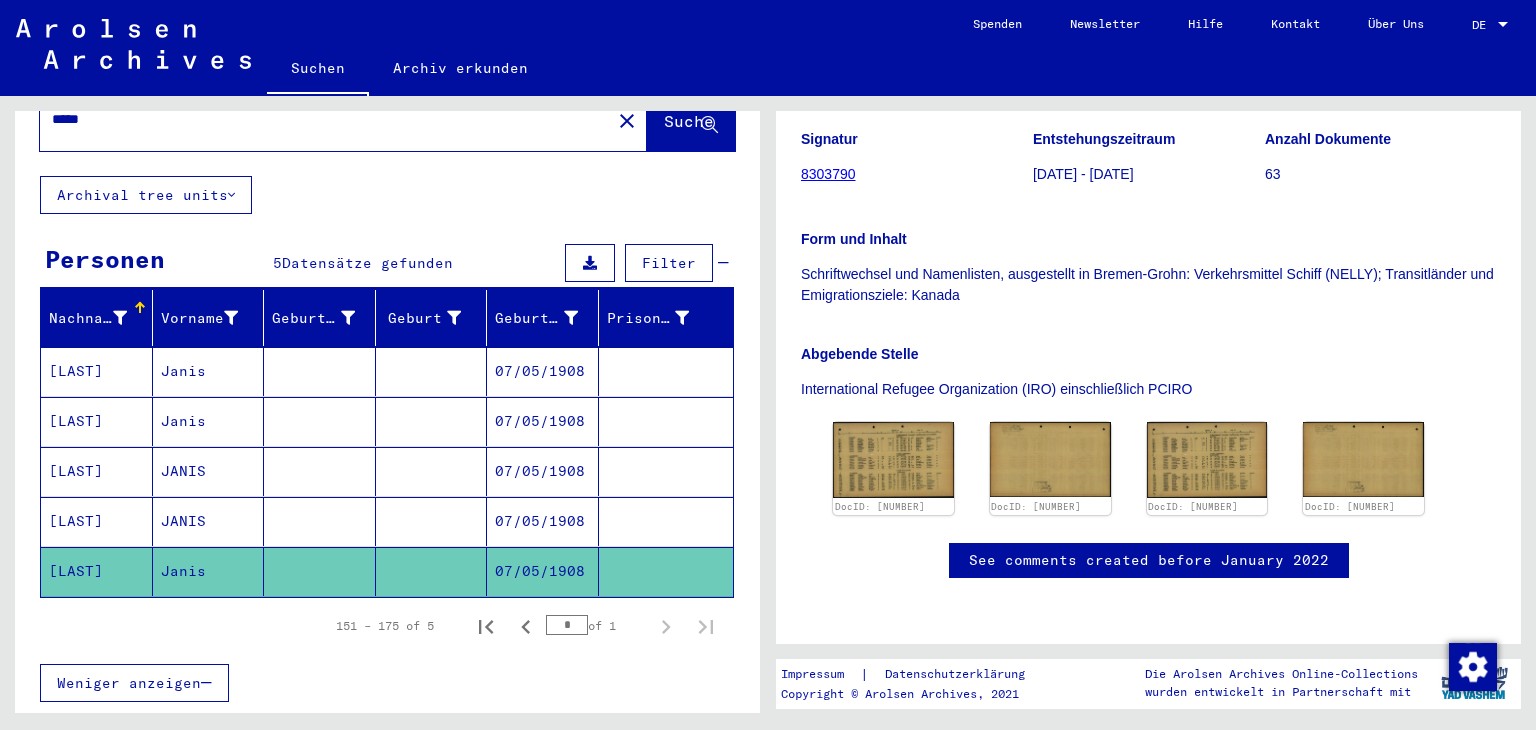 scroll, scrollTop: 0, scrollLeft: 0, axis: both 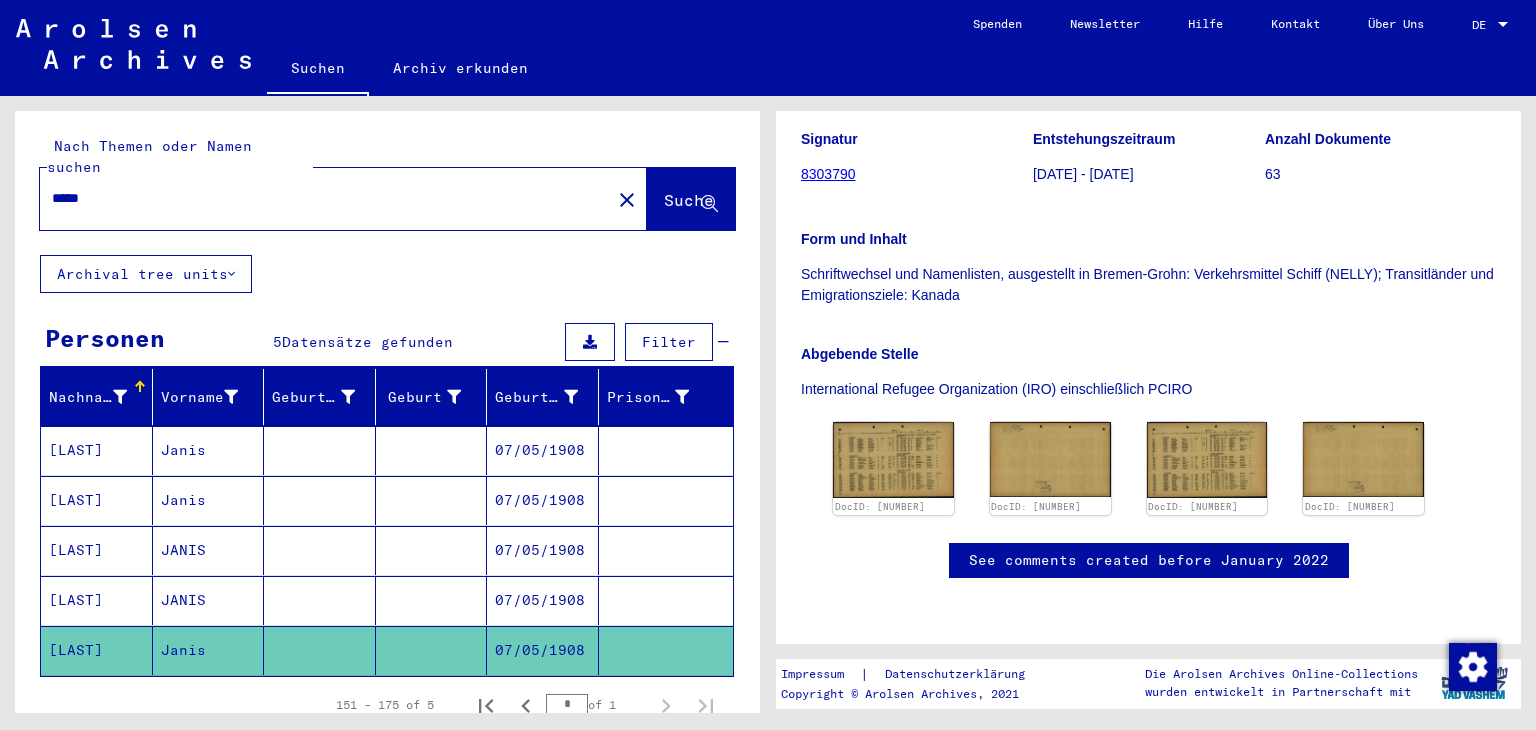 click on "*****" at bounding box center [325, 198] 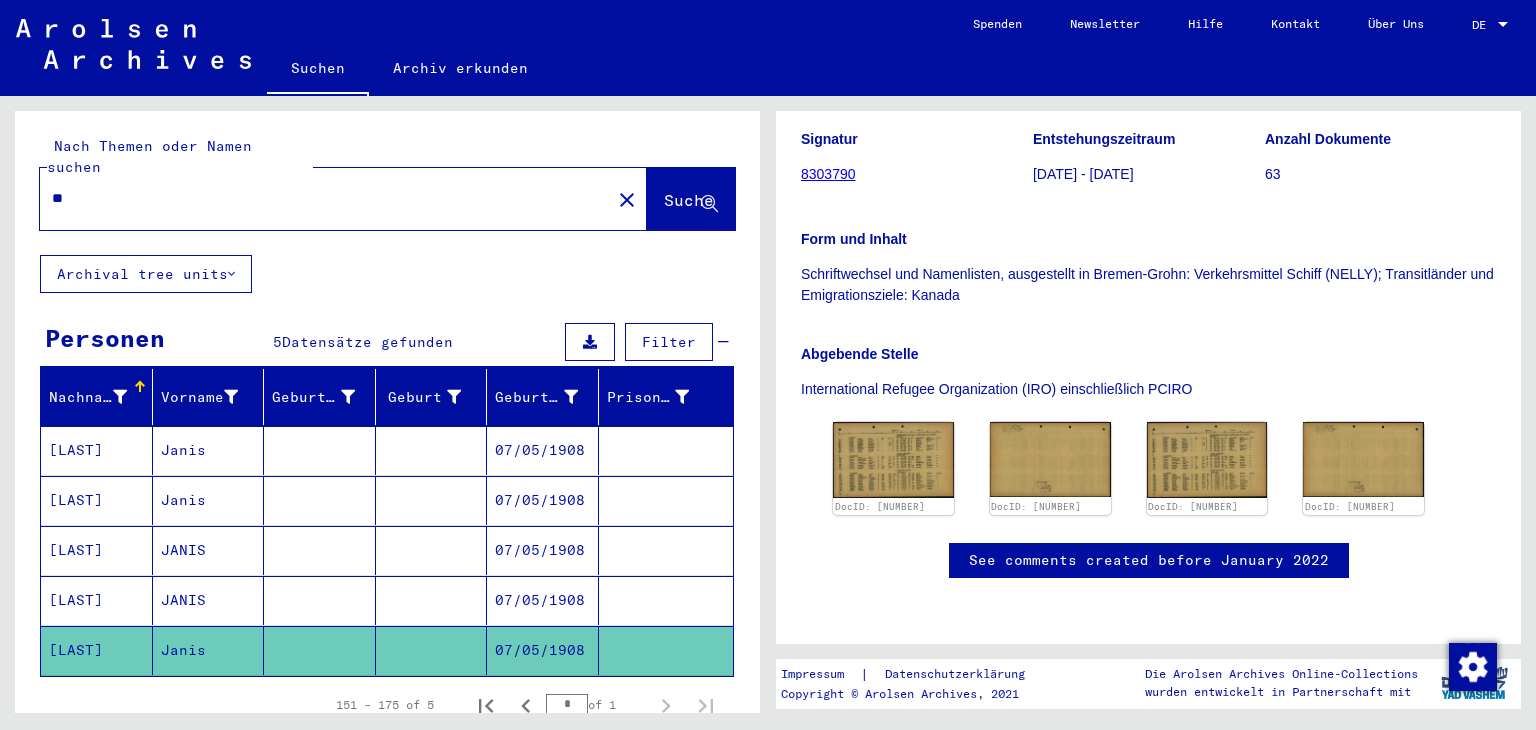 type on "*" 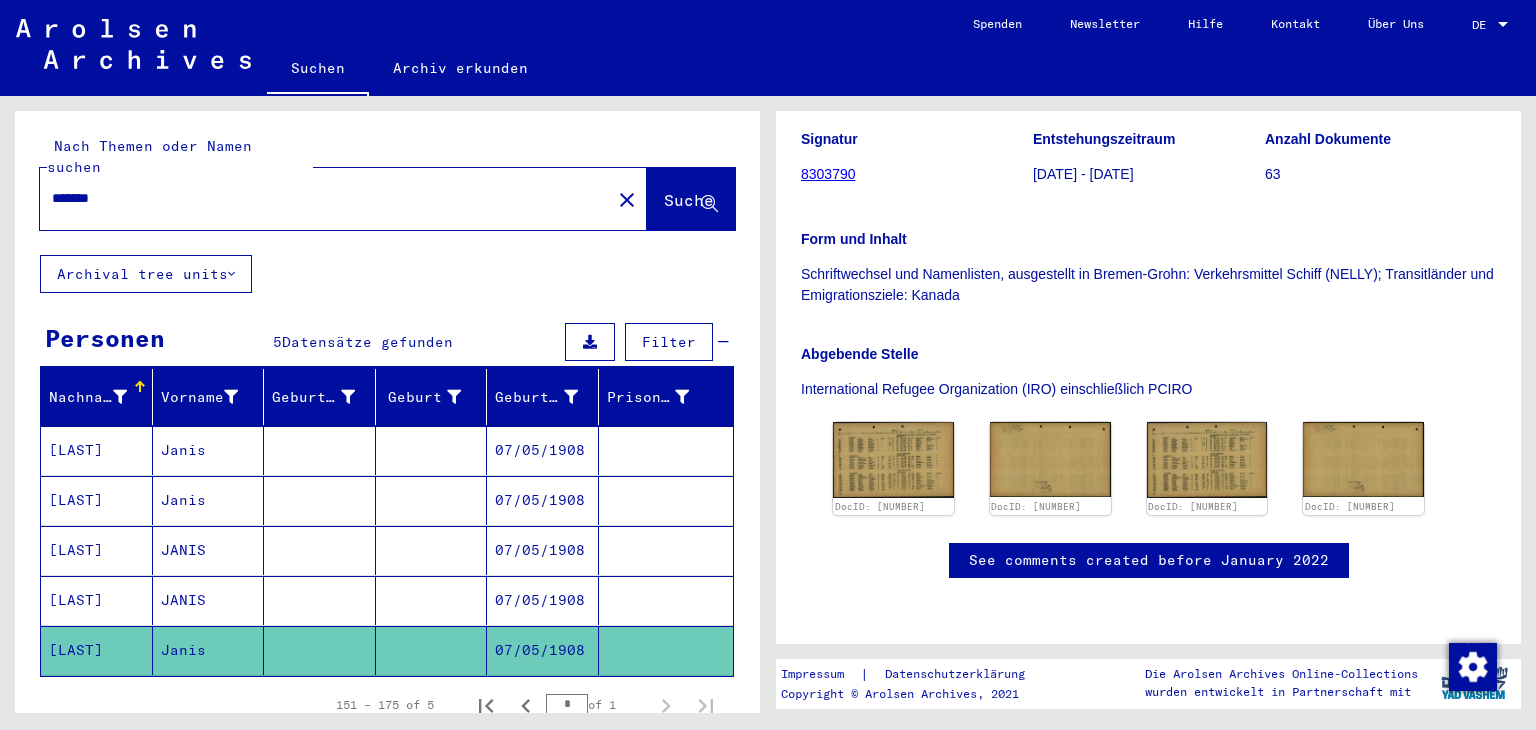 type on "*******" 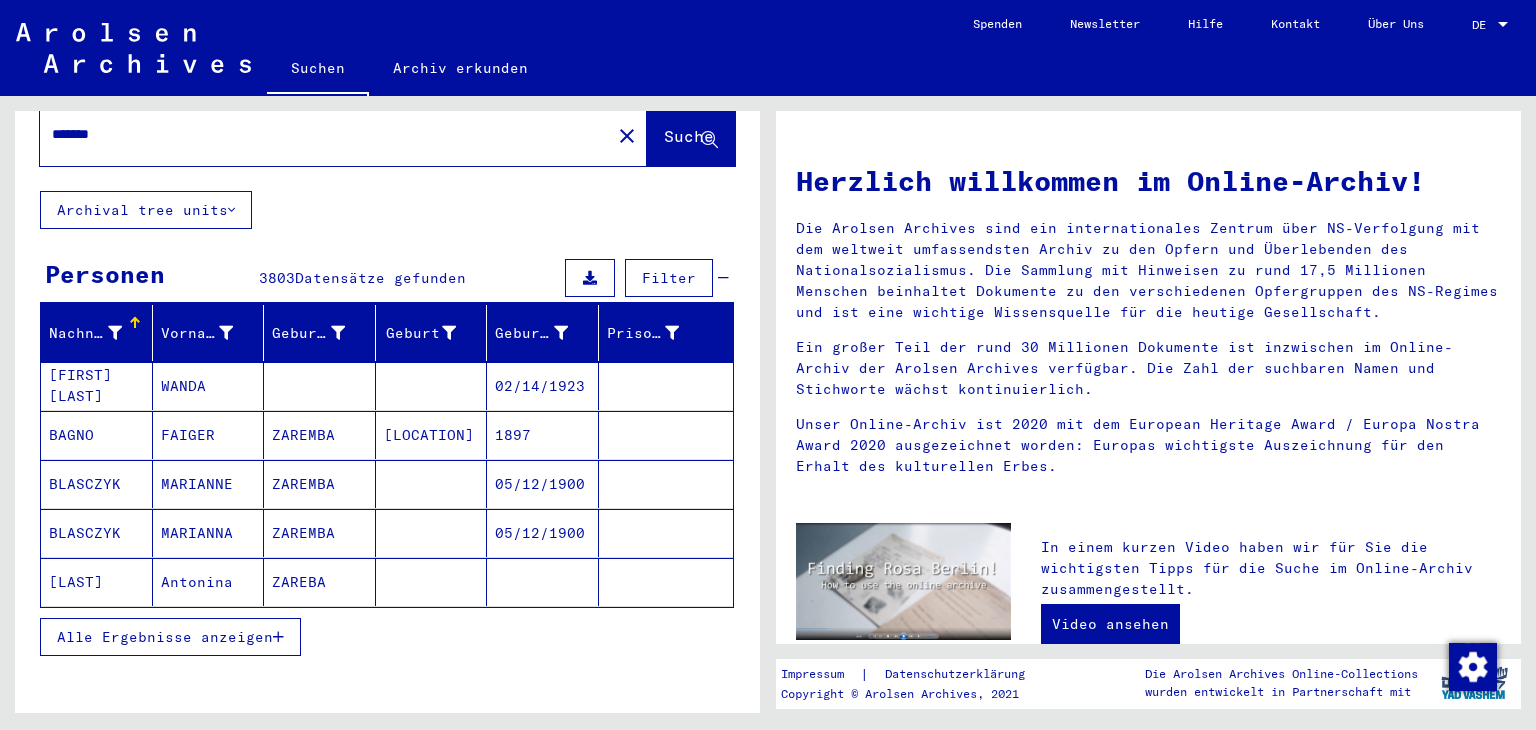 scroll, scrollTop: 100, scrollLeft: 0, axis: vertical 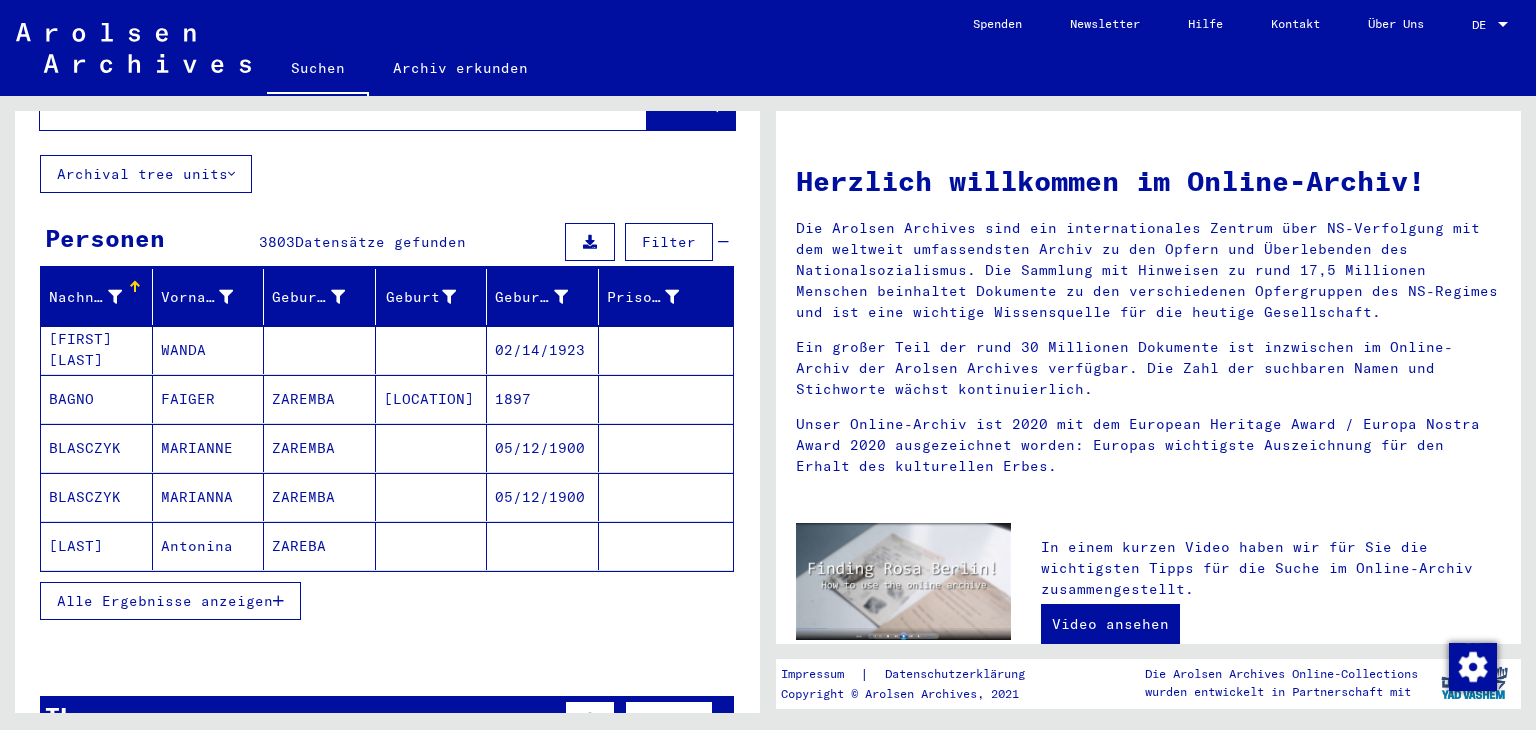 click on "Alle Ergebnisse anzeigen" at bounding box center (165, 601) 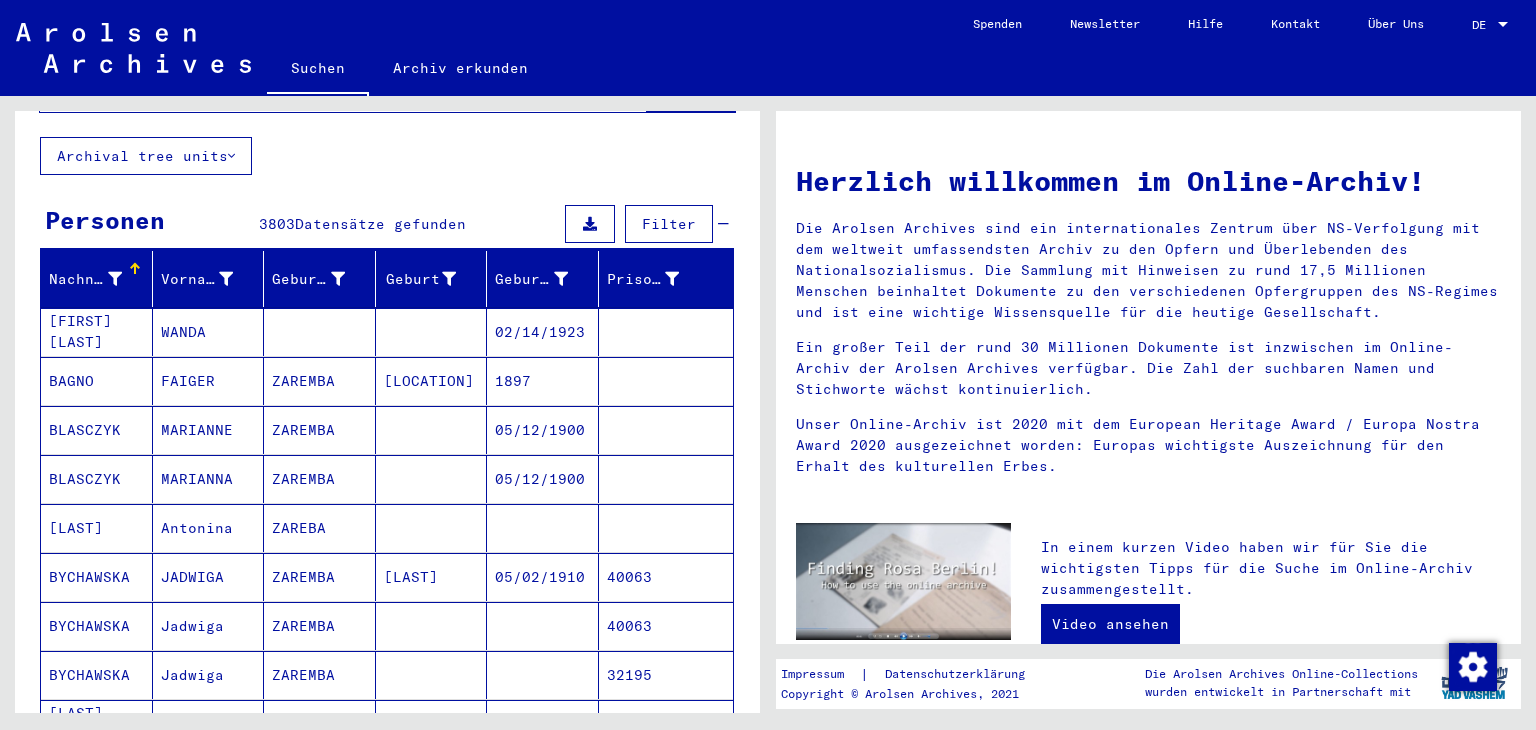 scroll, scrollTop: 0, scrollLeft: 0, axis: both 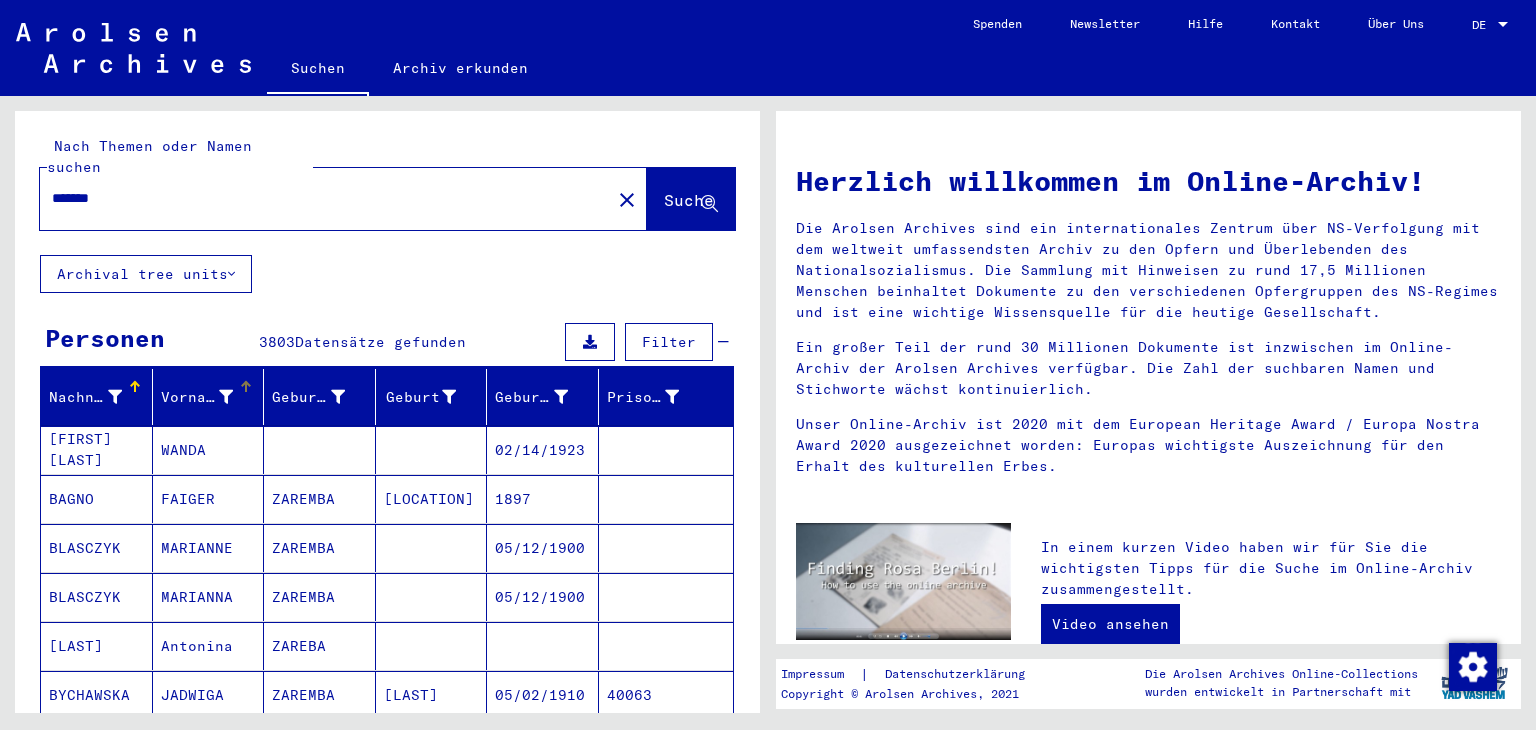 click on "Vorname" at bounding box center (197, 397) 